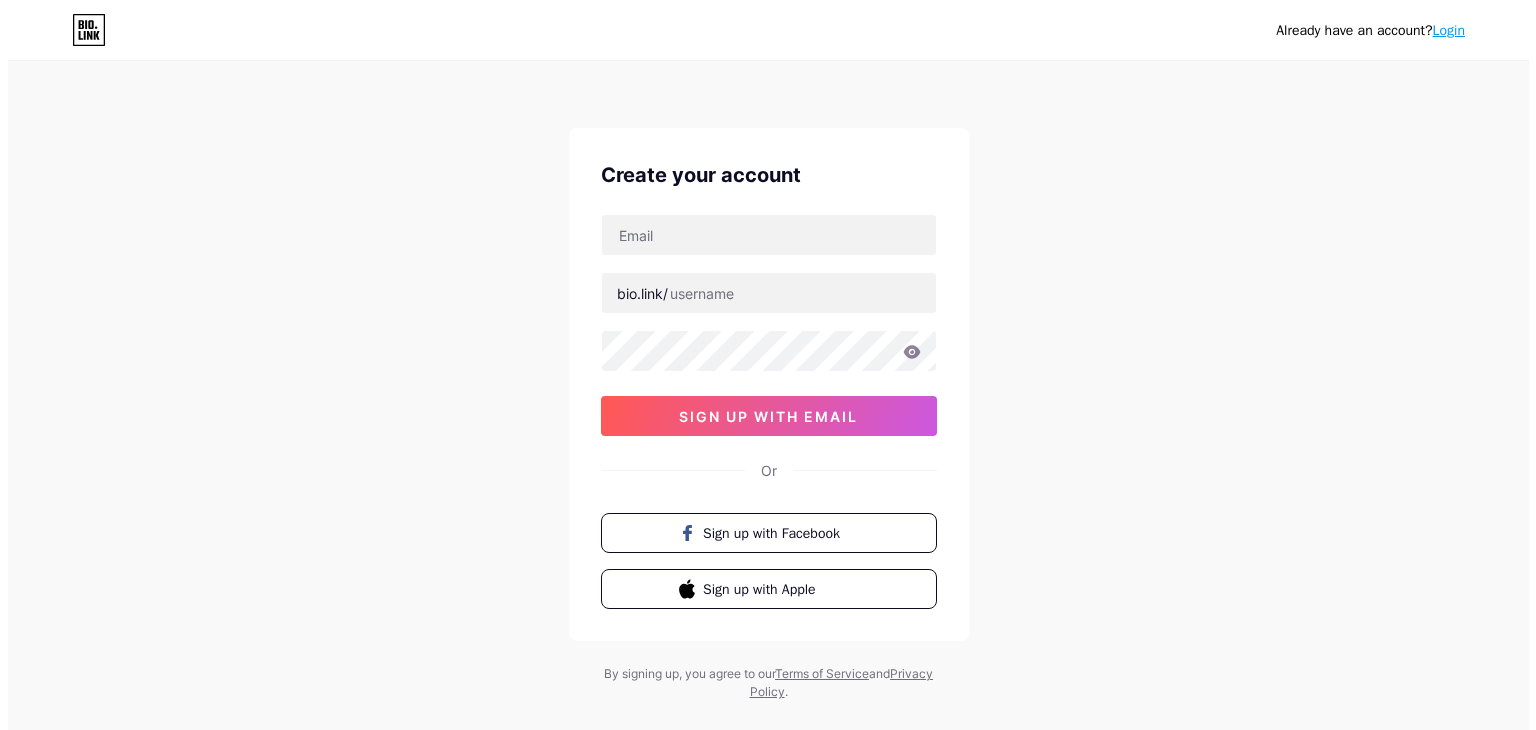 scroll, scrollTop: 0, scrollLeft: 0, axis: both 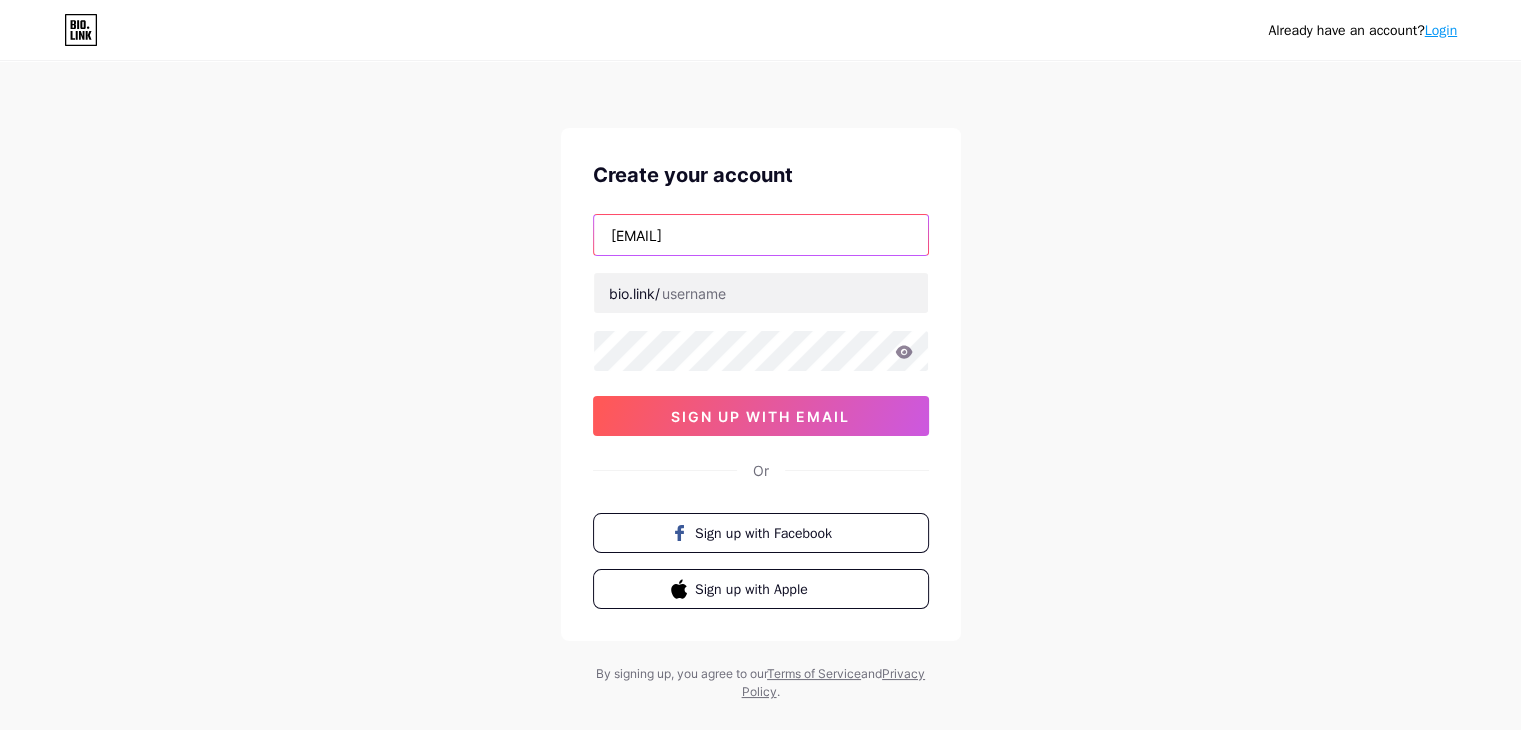 type on "[EMAIL]" 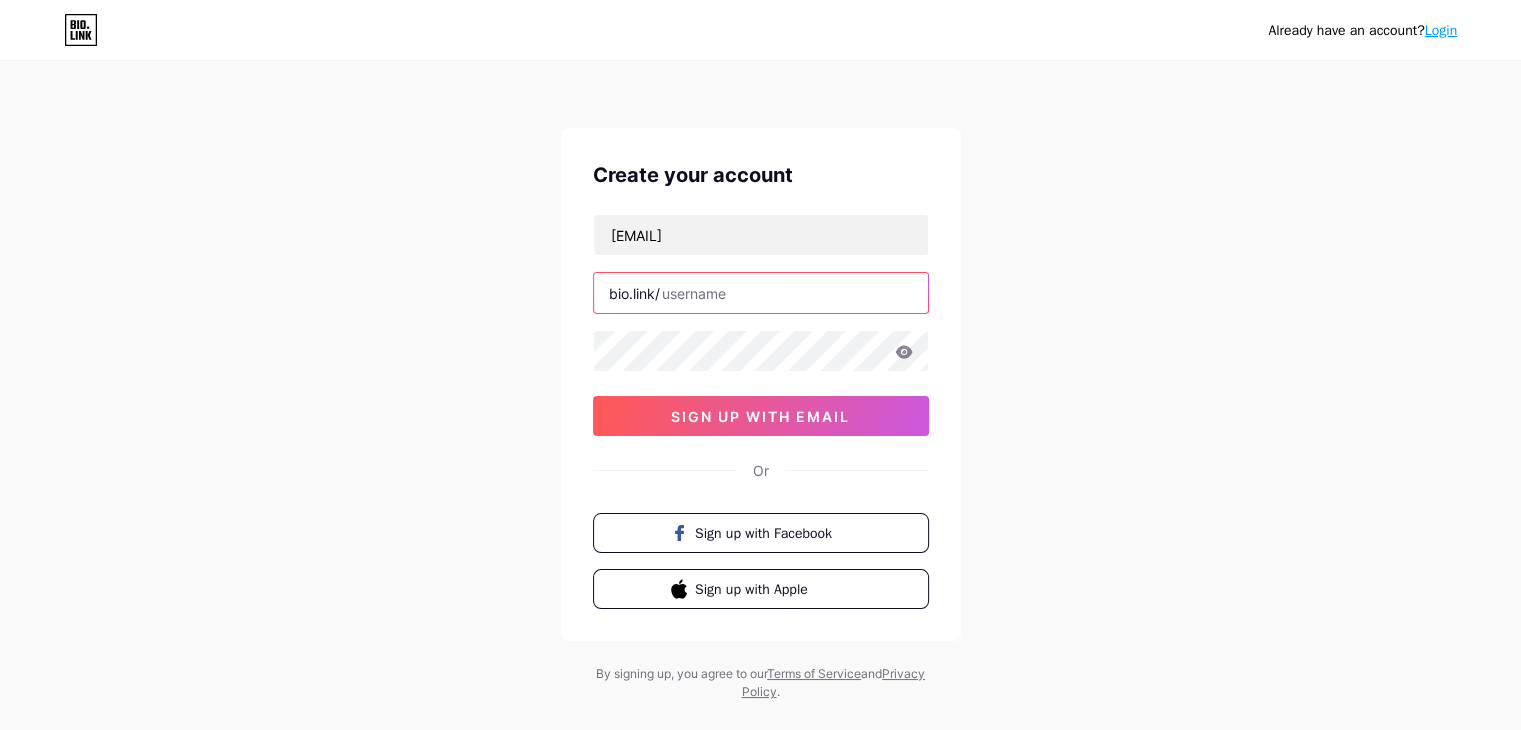 click at bounding box center [761, 293] 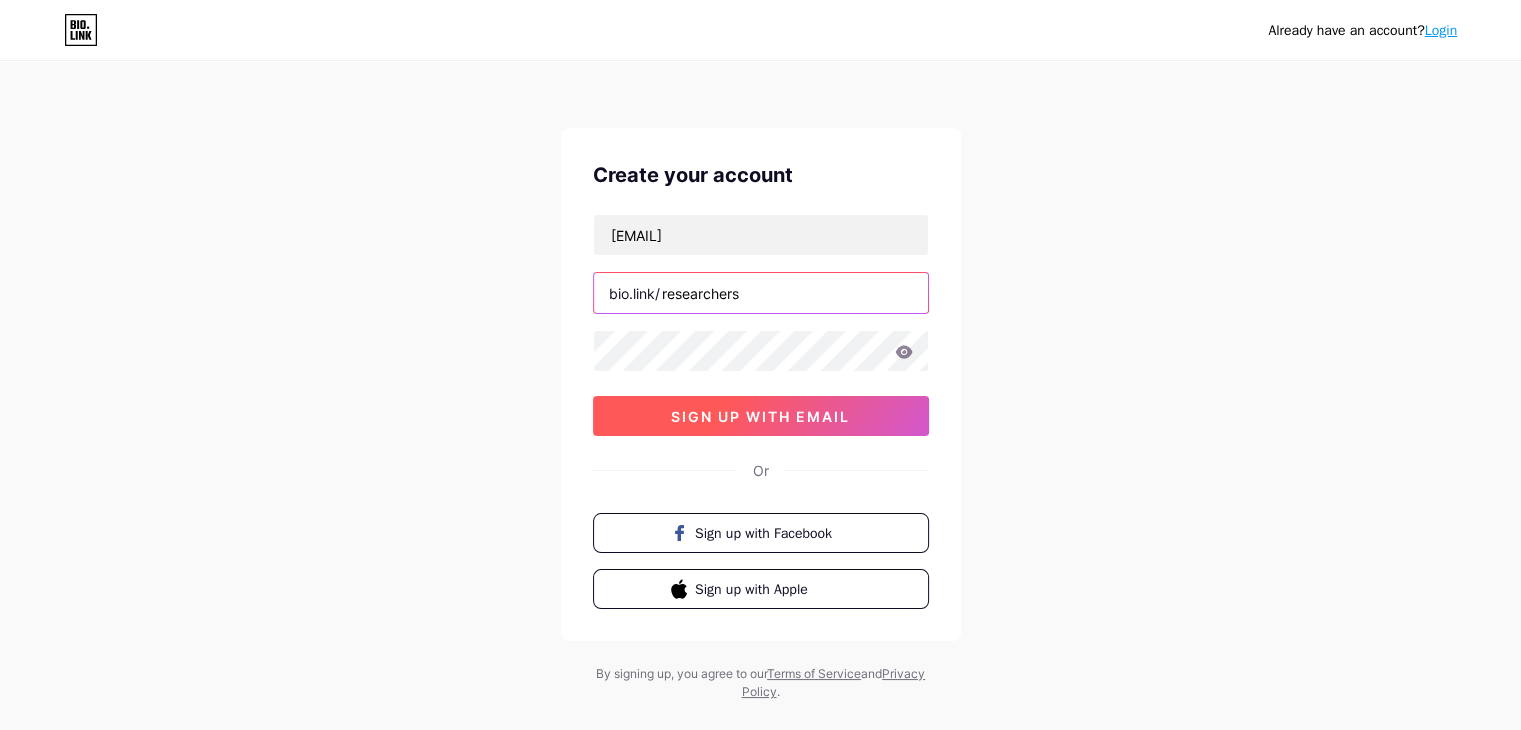 type on "researchers" 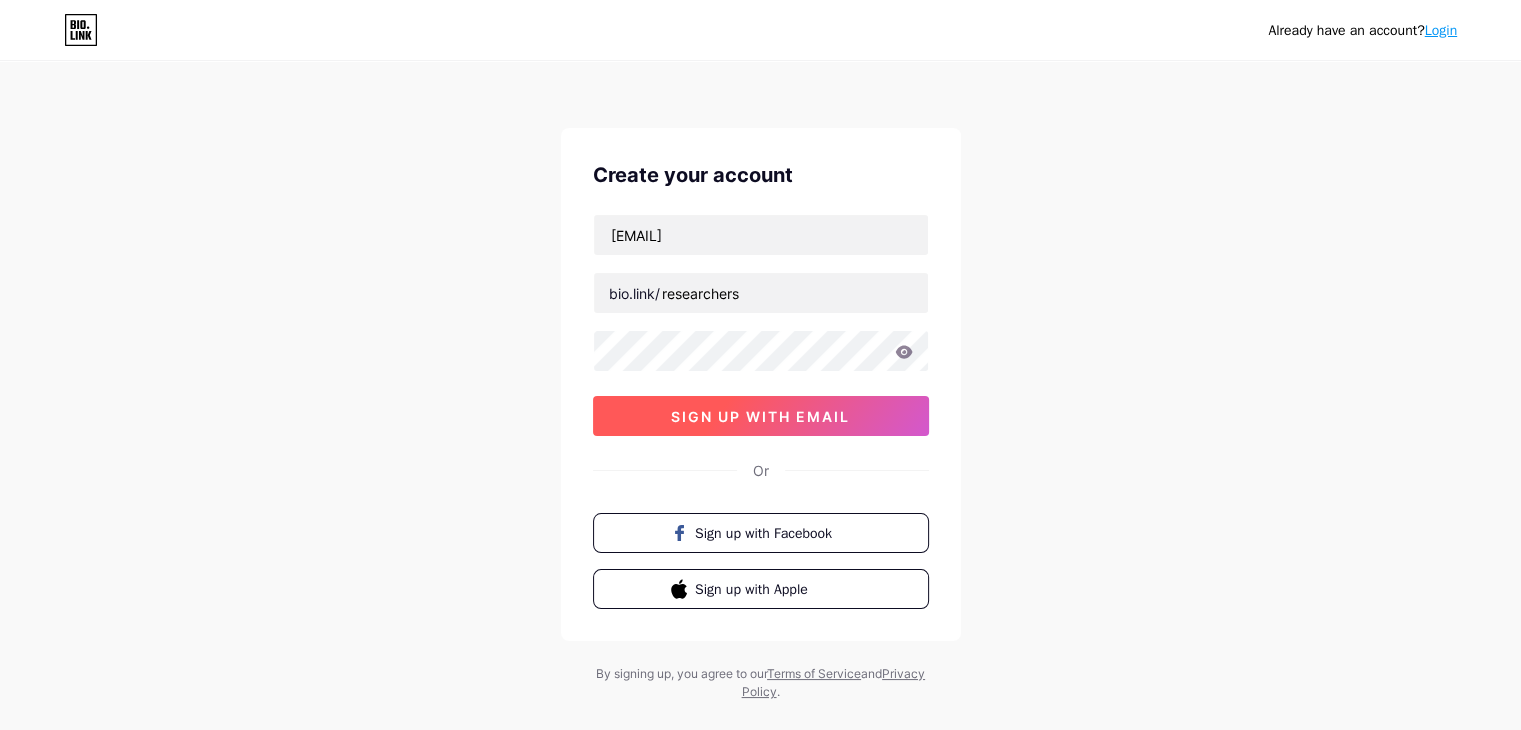 click on "sign up with email" at bounding box center [760, 416] 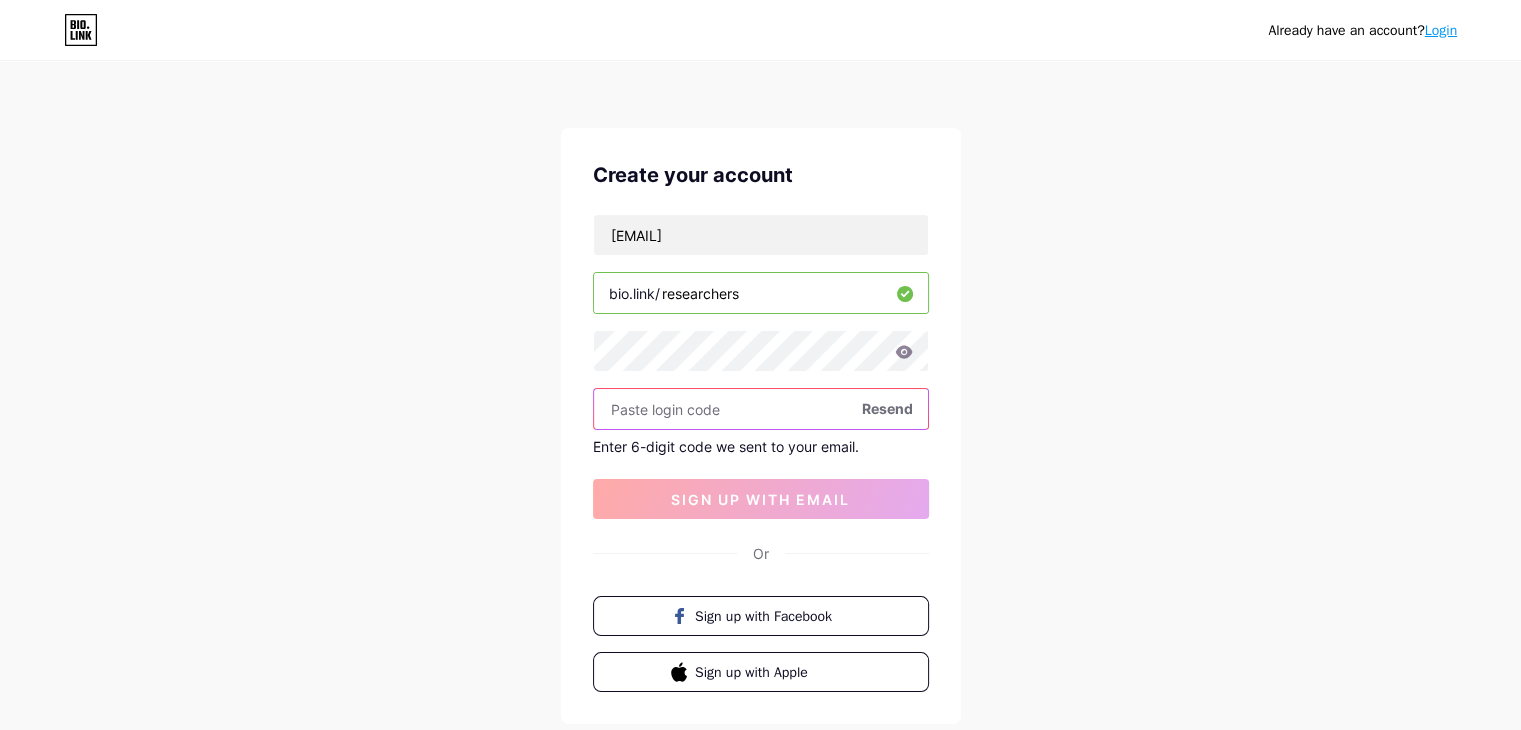 paste on "251884" 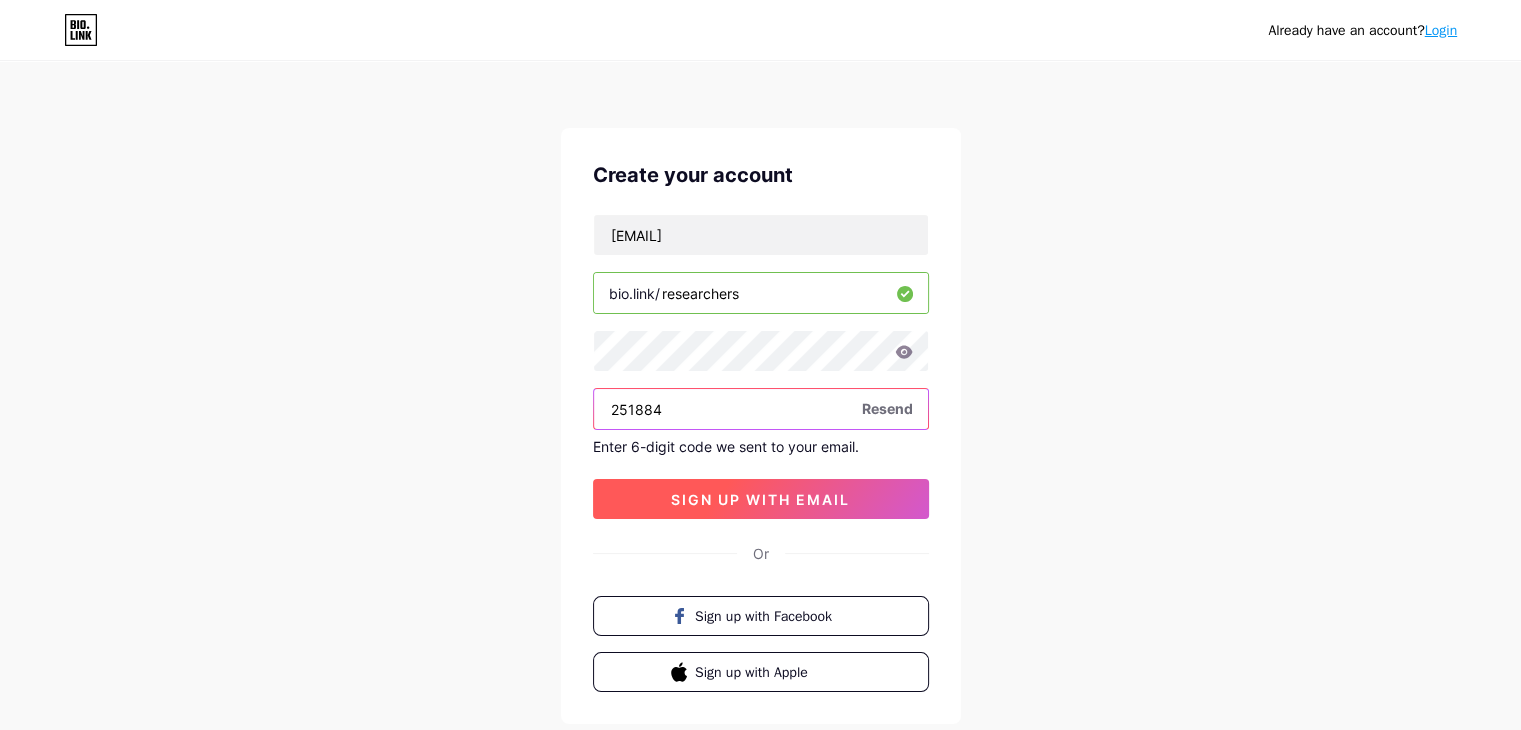 type on "251884" 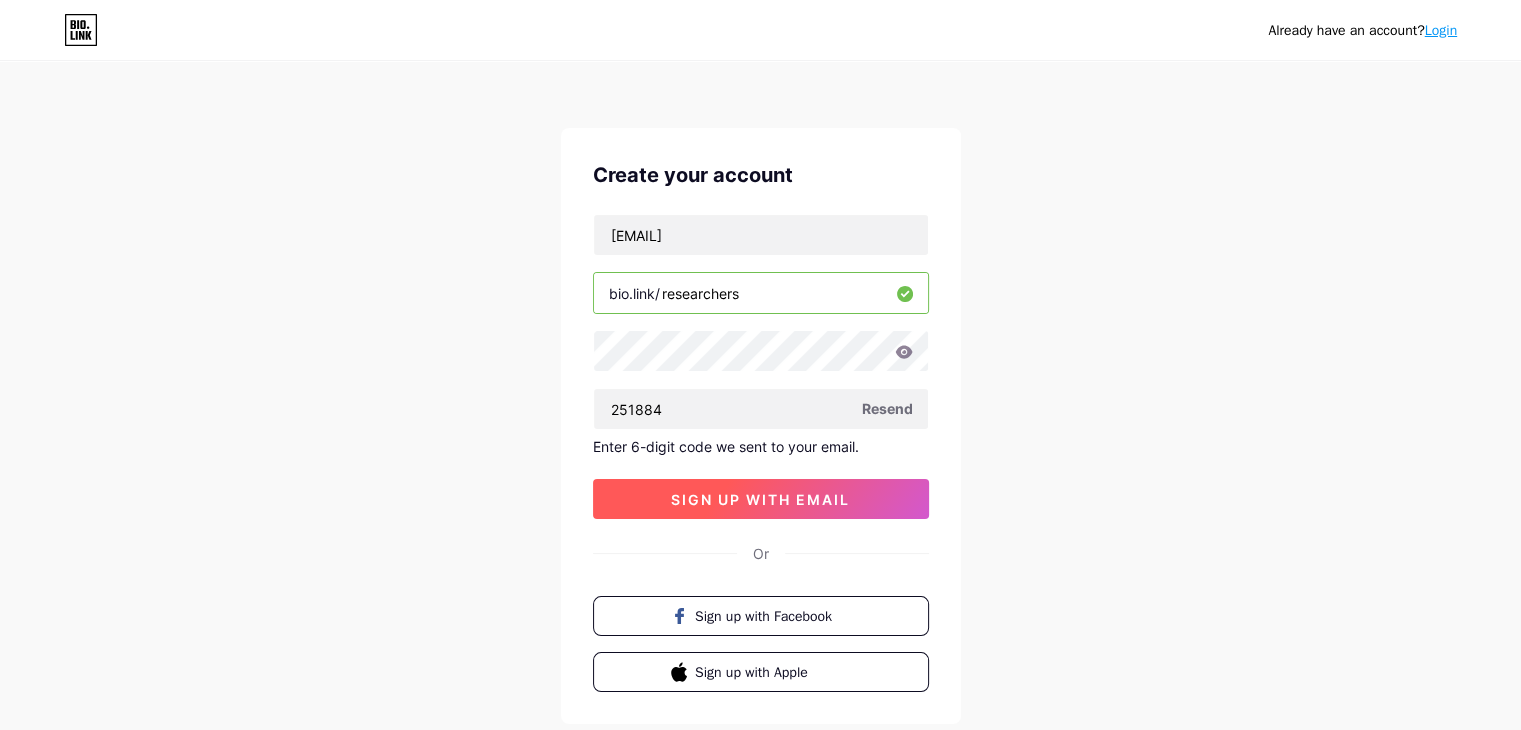 click on "sign up with email" at bounding box center [760, 499] 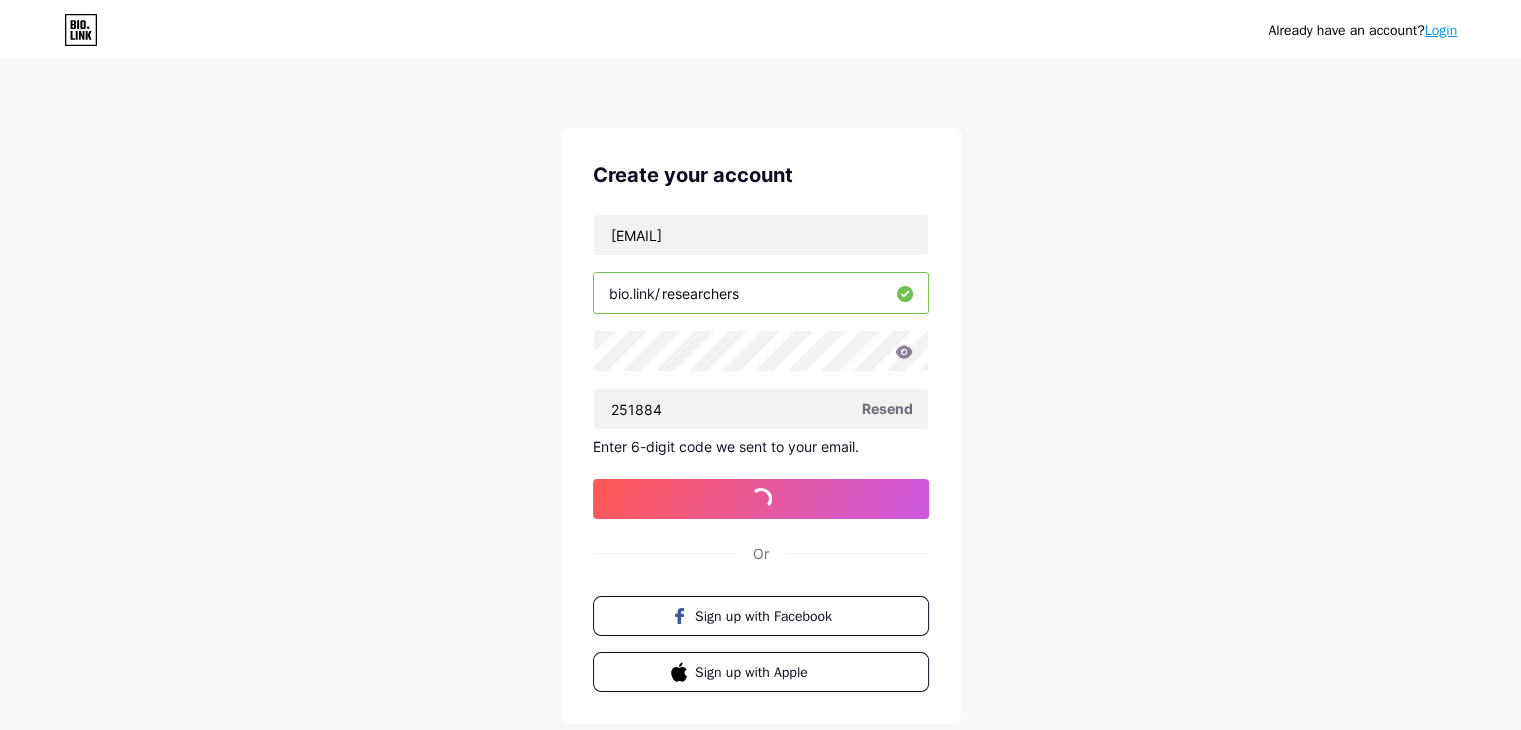 type 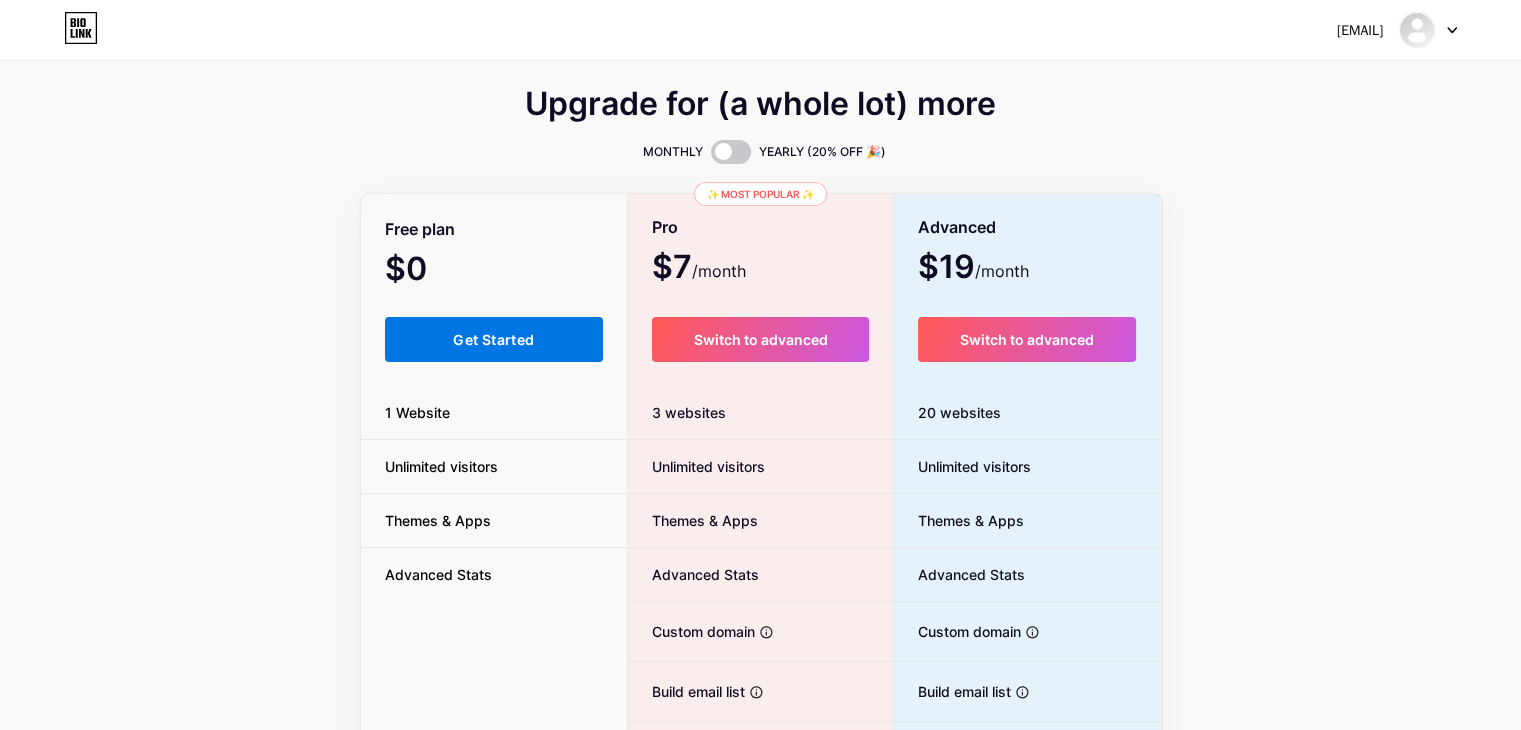 click on "Get Started" at bounding box center [494, 339] 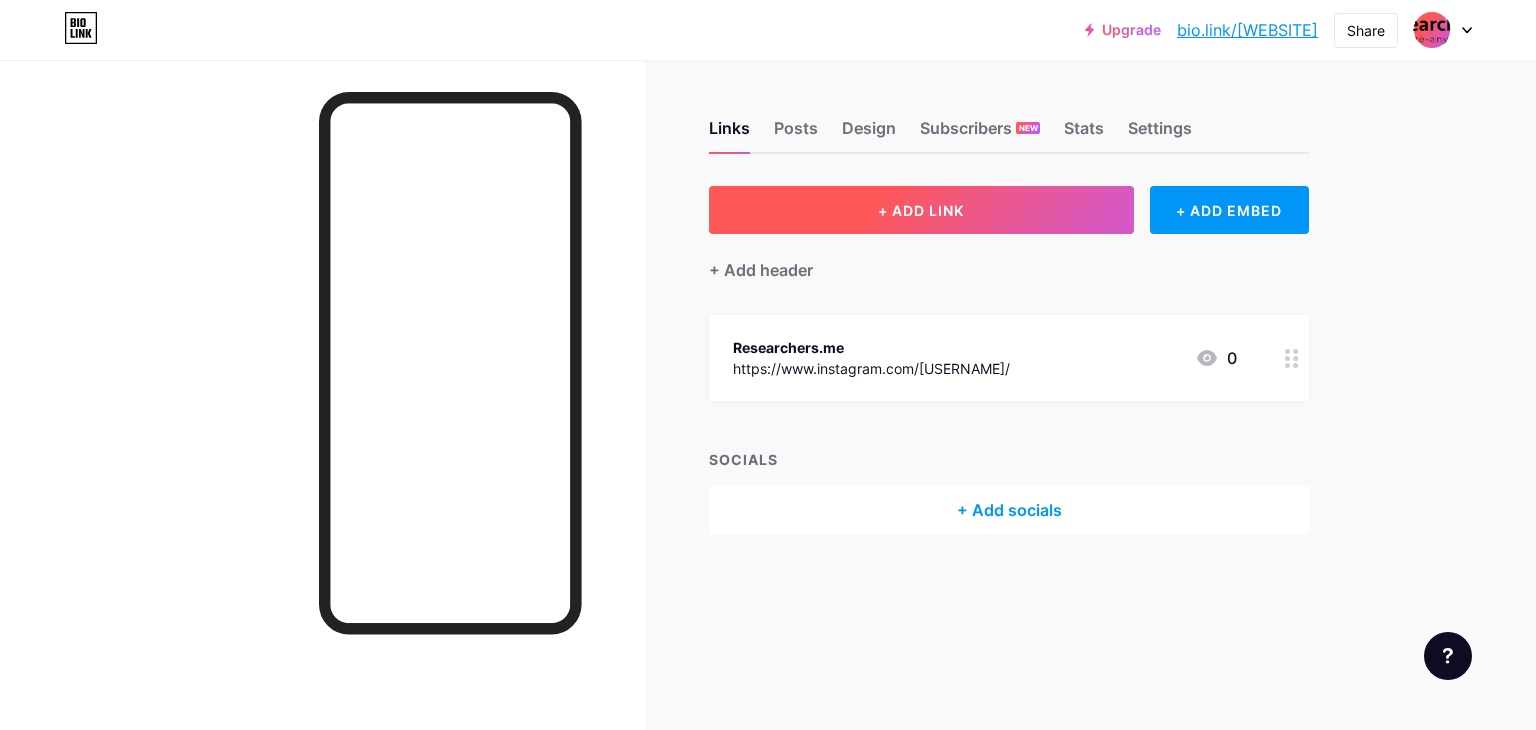 click on "+ ADD LINK" at bounding box center (921, 210) 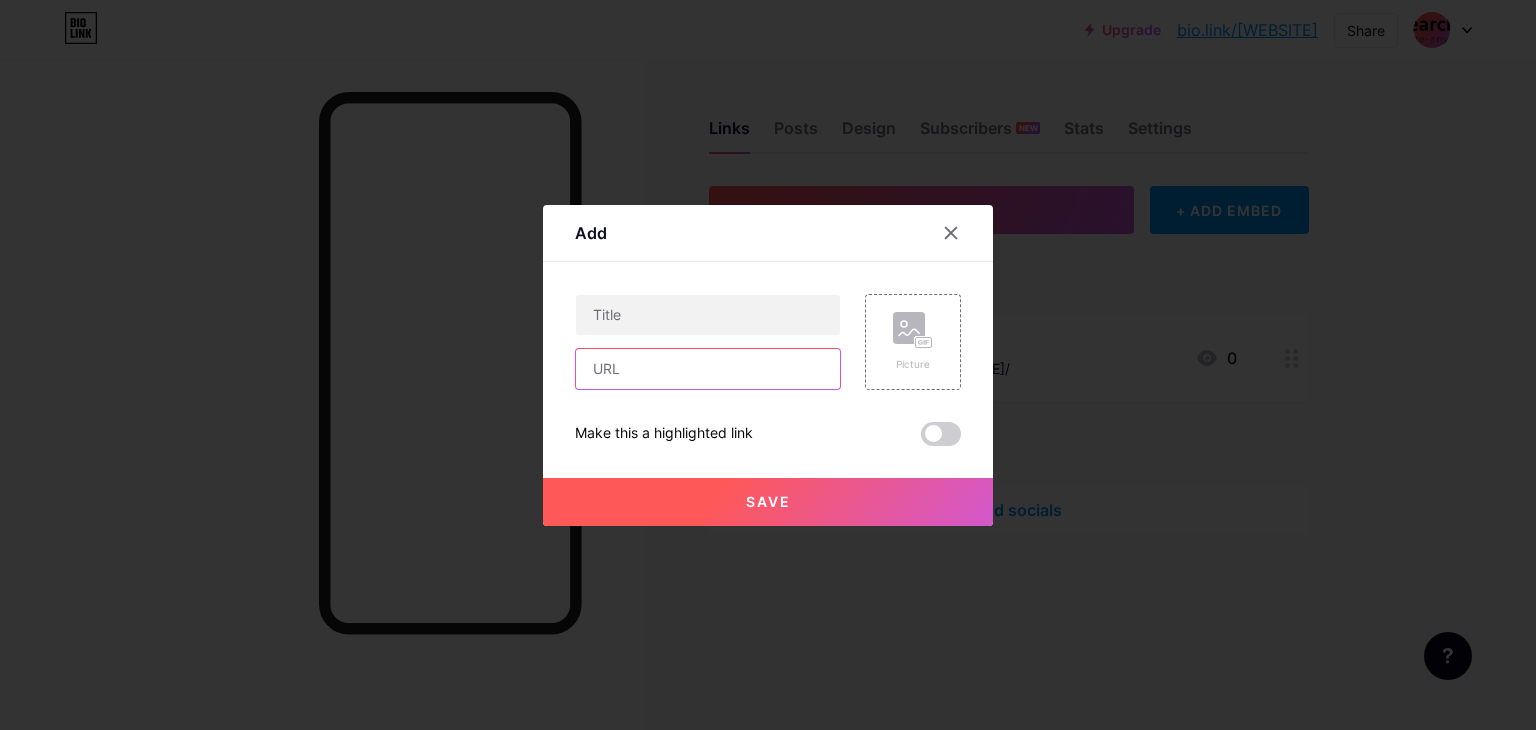 click at bounding box center (708, 369) 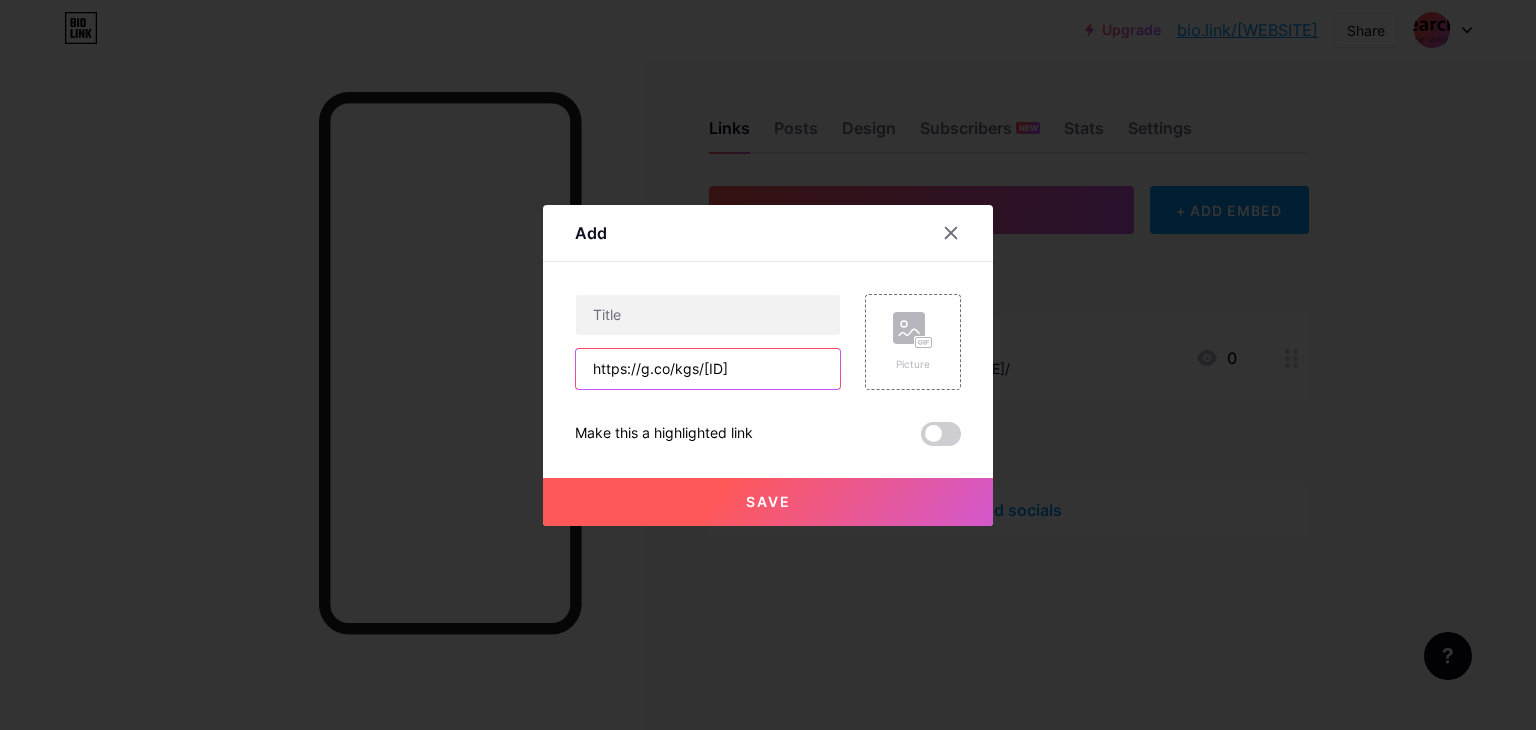 type on "https://g.co/kgs/[ID]" 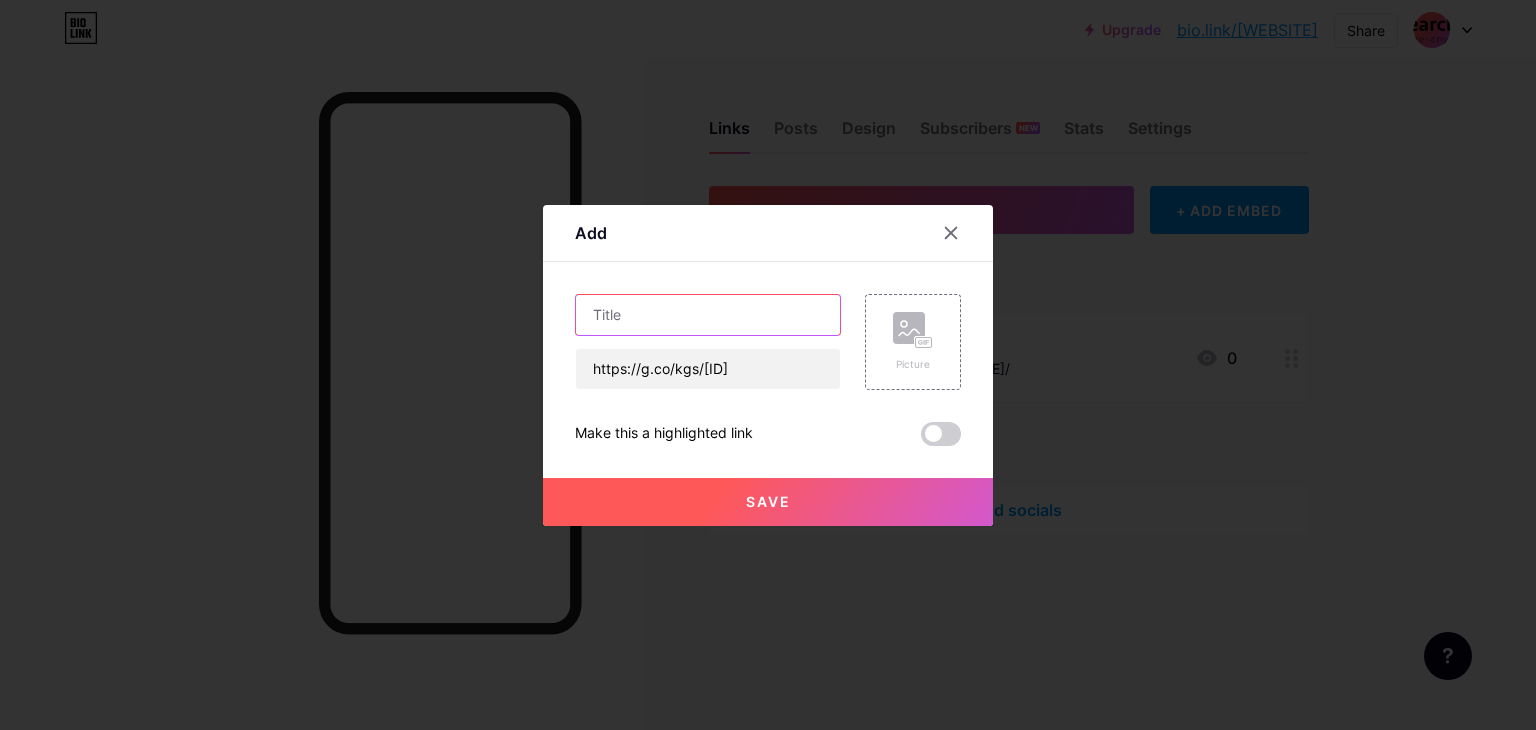 click at bounding box center (708, 315) 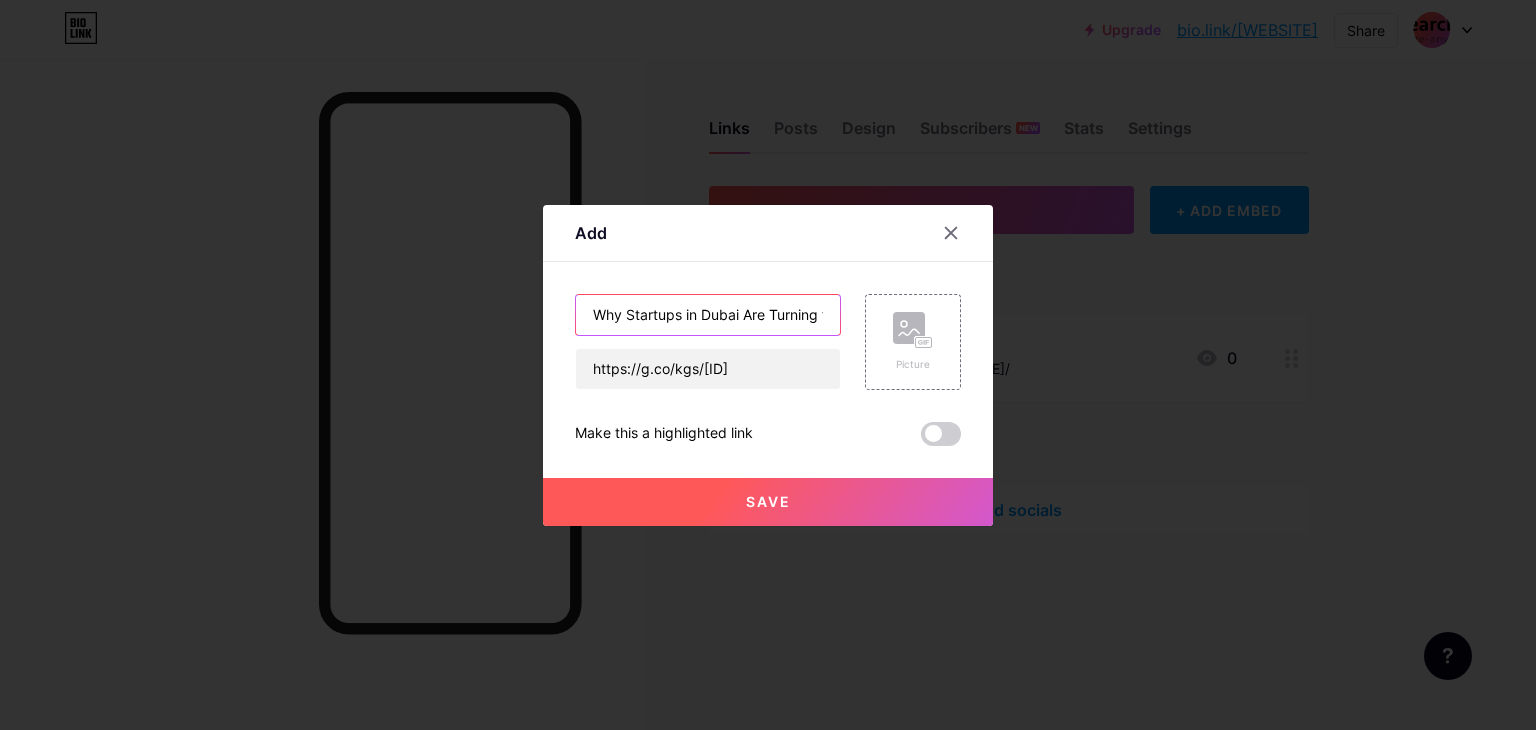 scroll, scrollTop: 0, scrollLeft: 366, axis: horizontal 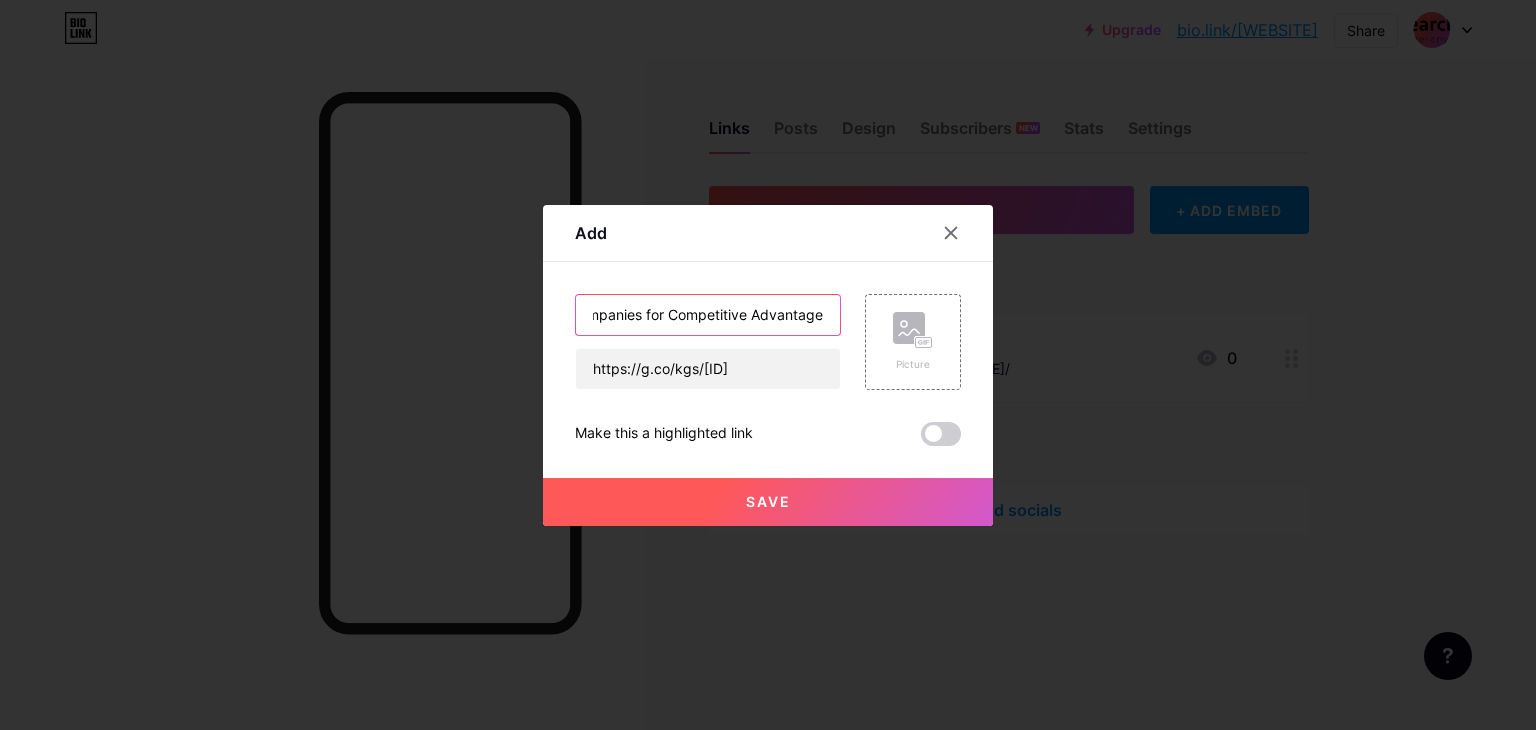 type on "Why Startups in Dubai Are Turning to Data Analysis Companies for Competitive Advantage" 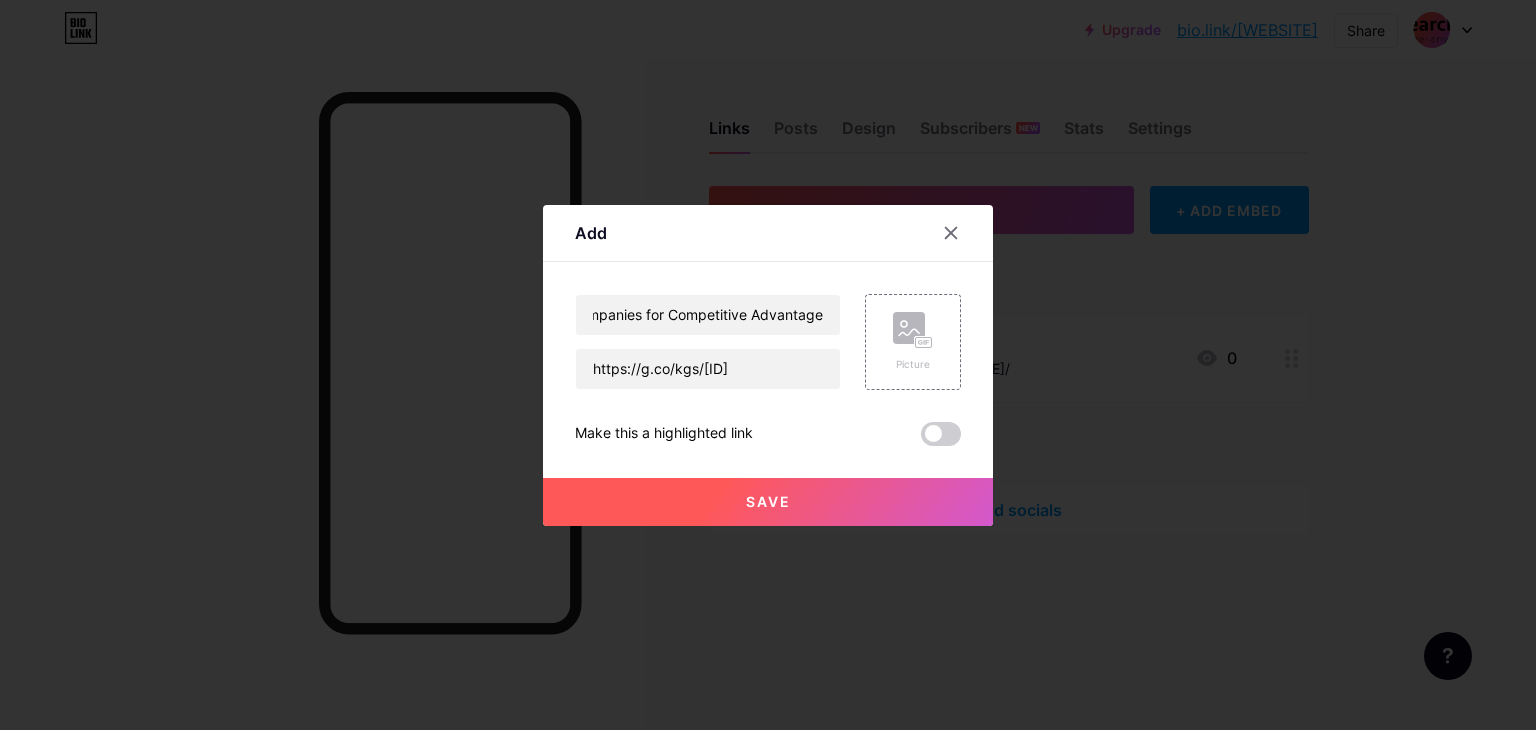 click on "Save" at bounding box center (768, 502) 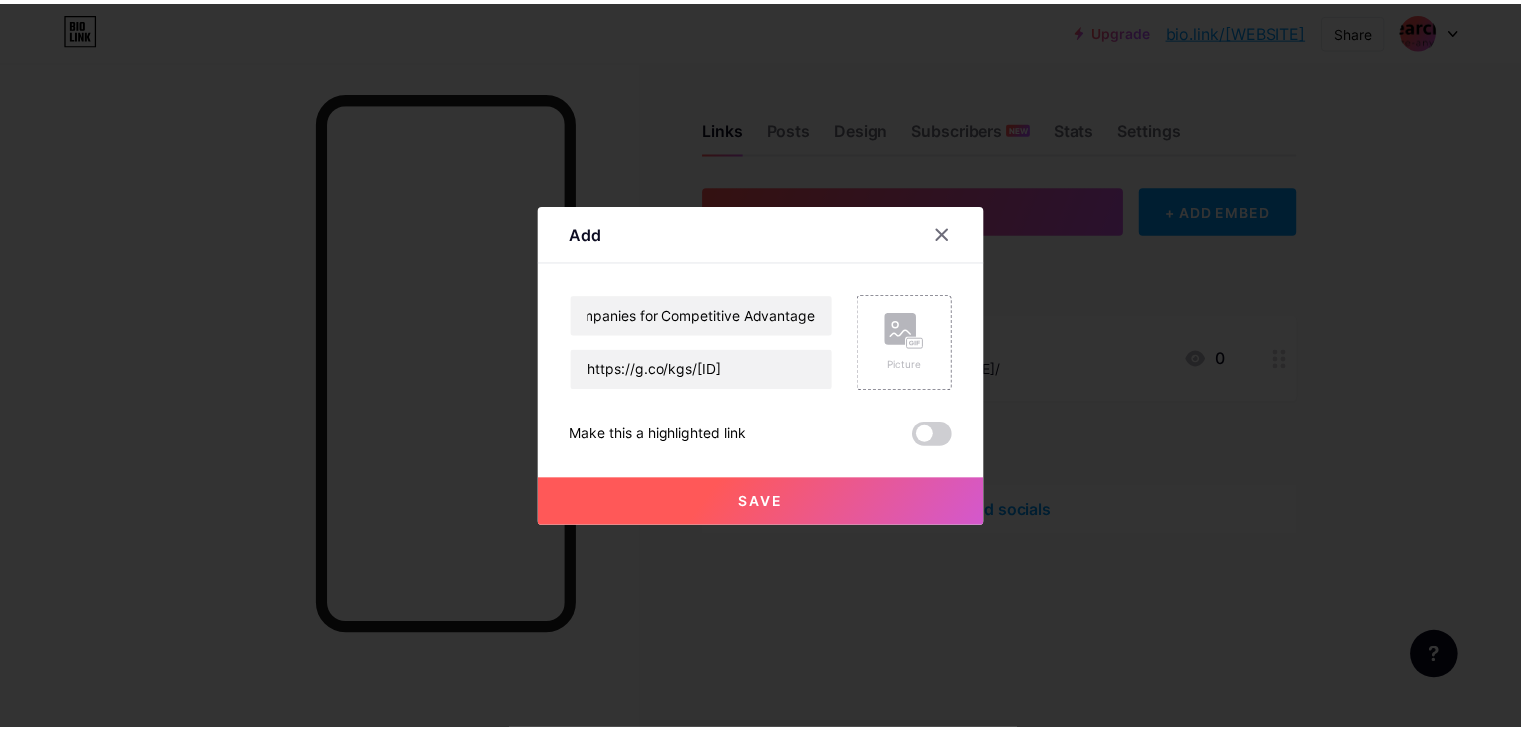 scroll, scrollTop: 0, scrollLeft: 0, axis: both 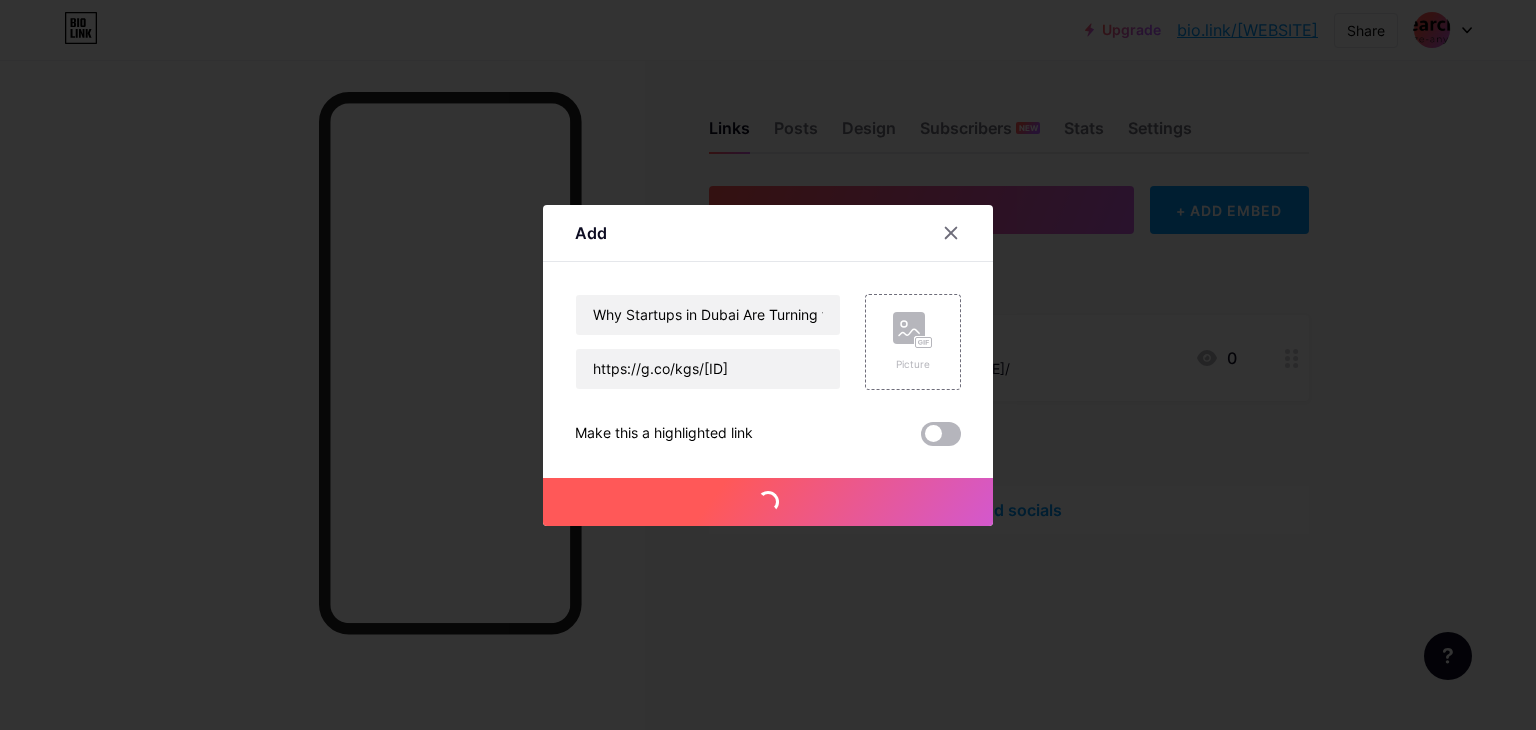 click at bounding box center [941, 434] 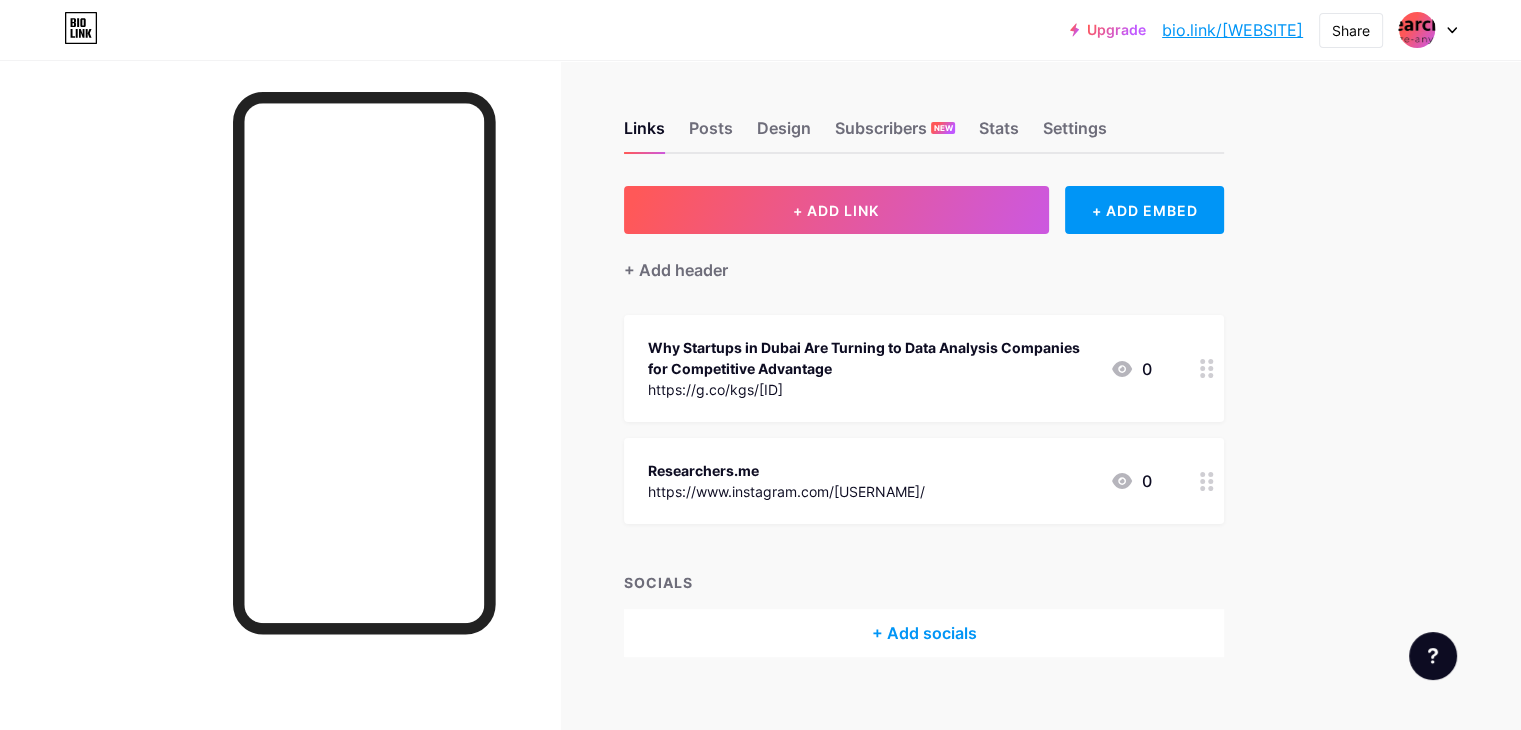 click on "bio.link/[WEBSITE]" at bounding box center (1232, 30) 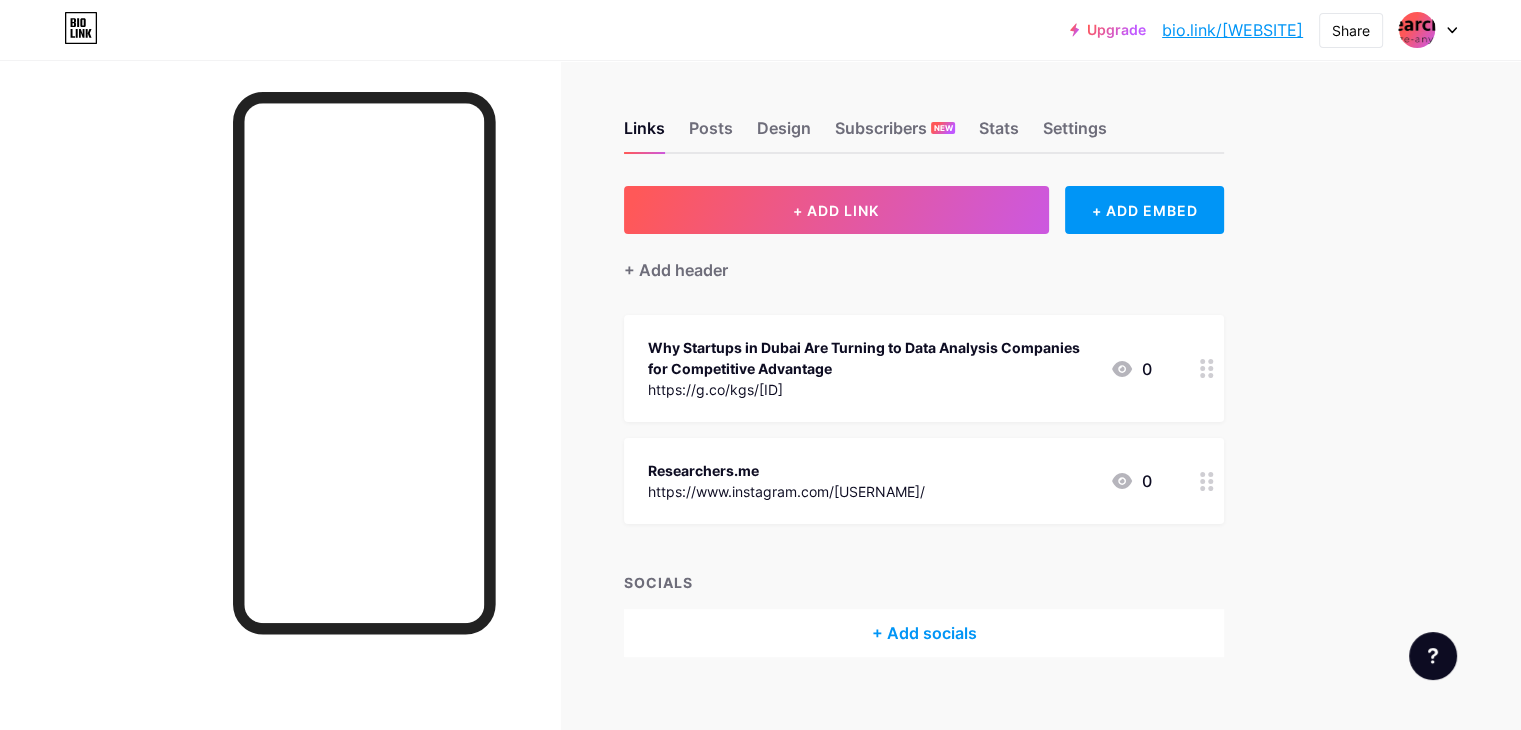click at bounding box center (1428, 30) 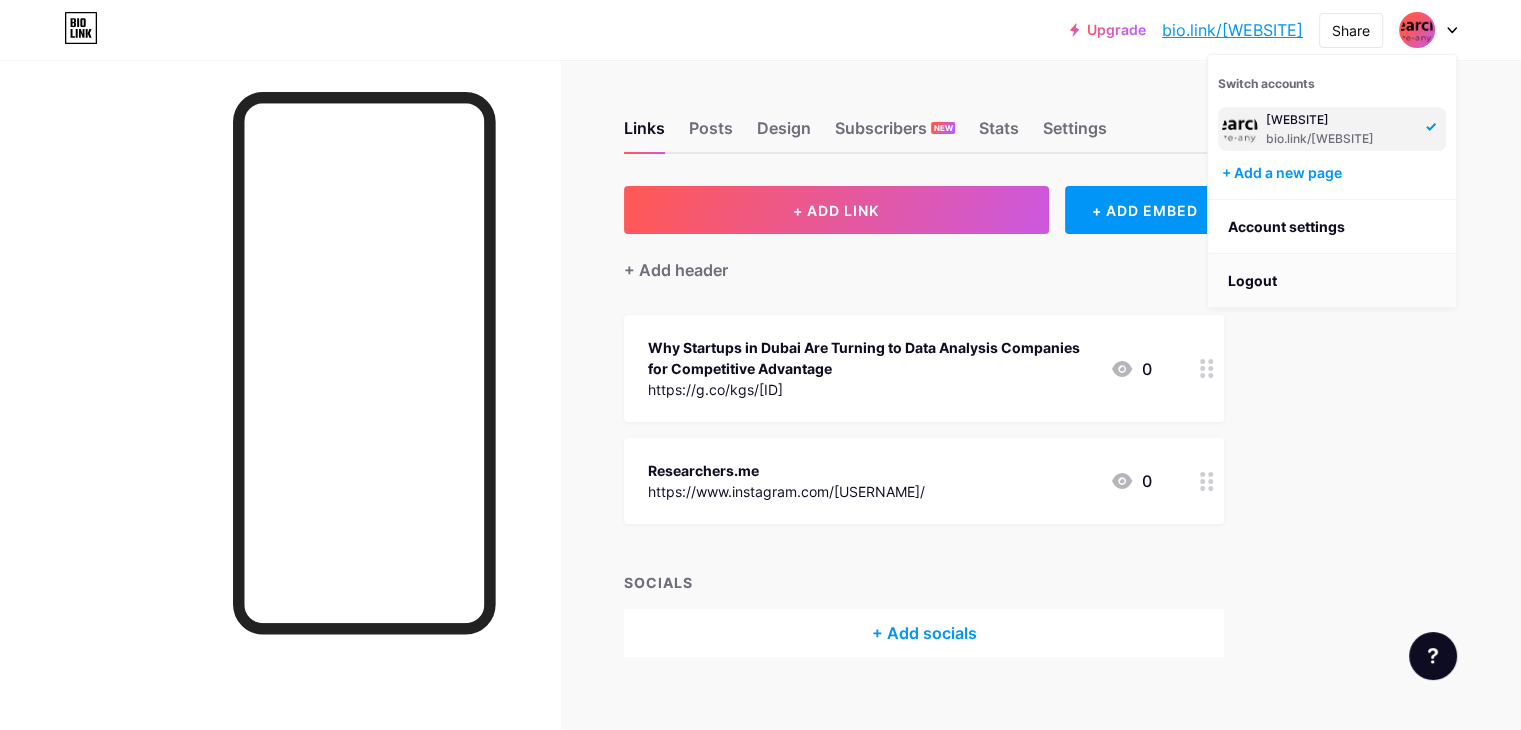 click on "Logout" at bounding box center [1332, 281] 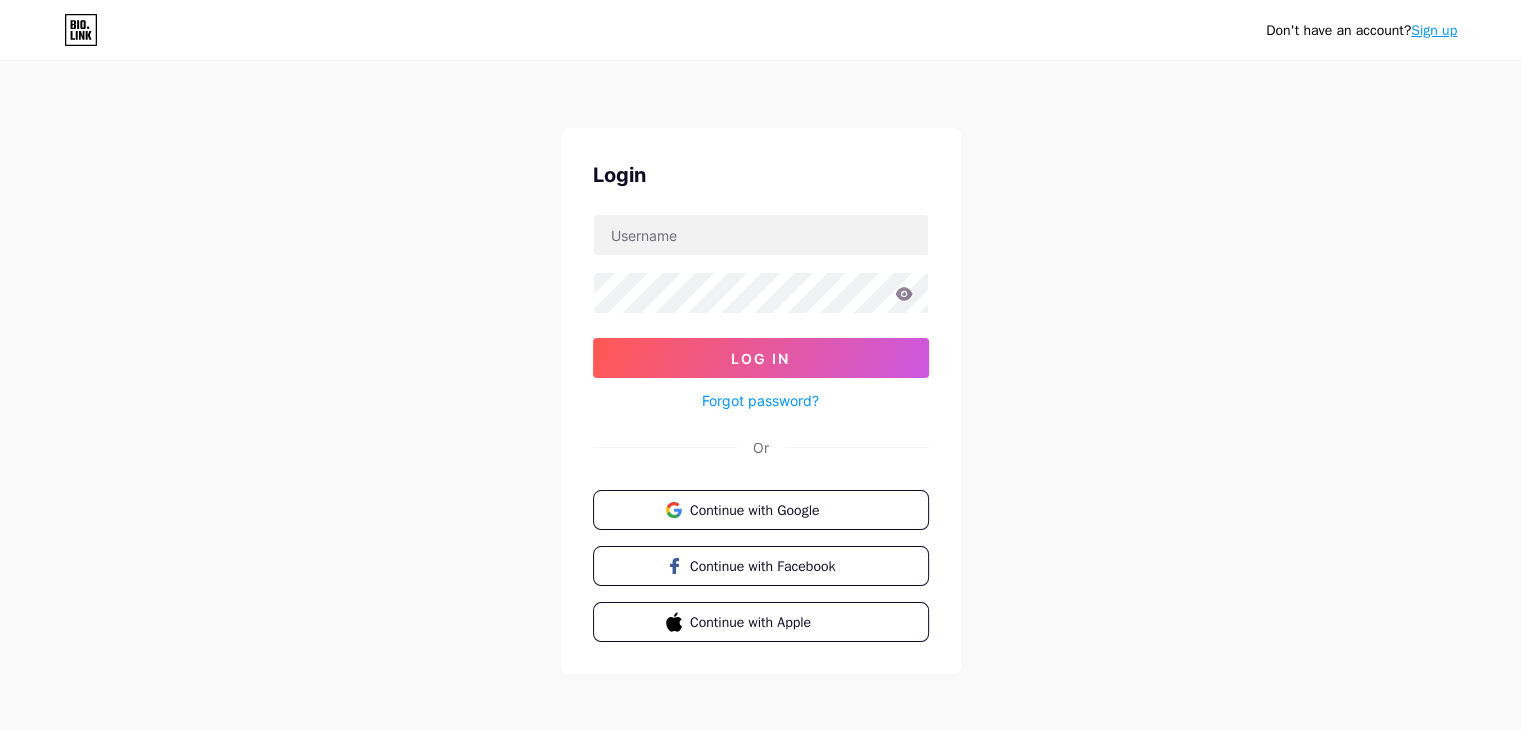 click on "Sign up" at bounding box center (1434, 30) 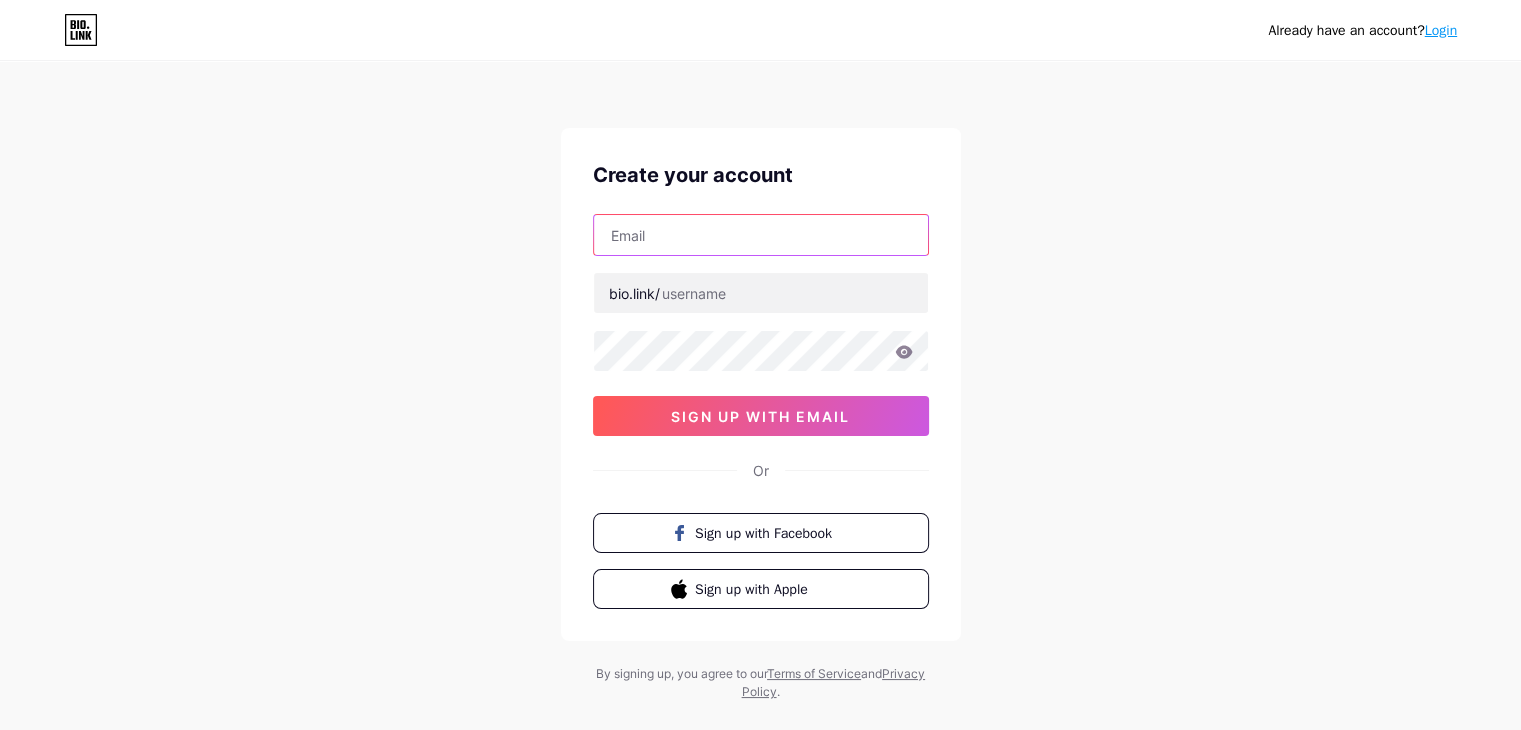 drag, startPoint x: 780, startPoint y: 233, endPoint x: 771, endPoint y: 206, distance: 28.460499 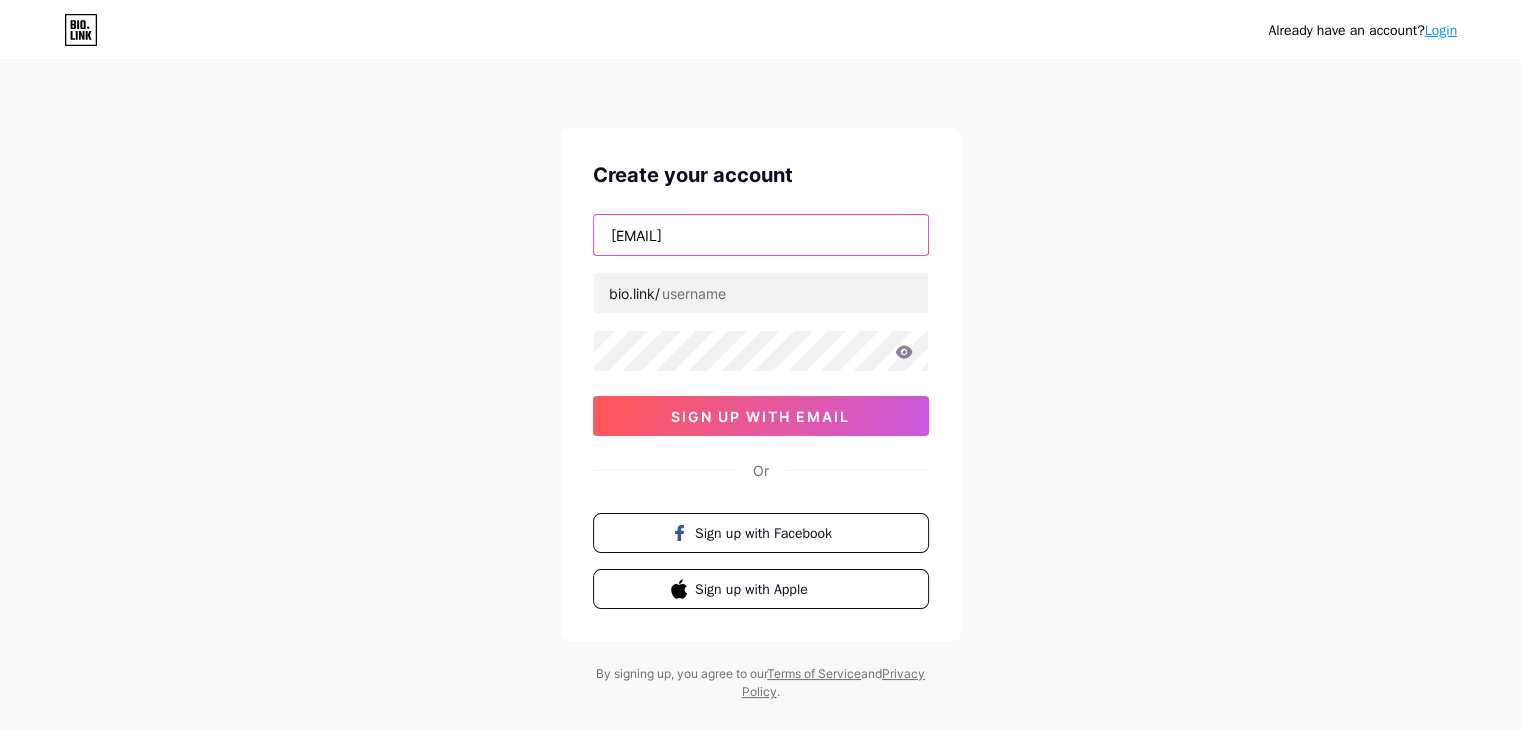 type on "[EMAIL]" 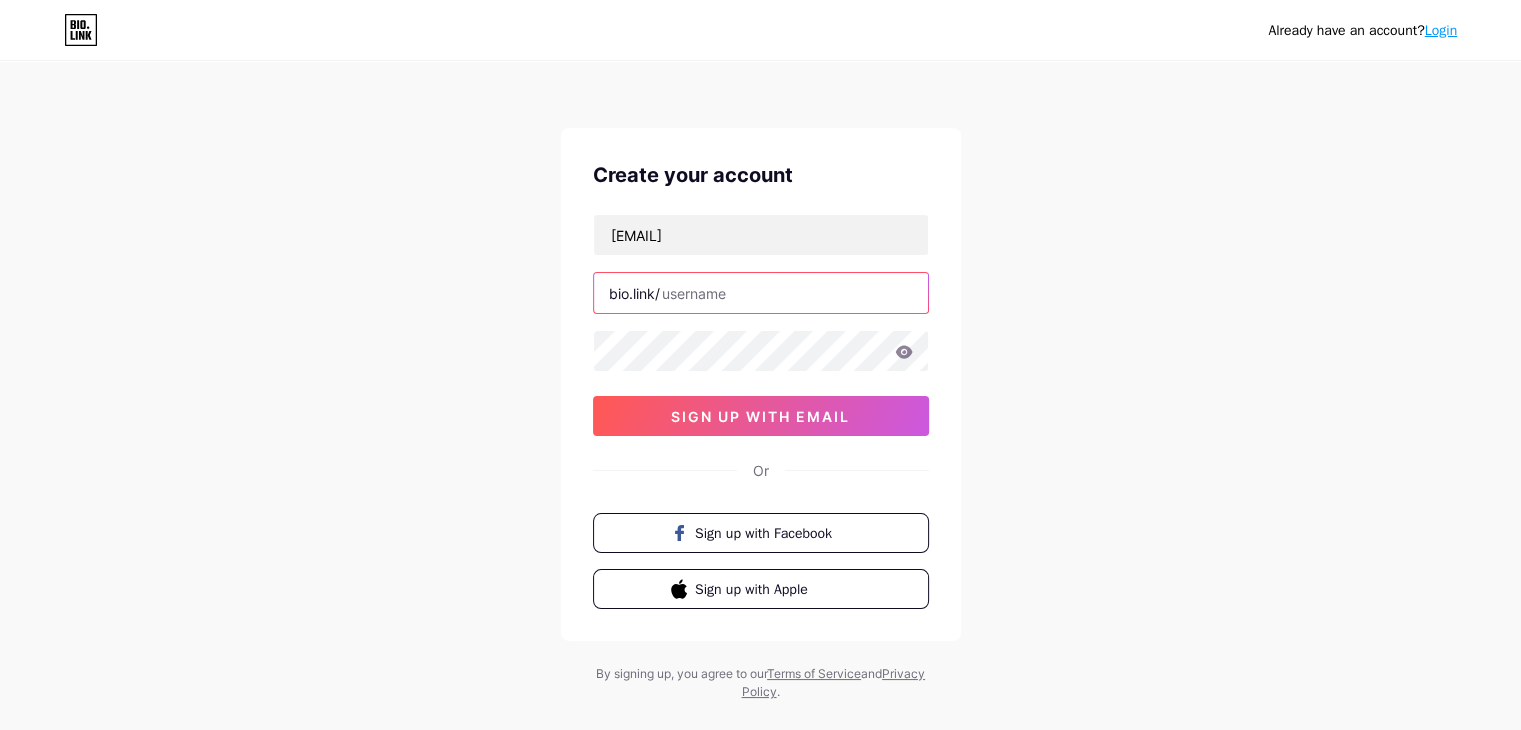 click at bounding box center (761, 293) 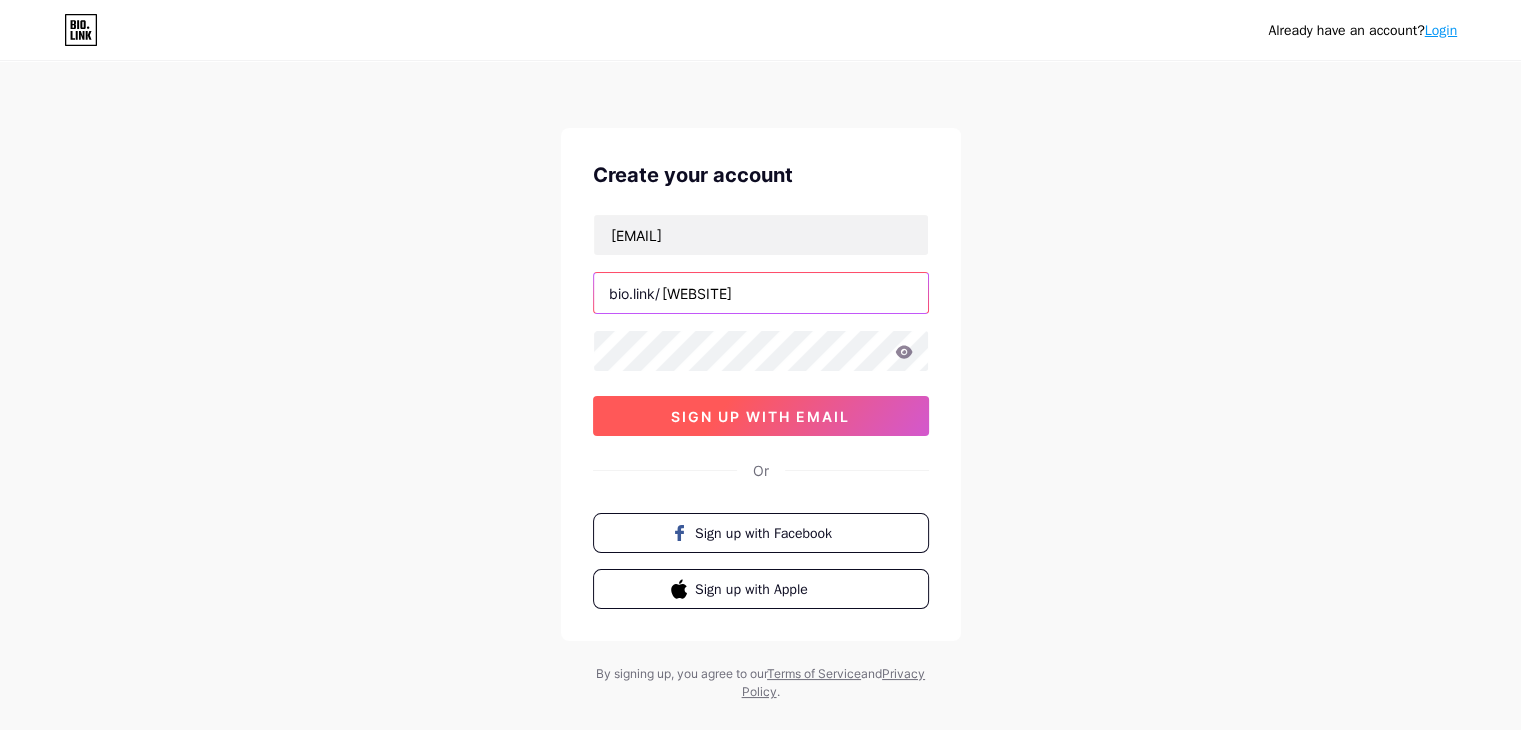 type on "[WEBSITE]" 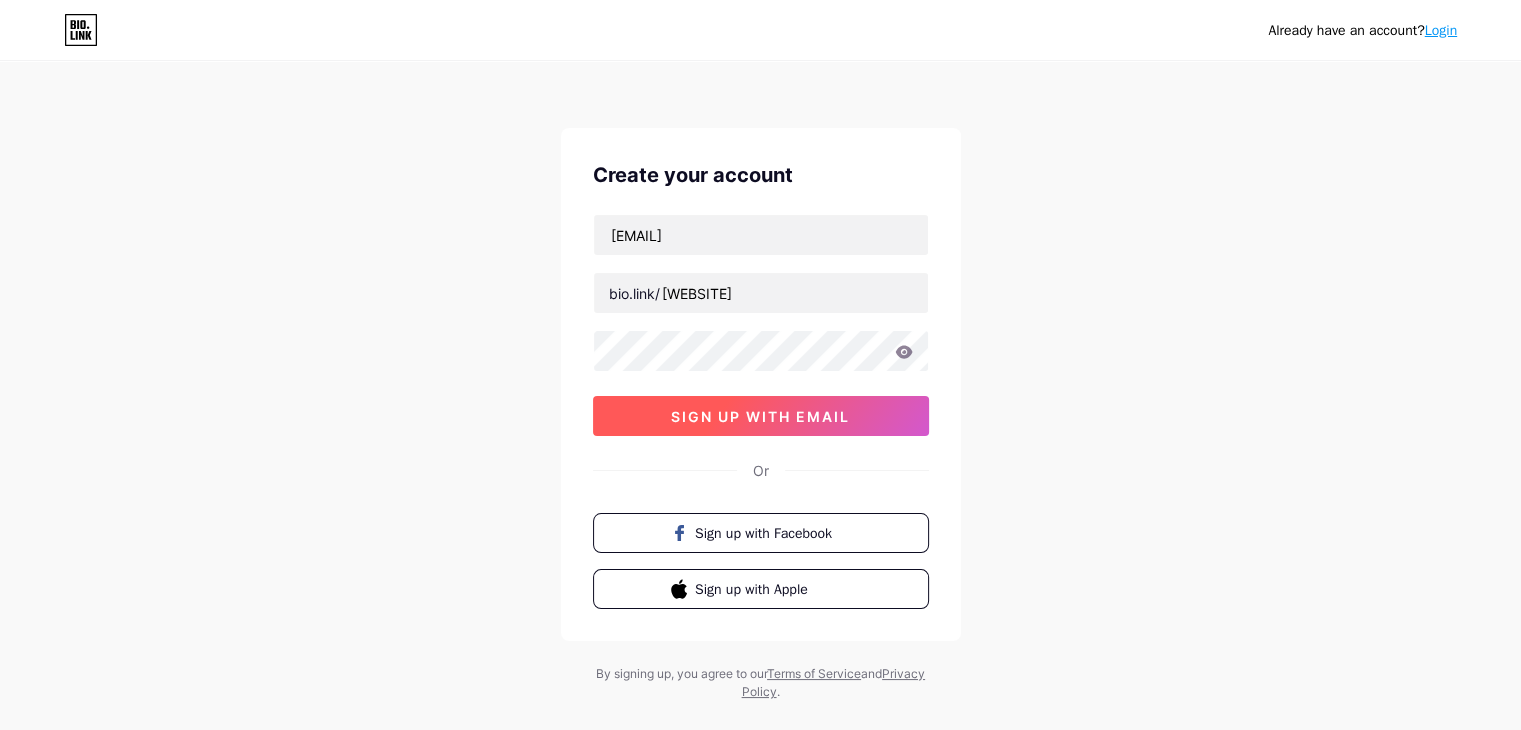 click on "sign up with email" at bounding box center [760, 416] 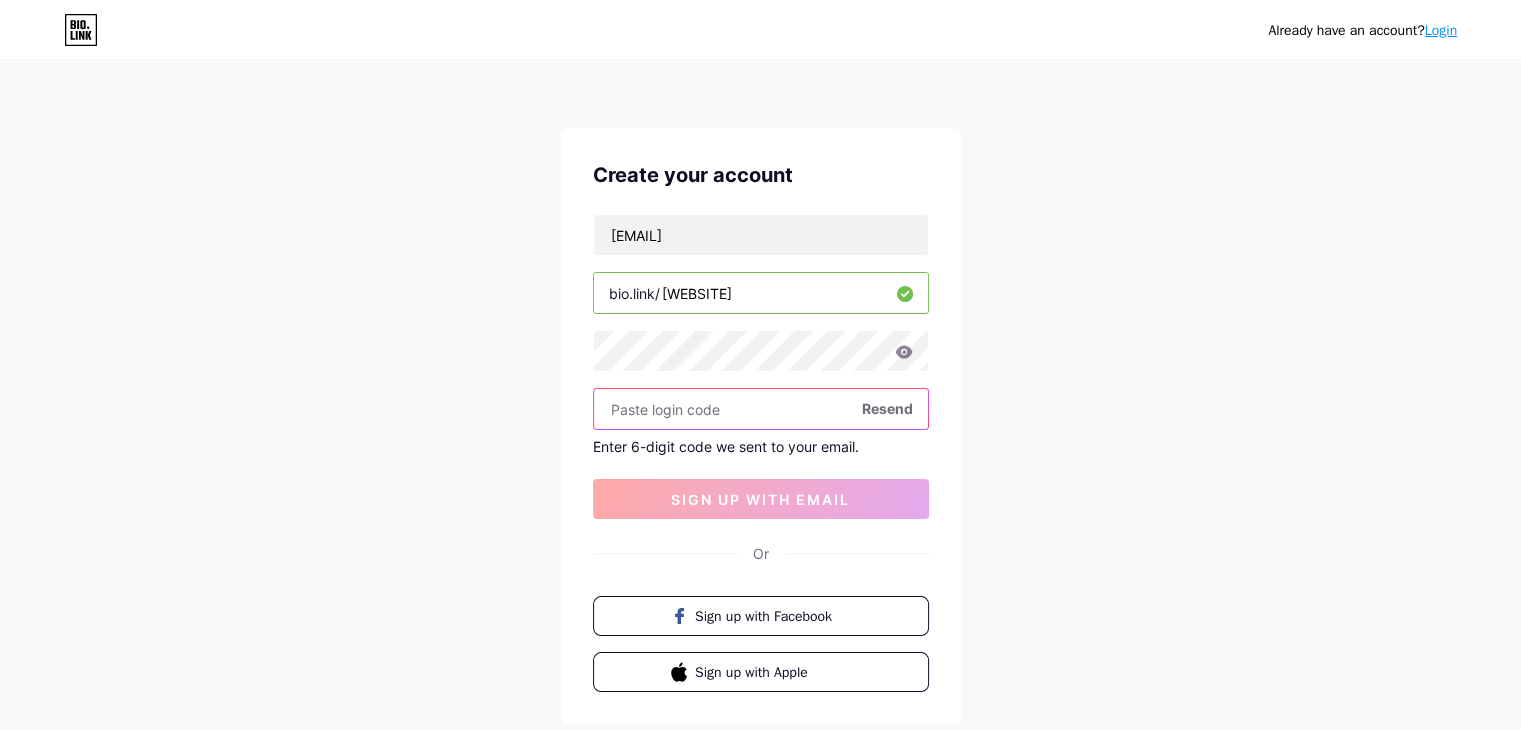 paste on "520318" 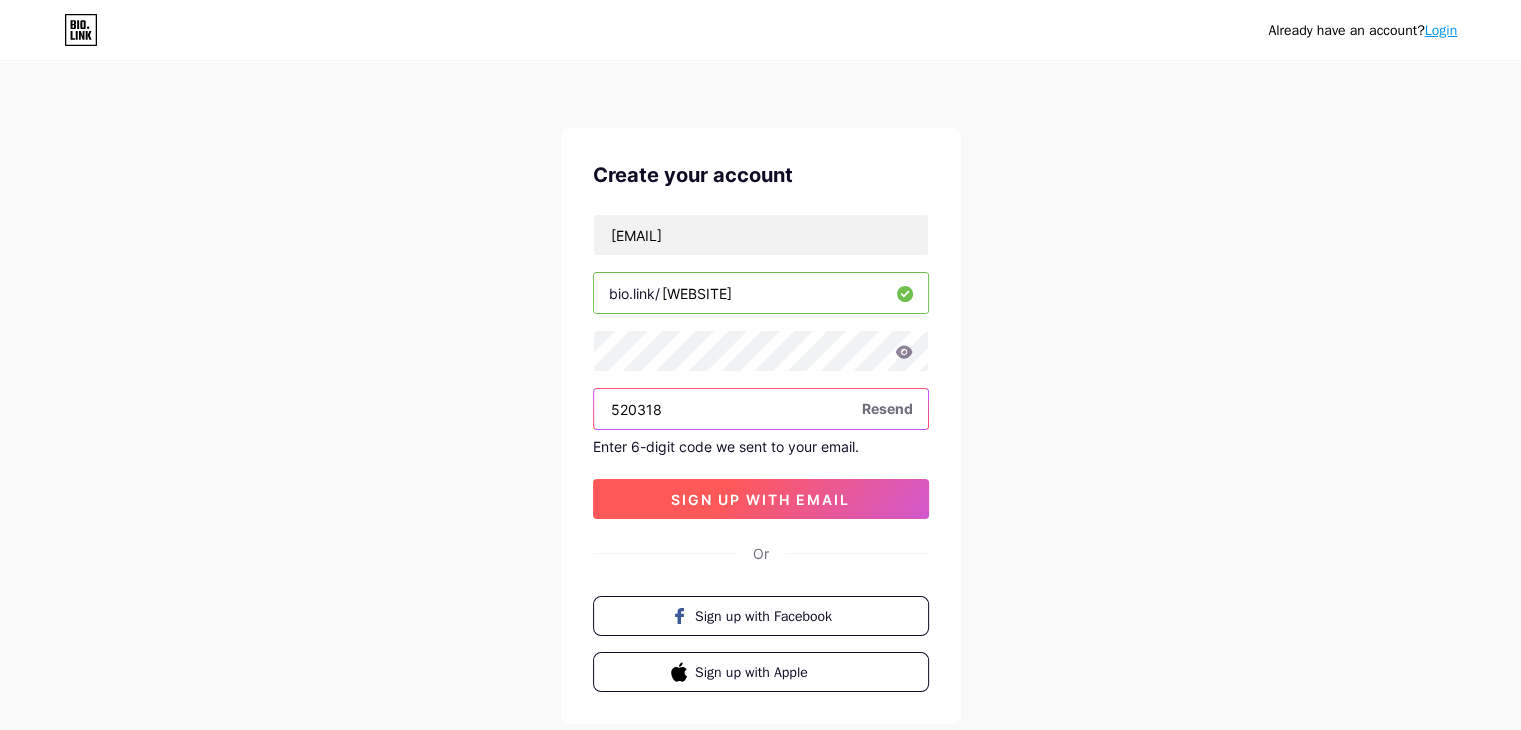 type on "520318" 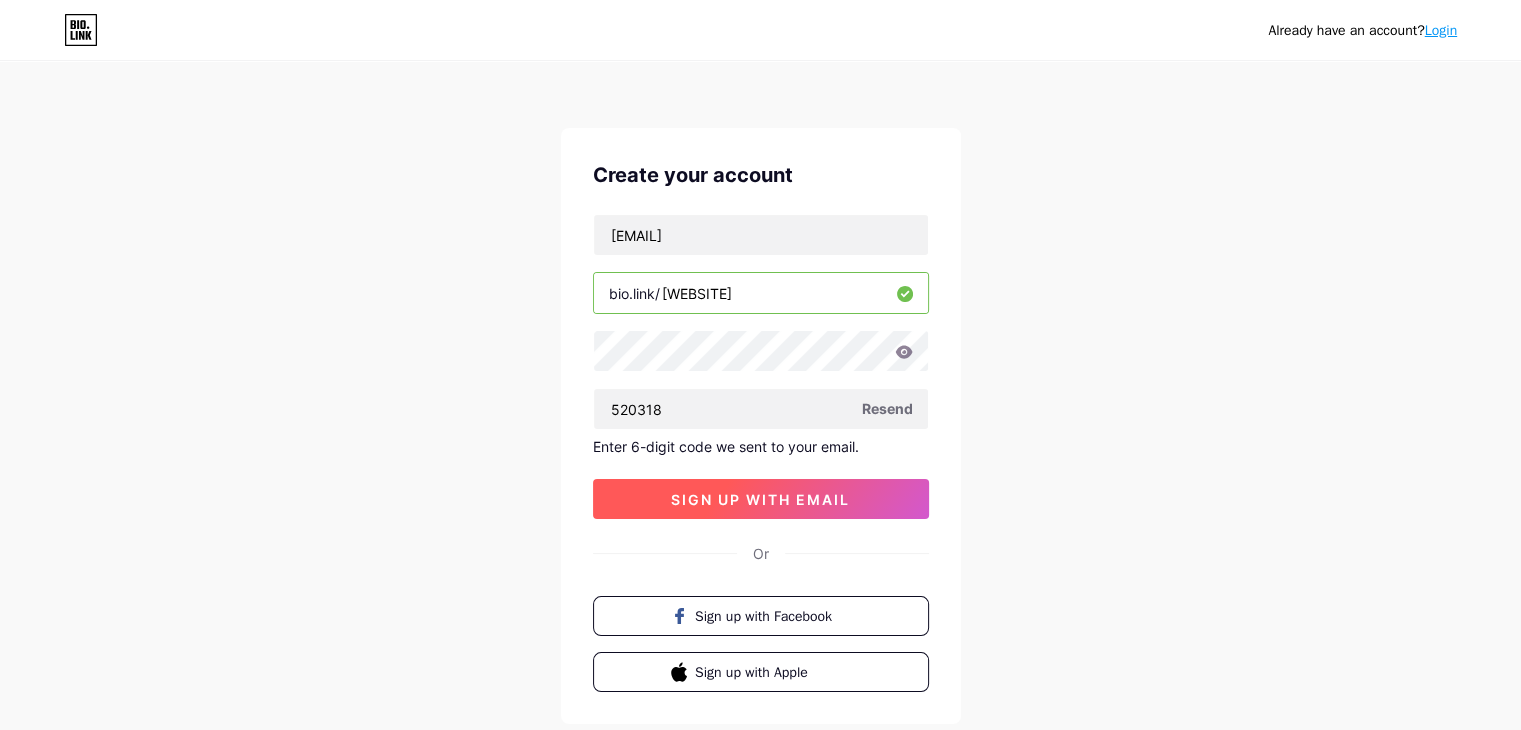 click on "sign up with email" at bounding box center (760, 499) 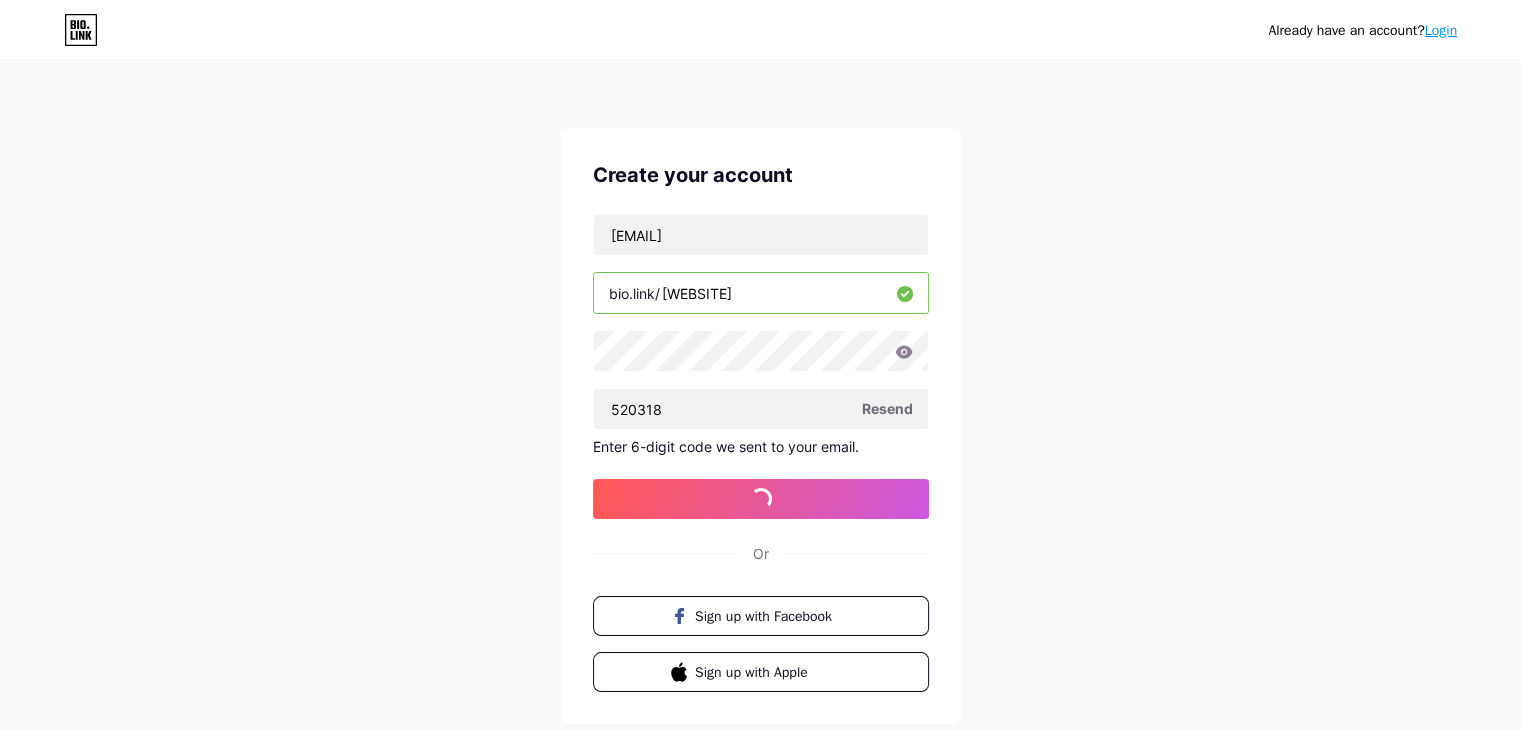 type 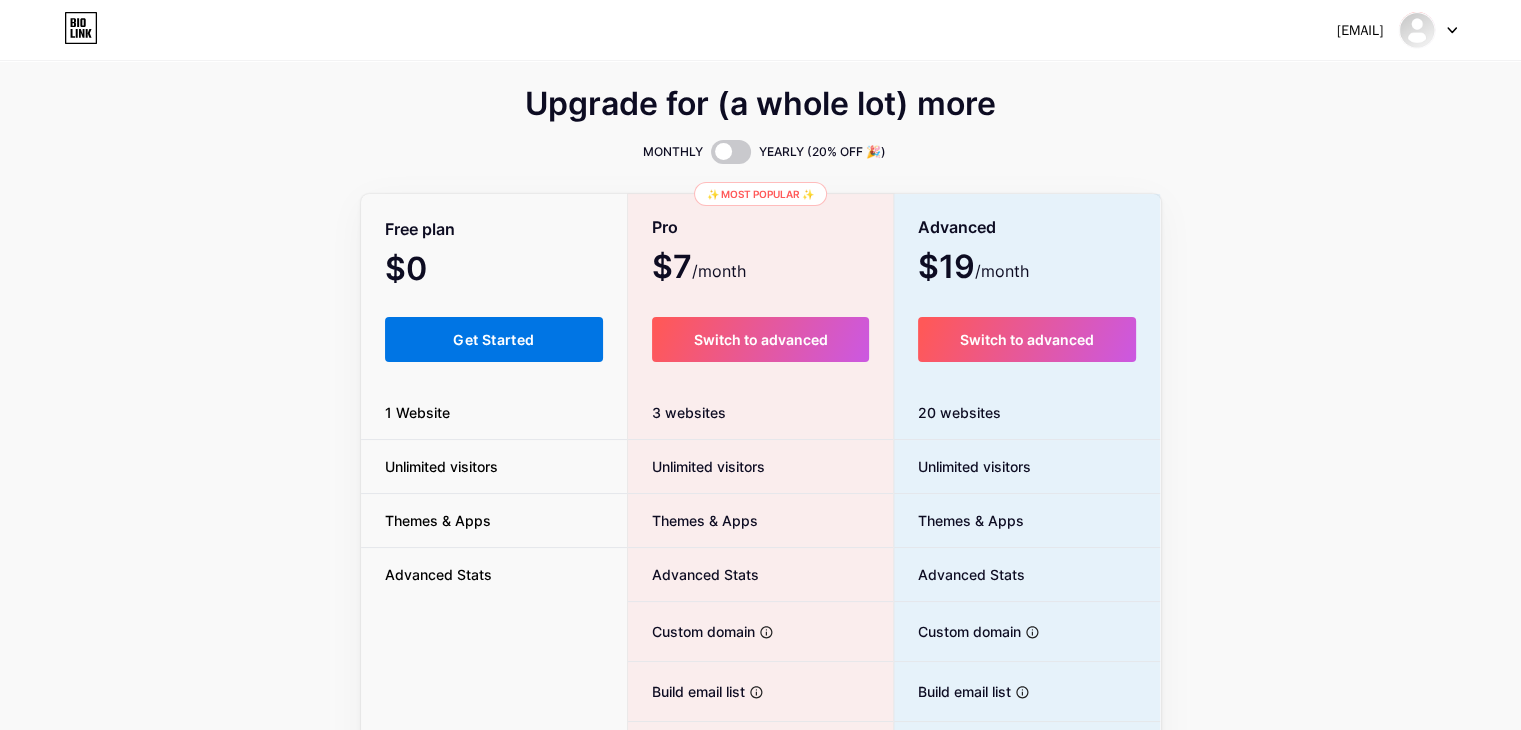 click on "Get Started" at bounding box center (493, 339) 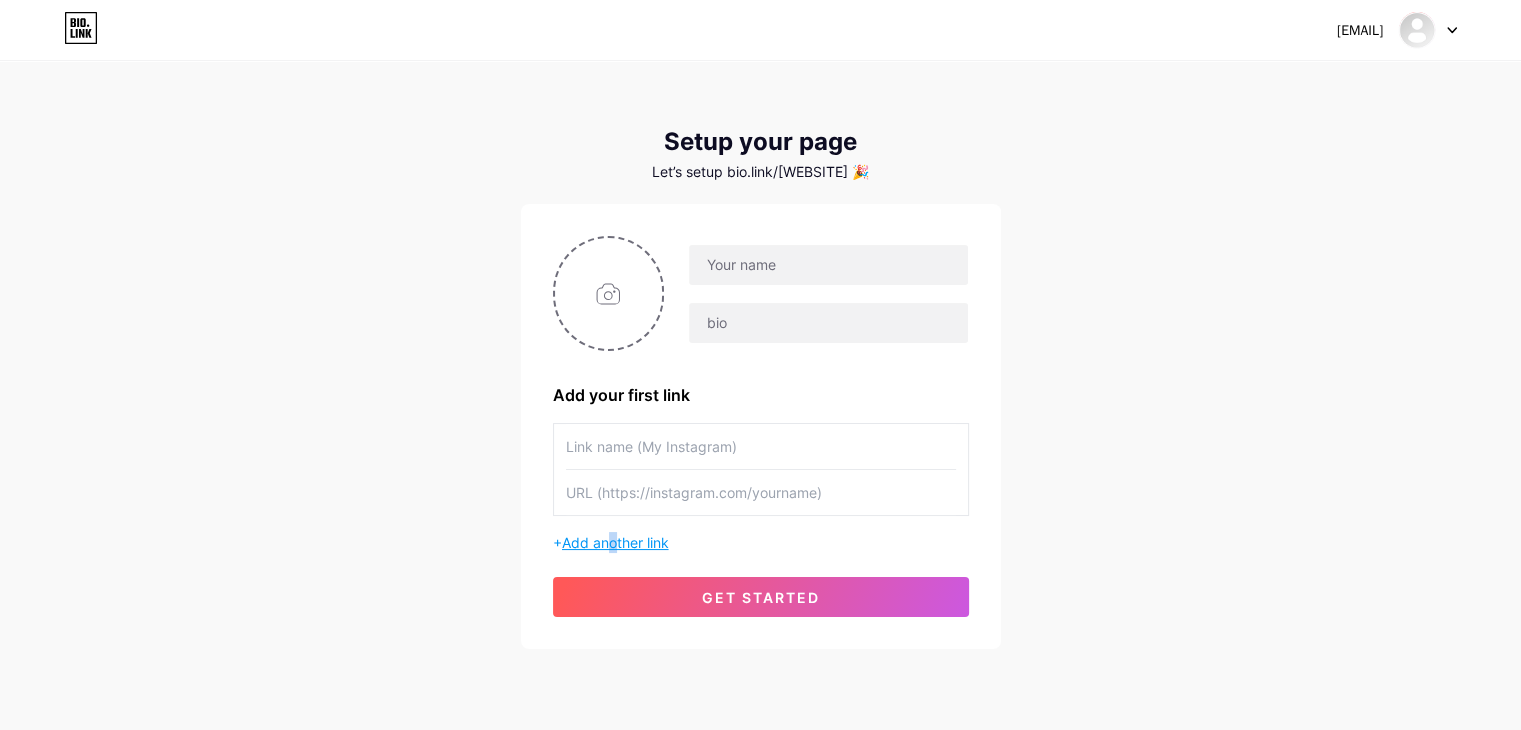 click on "Add another link" at bounding box center (615, 542) 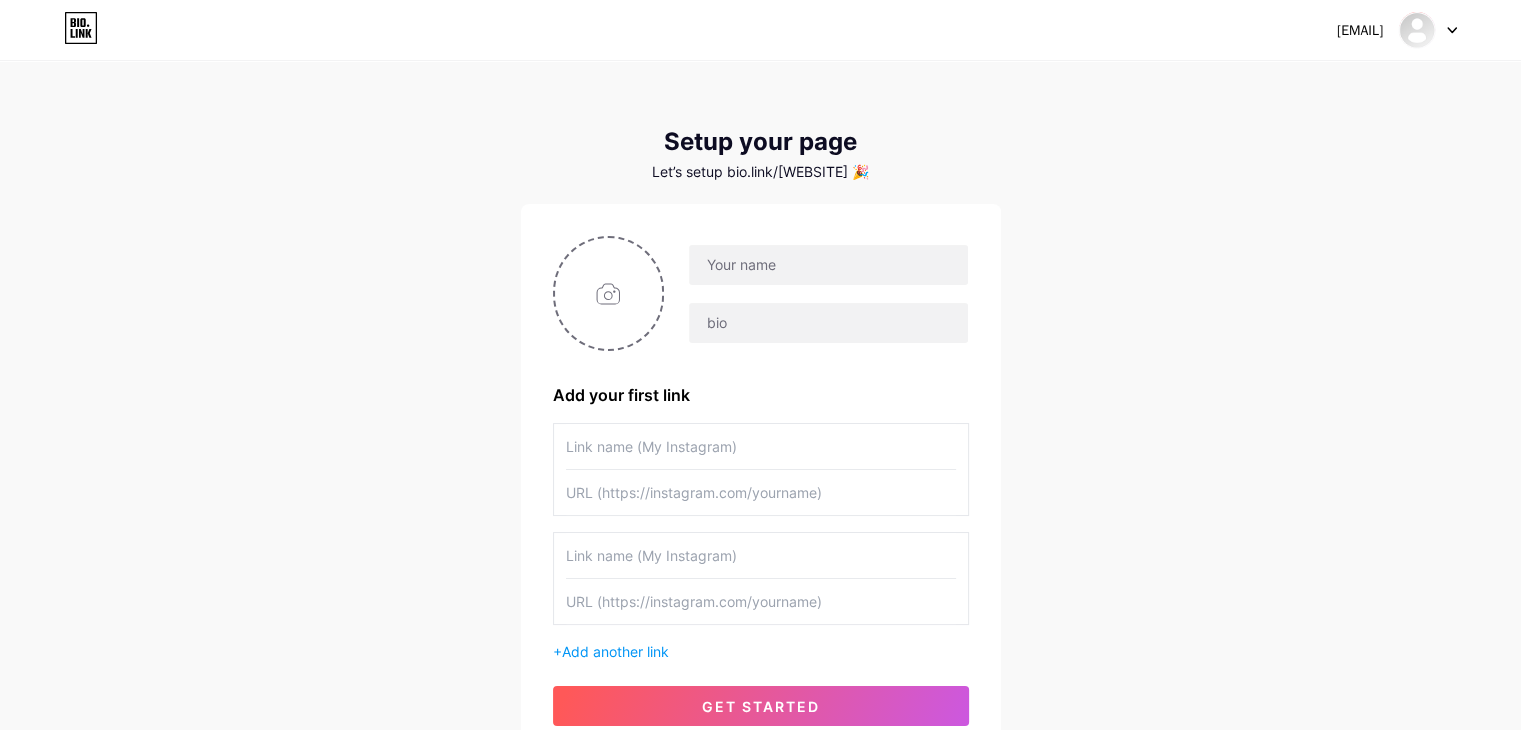 click at bounding box center [761, 446] 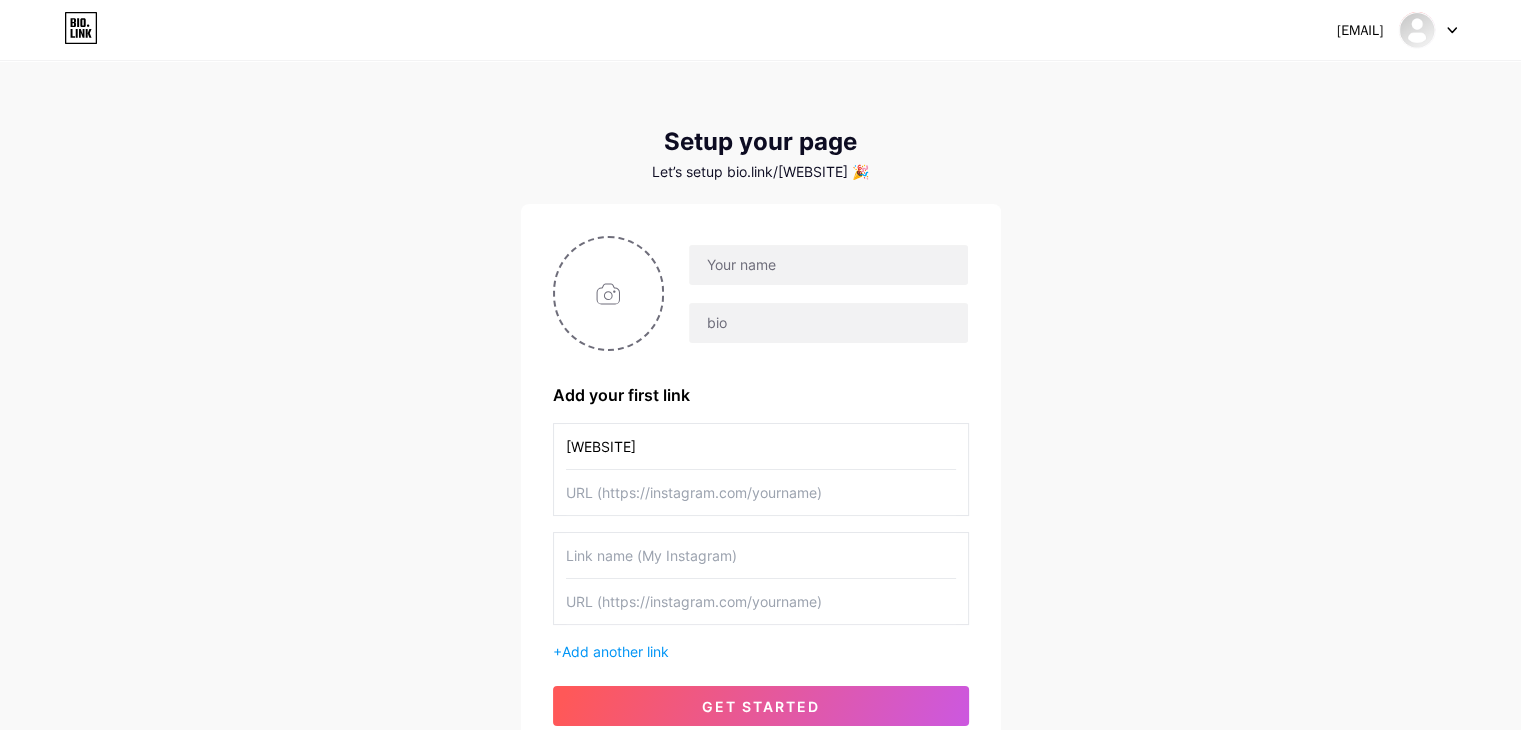 type on "[WEBSITE]" 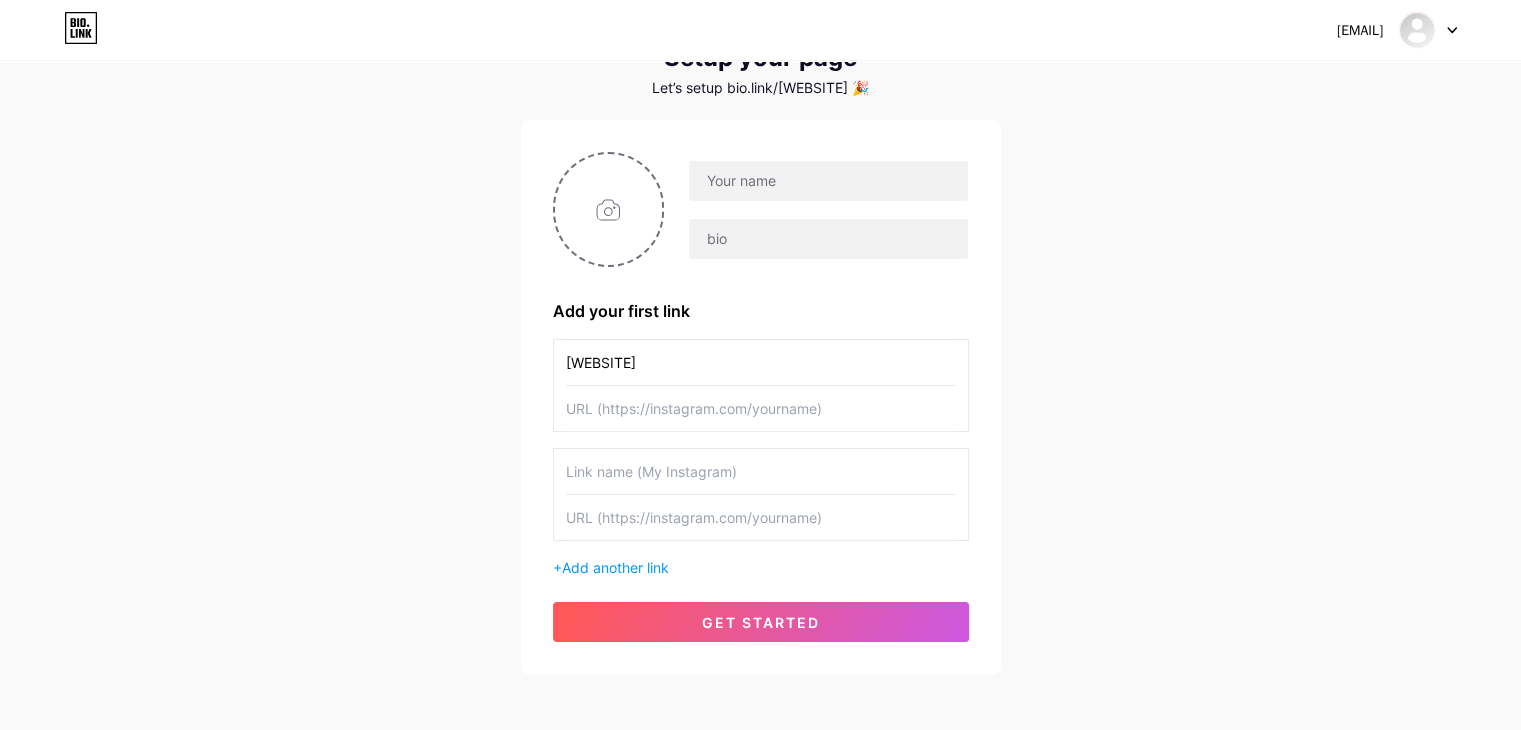 scroll, scrollTop: 0, scrollLeft: 0, axis: both 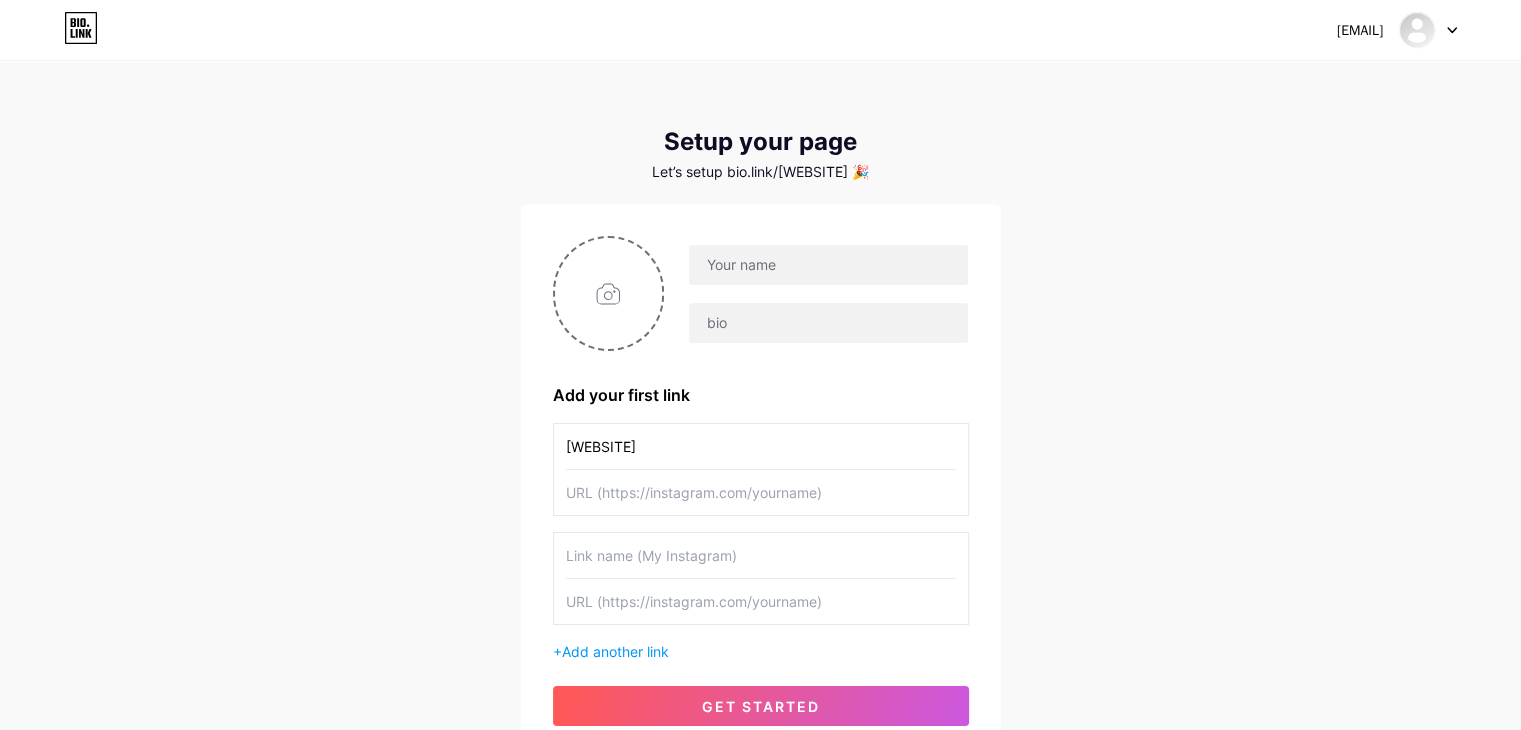 click at bounding box center (761, 446) 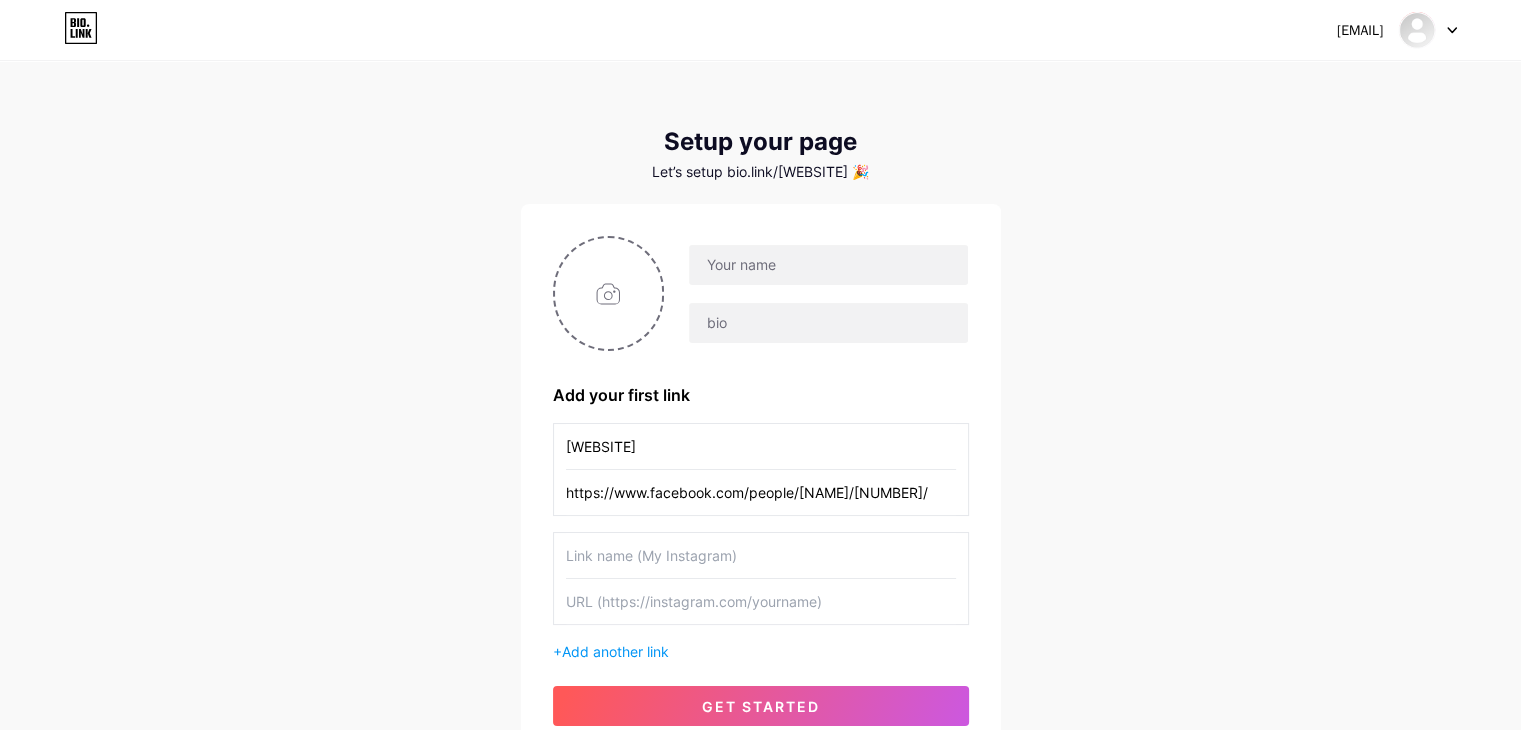 scroll, scrollTop: 0, scrollLeft: 71, axis: horizontal 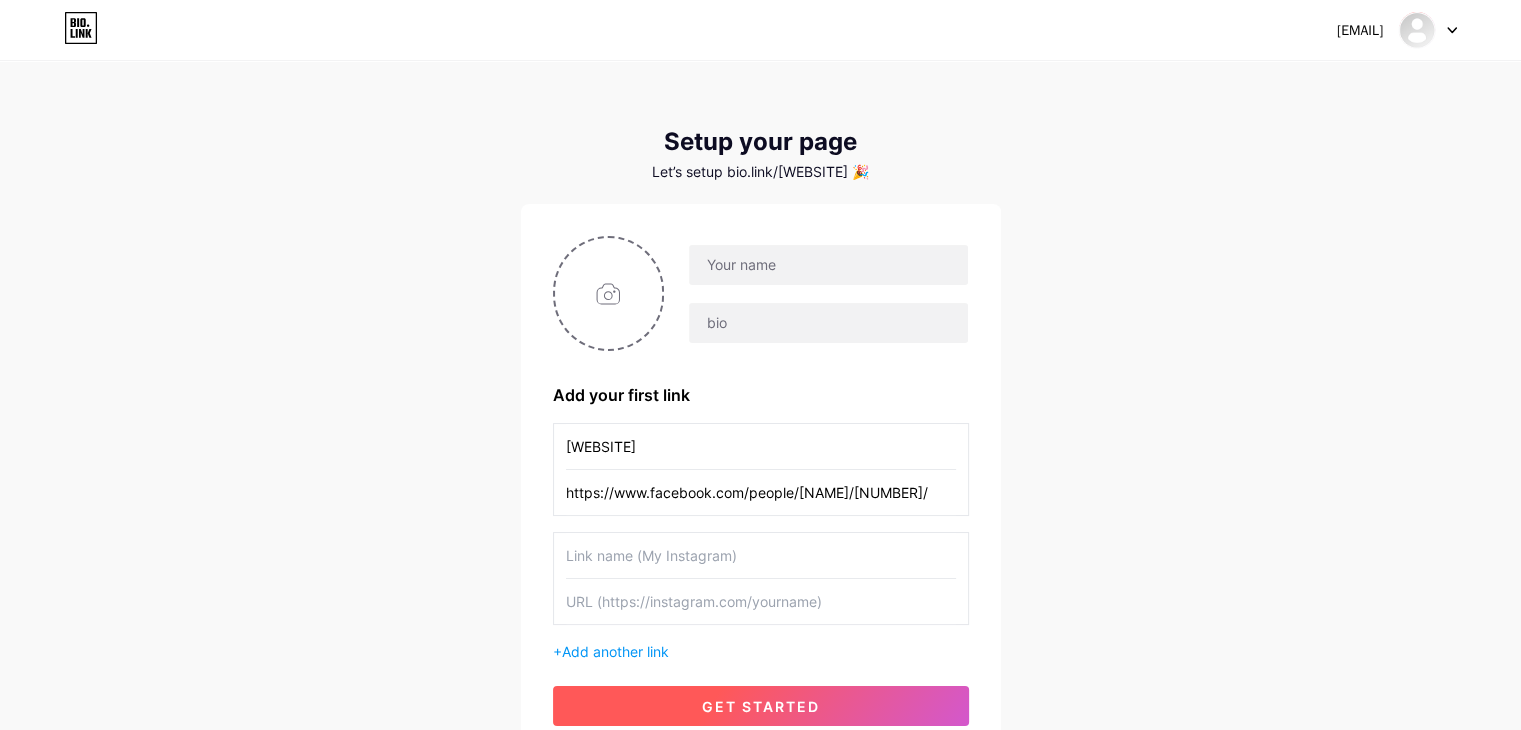 type on "https://www.facebook.com/people/[NAME]/[NUMBER]/" 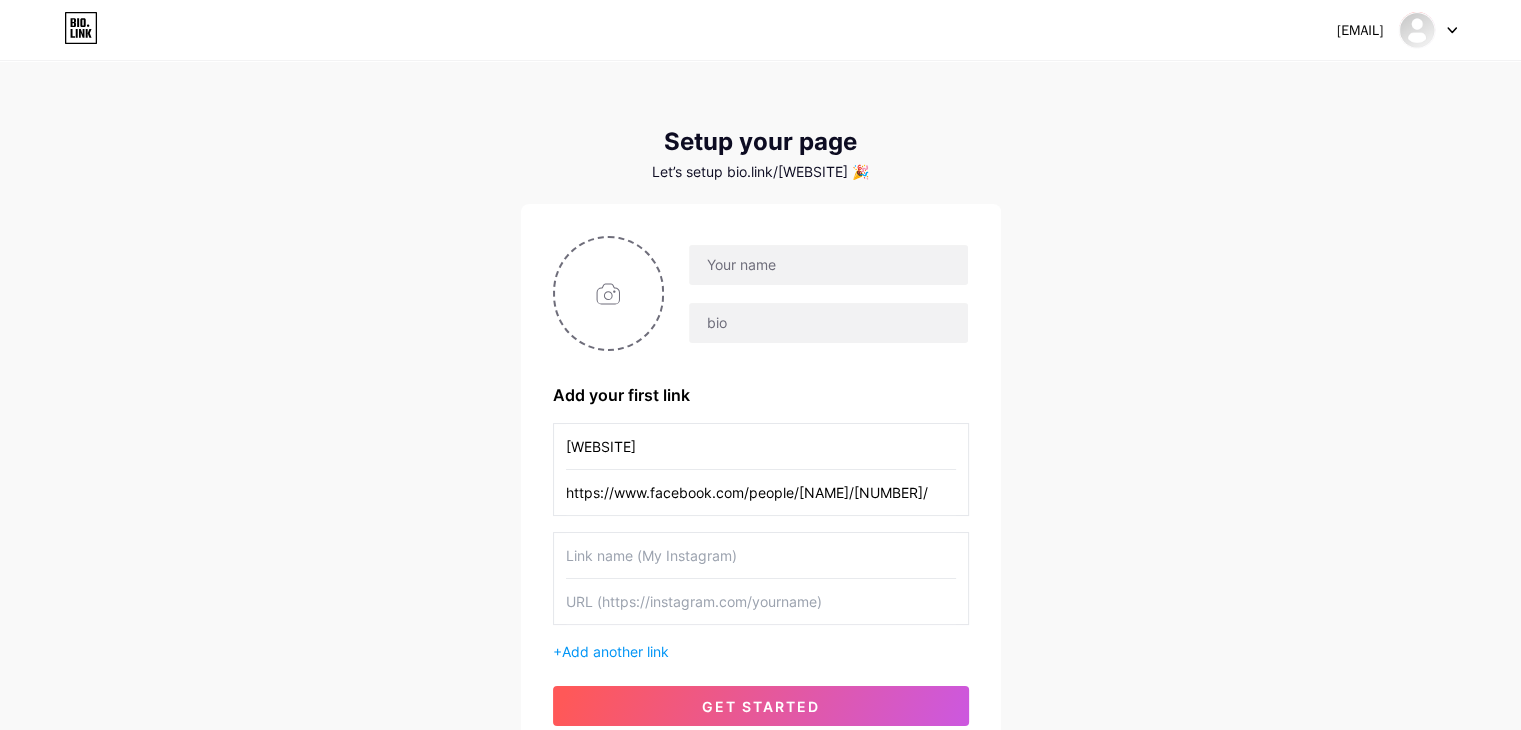 click on "get started" at bounding box center (761, 706) 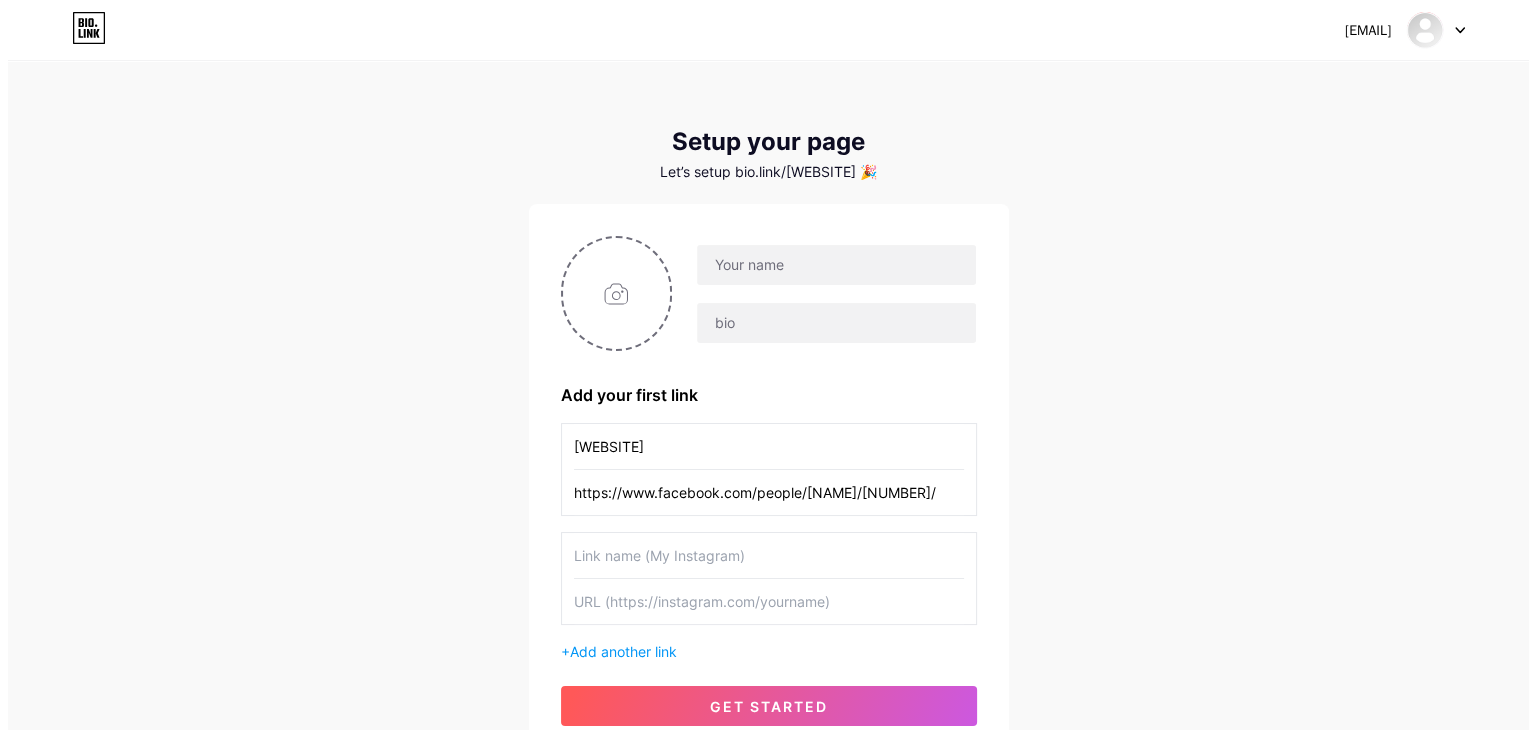 scroll, scrollTop: 0, scrollLeft: 0, axis: both 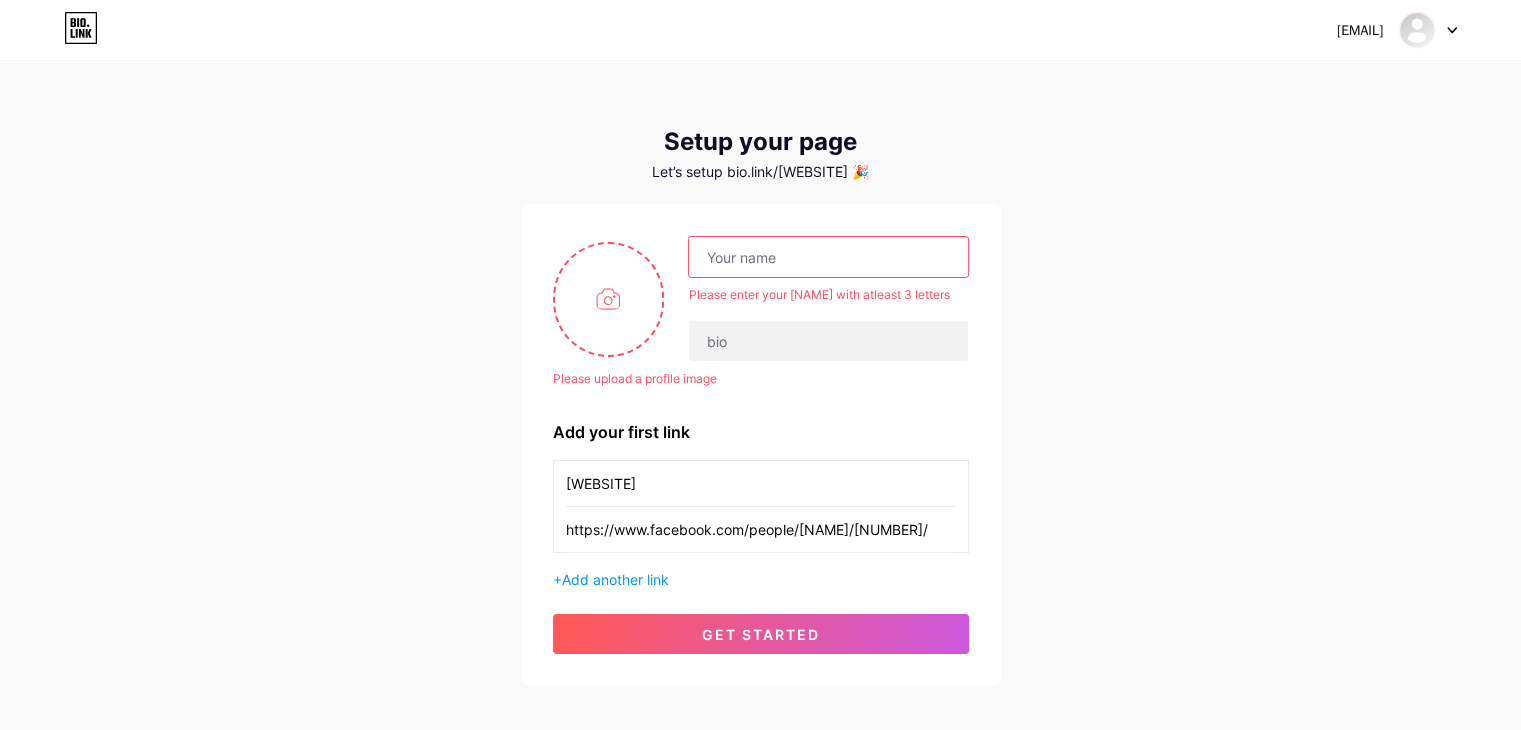 click at bounding box center (828, 257) 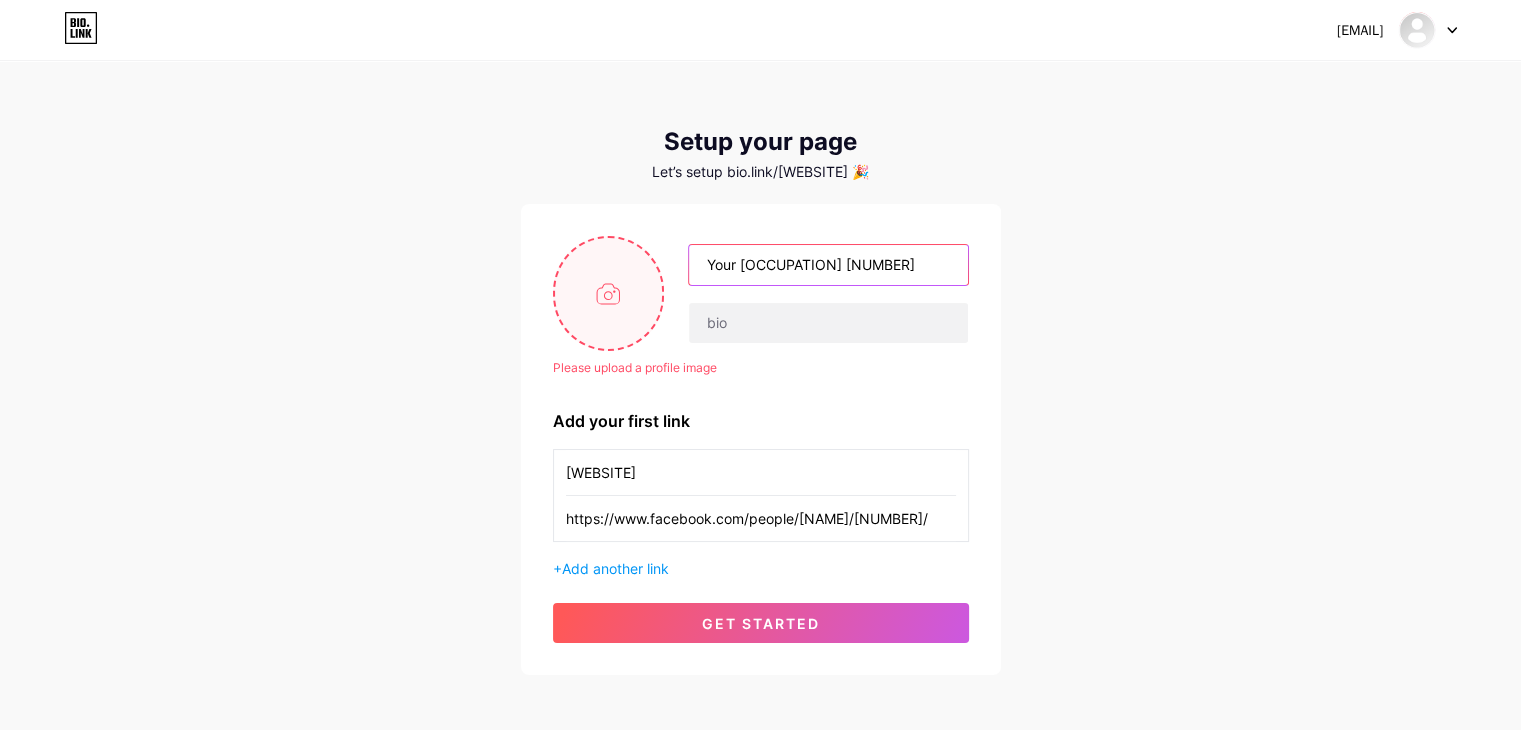 type on "Your [OCCUPATION] [NUMBER]" 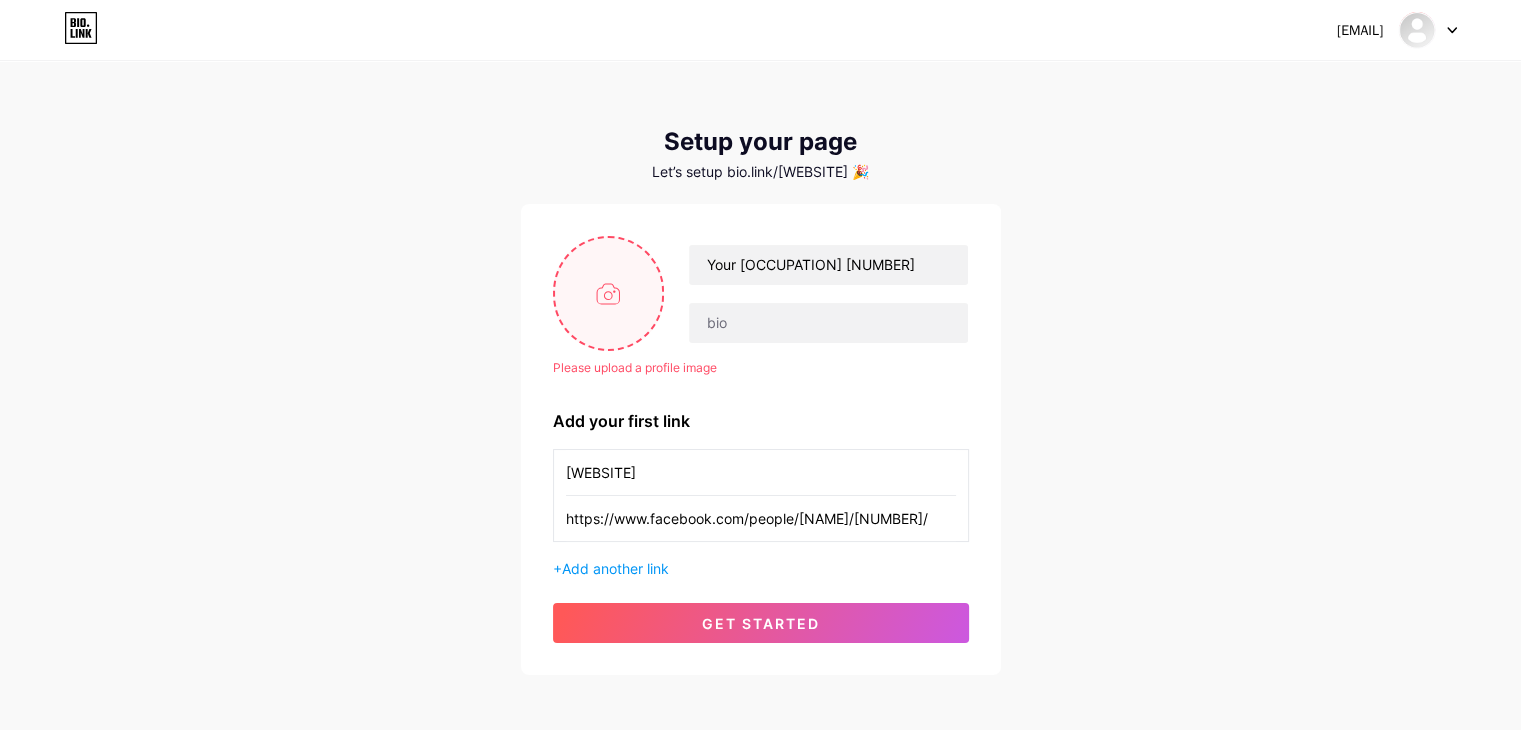 click at bounding box center (609, 293) 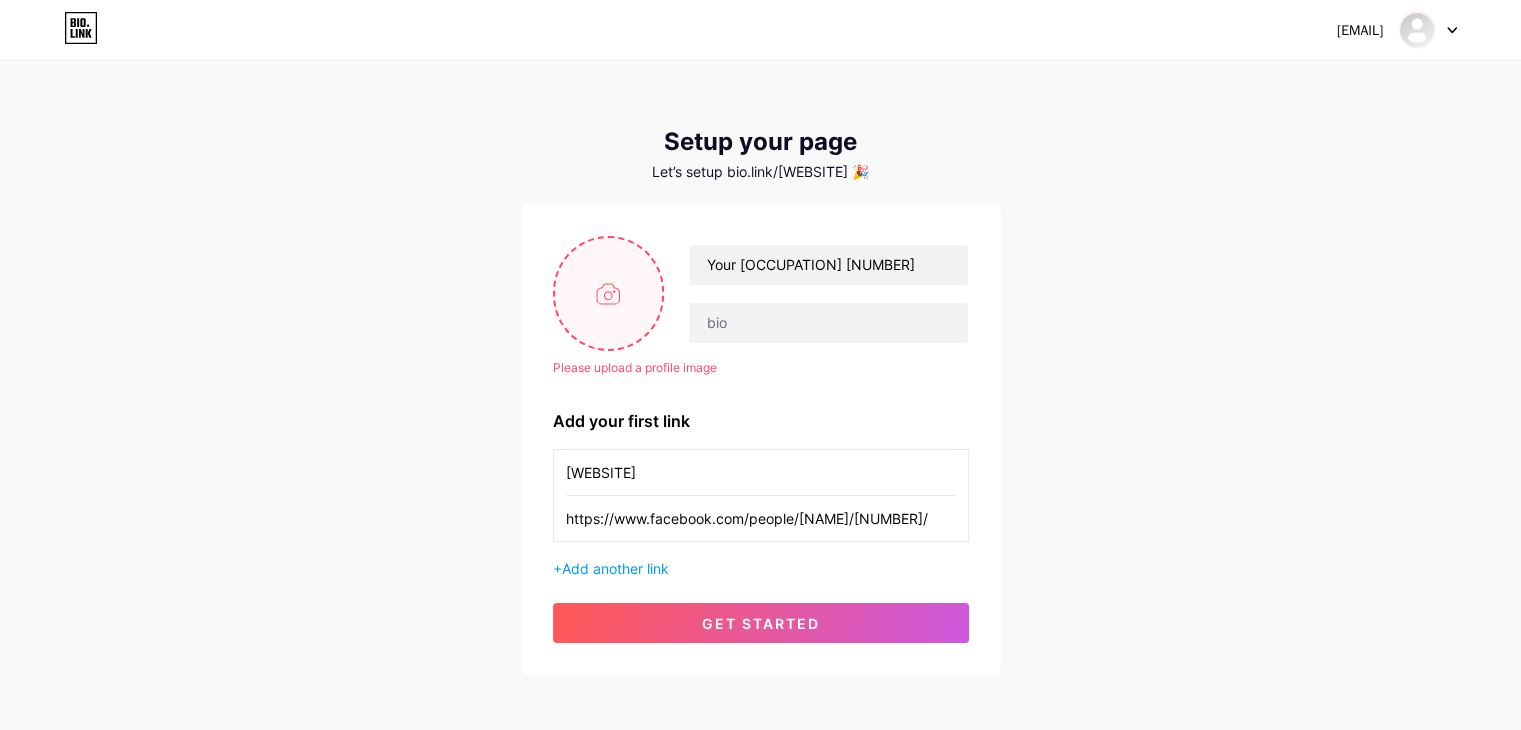 type on "C:\fakepath\images.png" 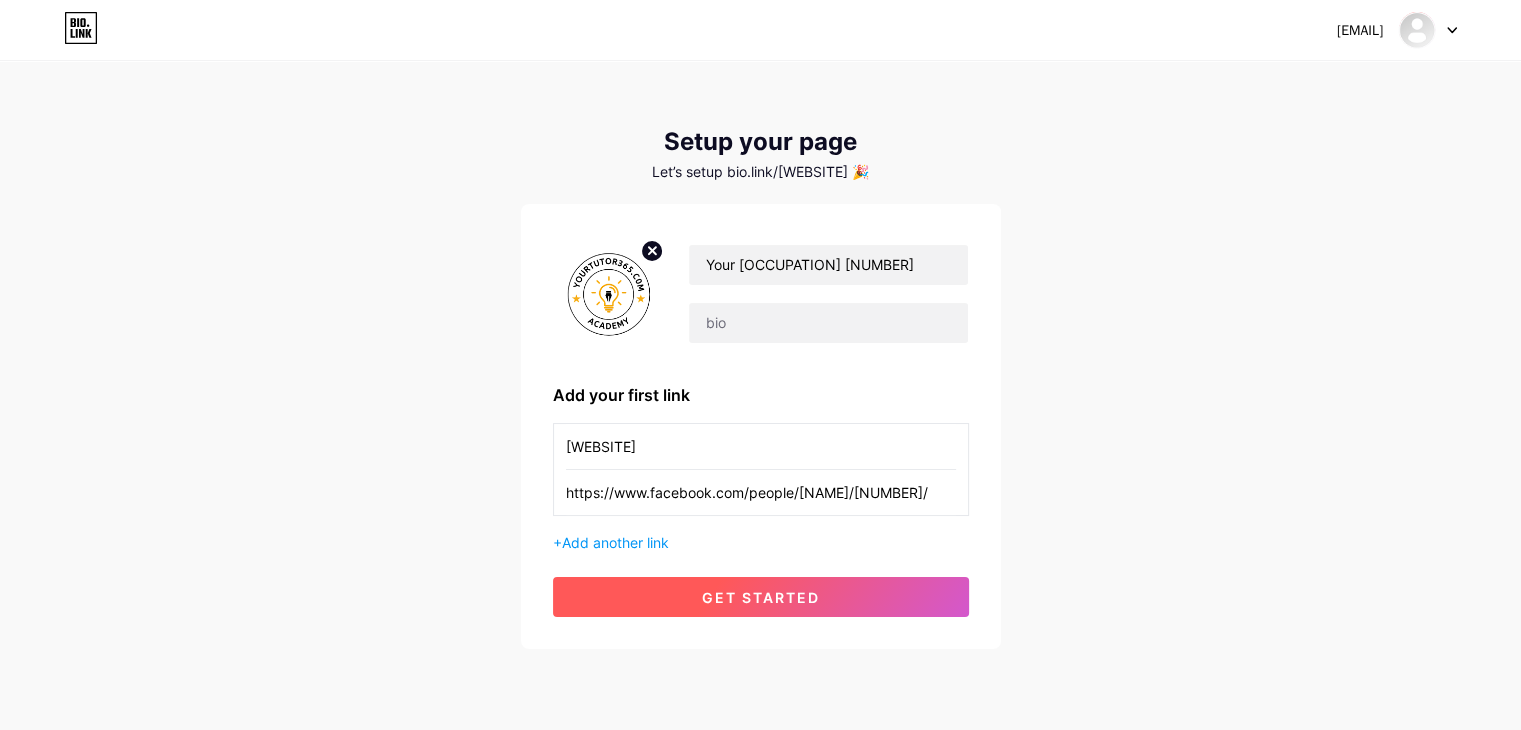 click on "get started" at bounding box center [761, 597] 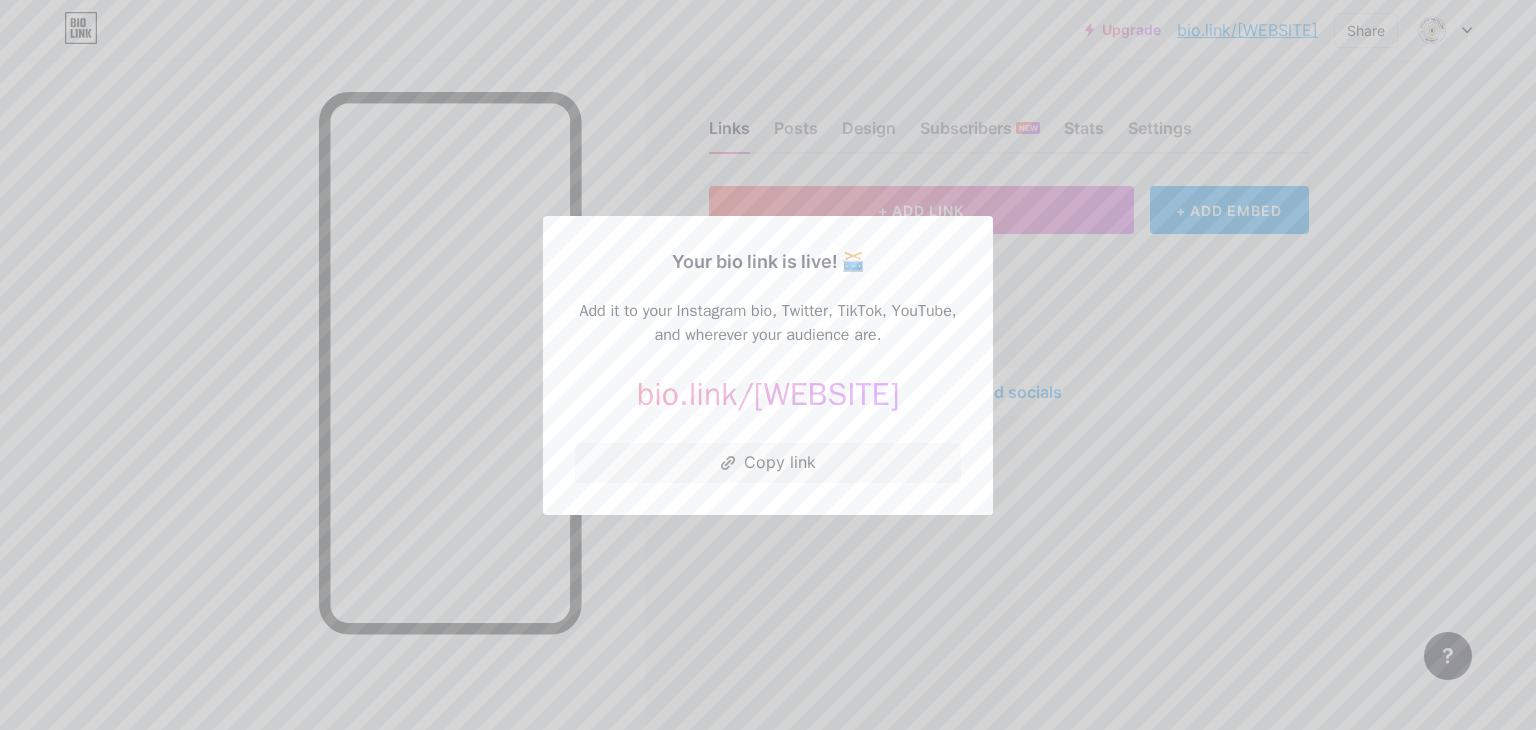 click at bounding box center (768, 365) 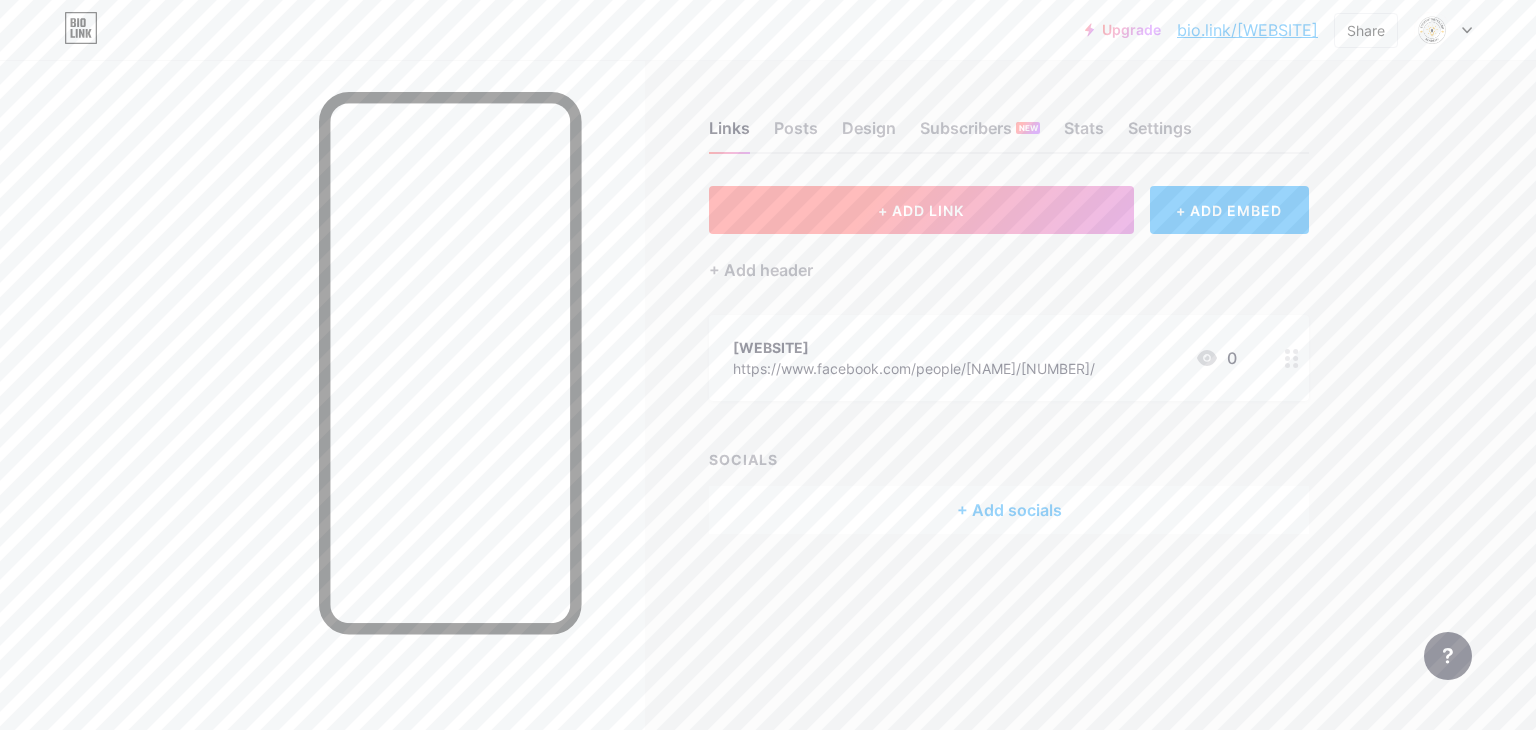 click on "+ ADD LINK" at bounding box center (921, 210) 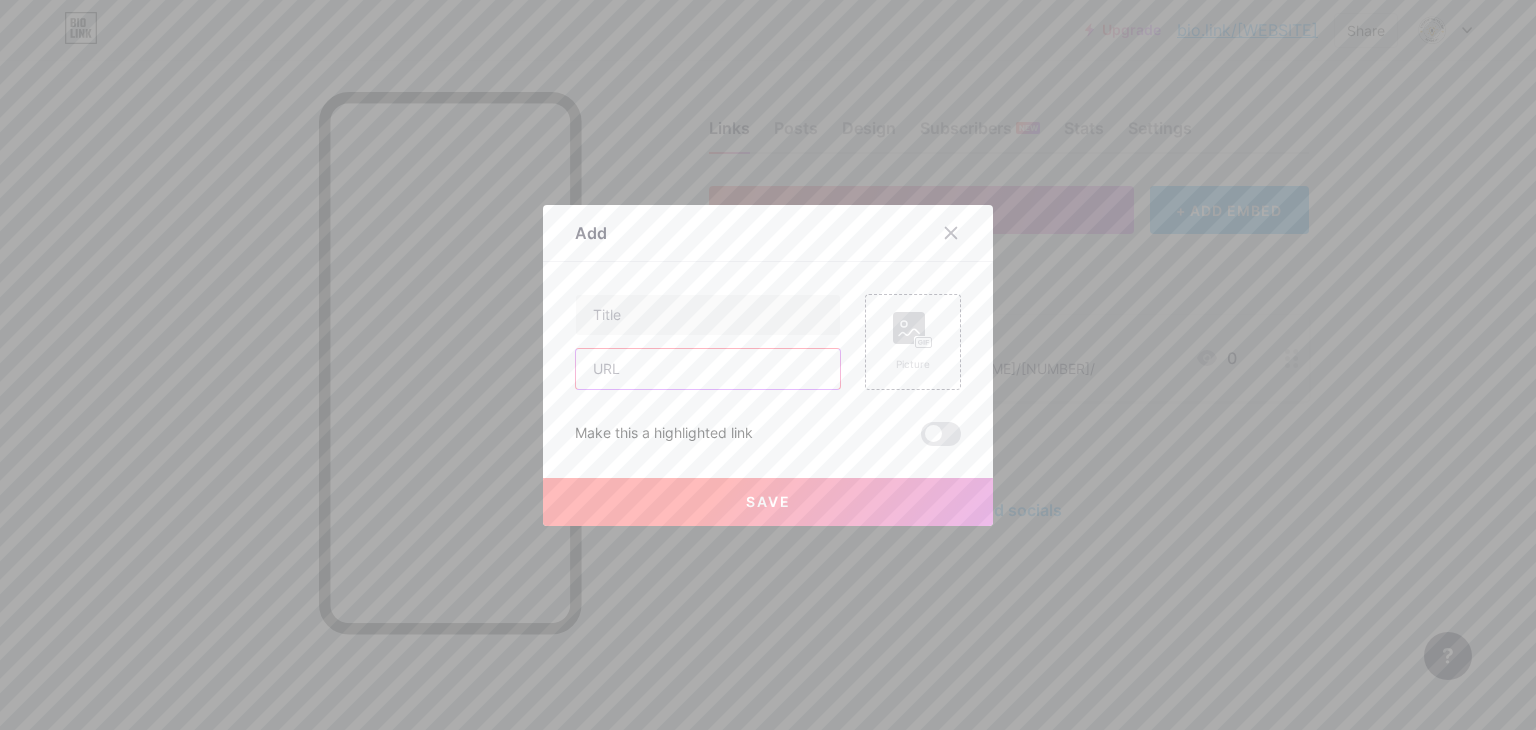 click at bounding box center [708, 369] 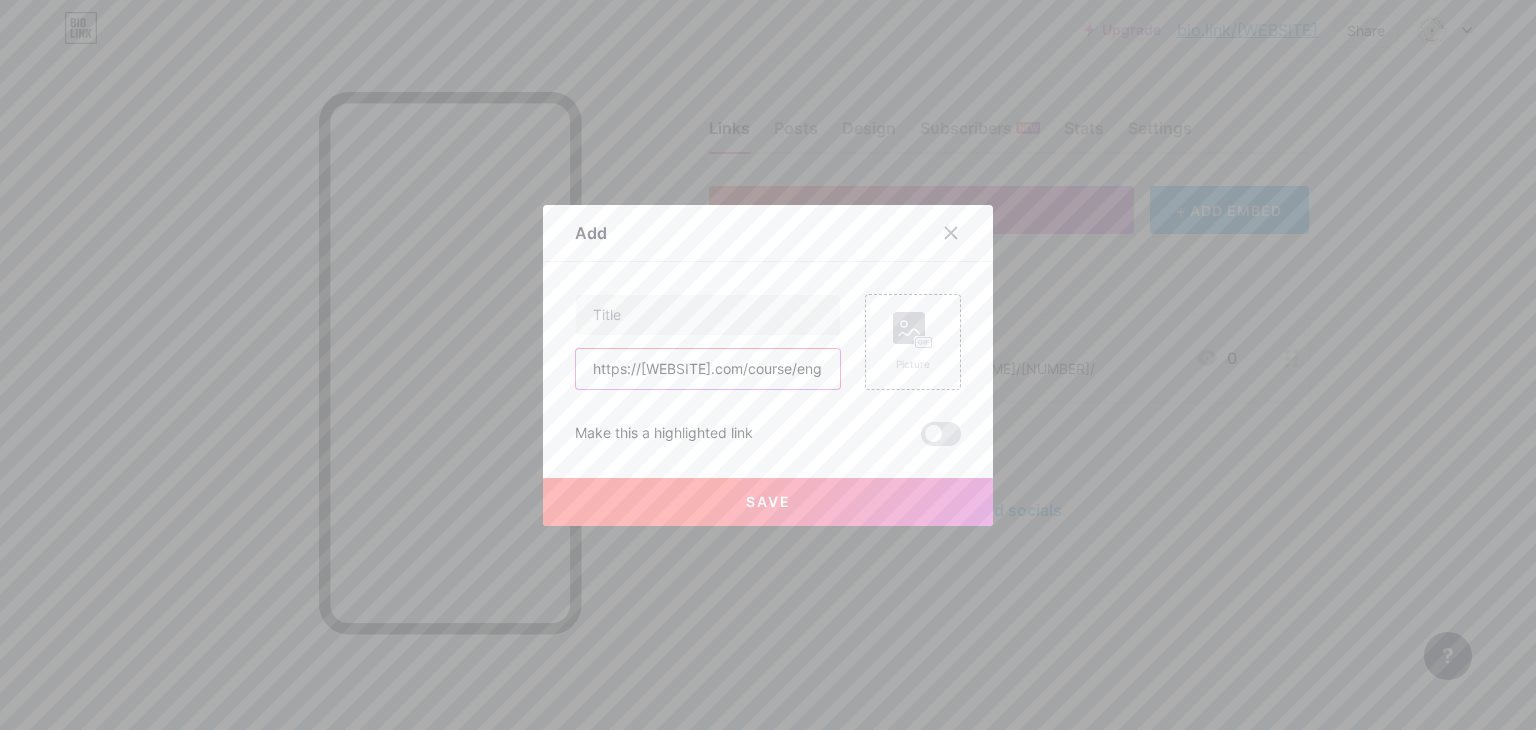 scroll, scrollTop: 0, scrollLeft: 43, axis: horizontal 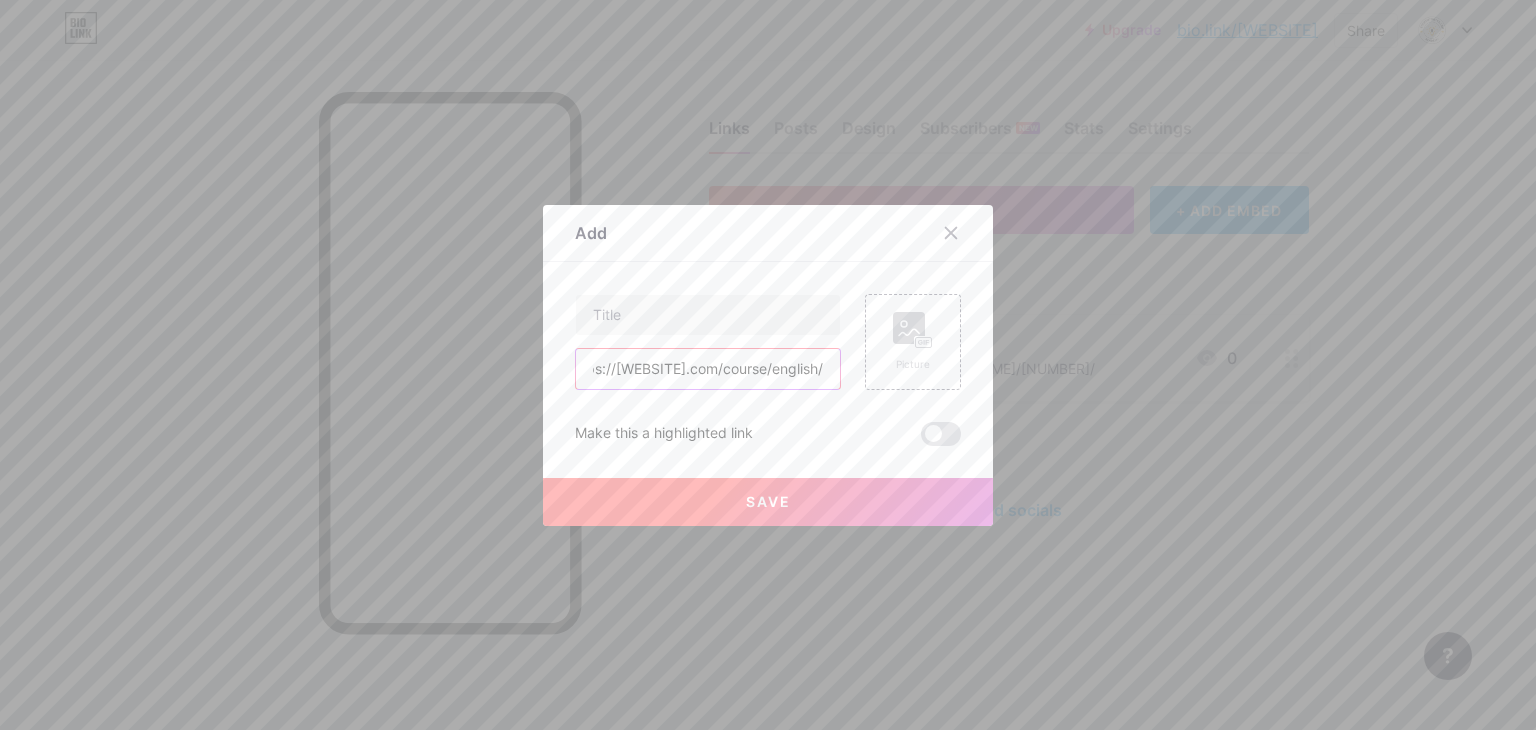 type on "https://[WEBSITE].com/course/english/" 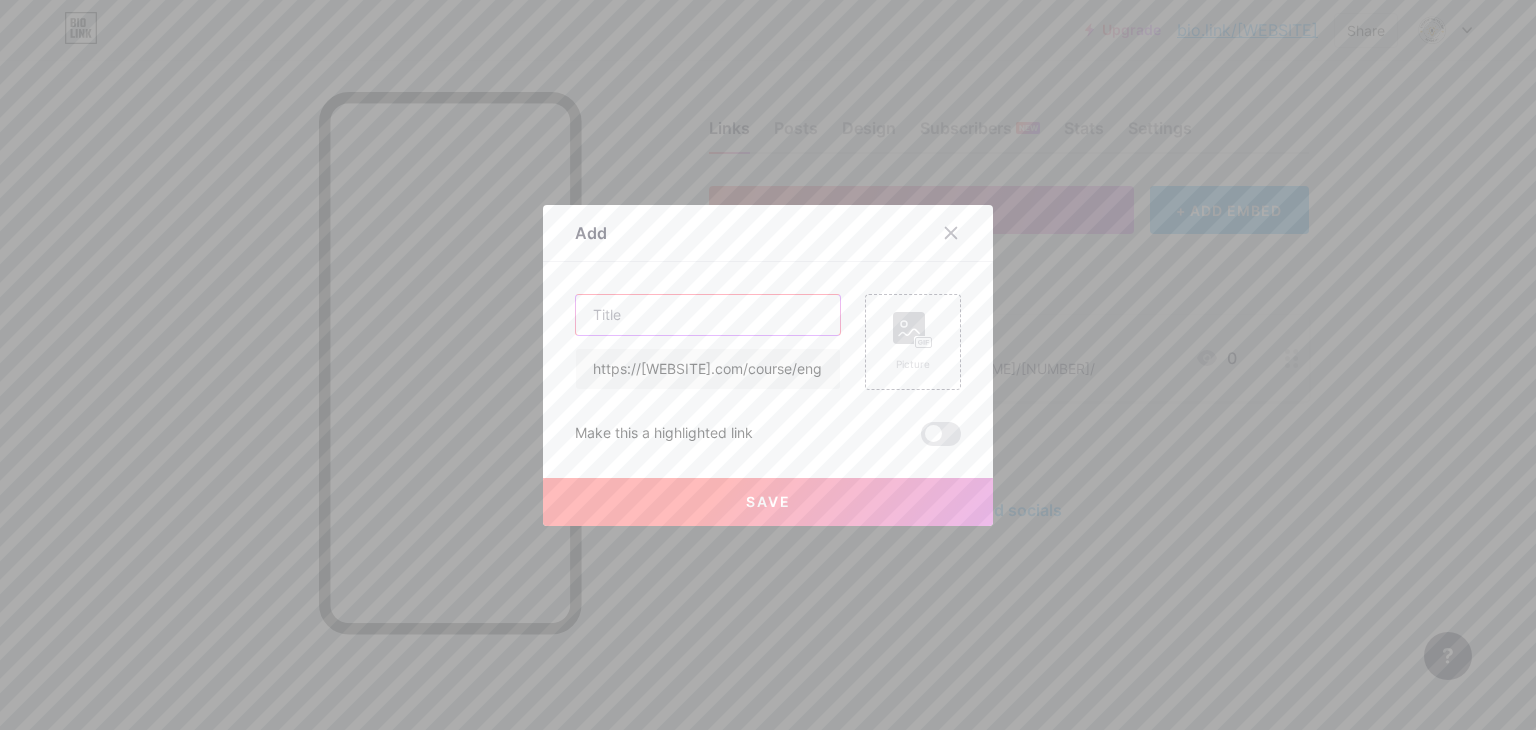 click at bounding box center (708, 315) 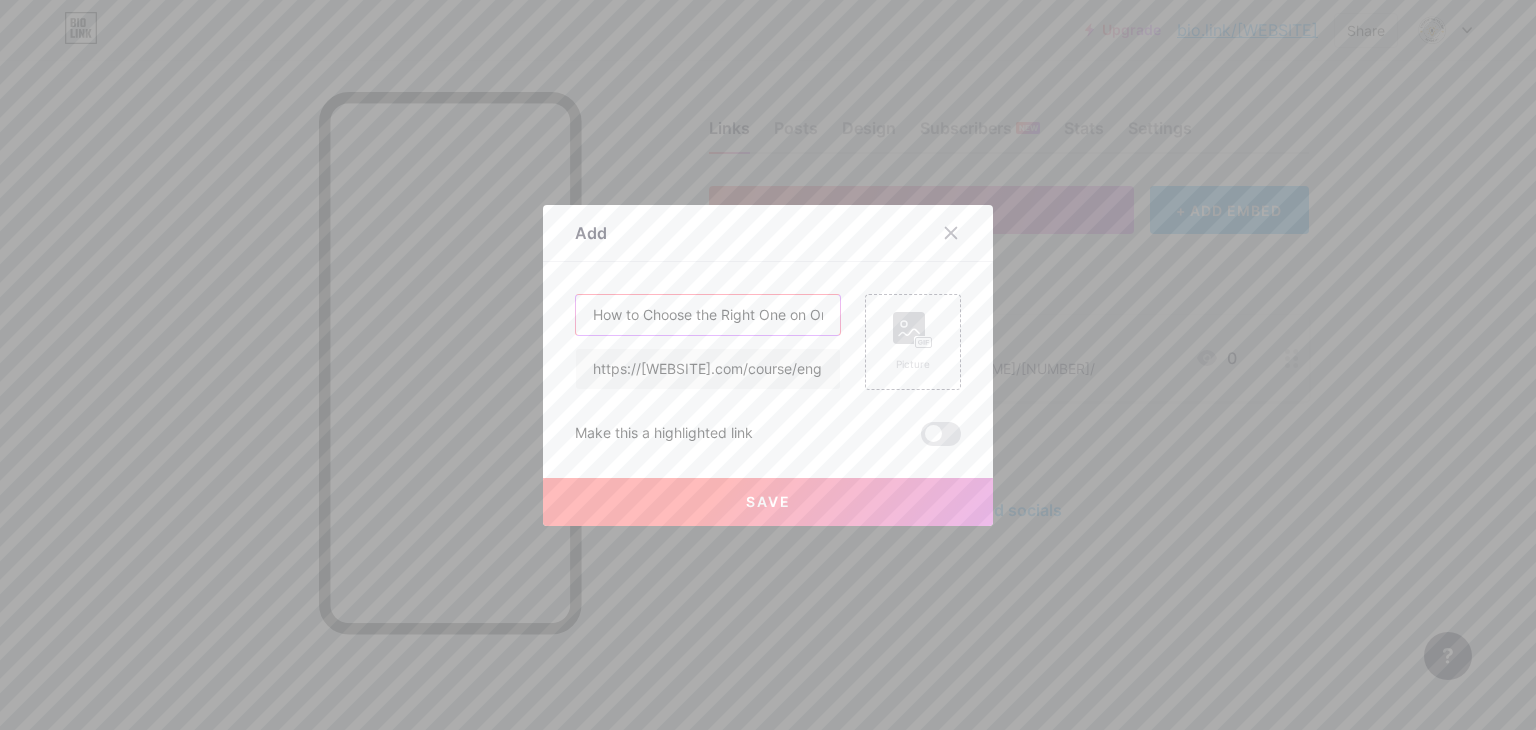 scroll, scrollTop: 0, scrollLeft: 311, axis: horizontal 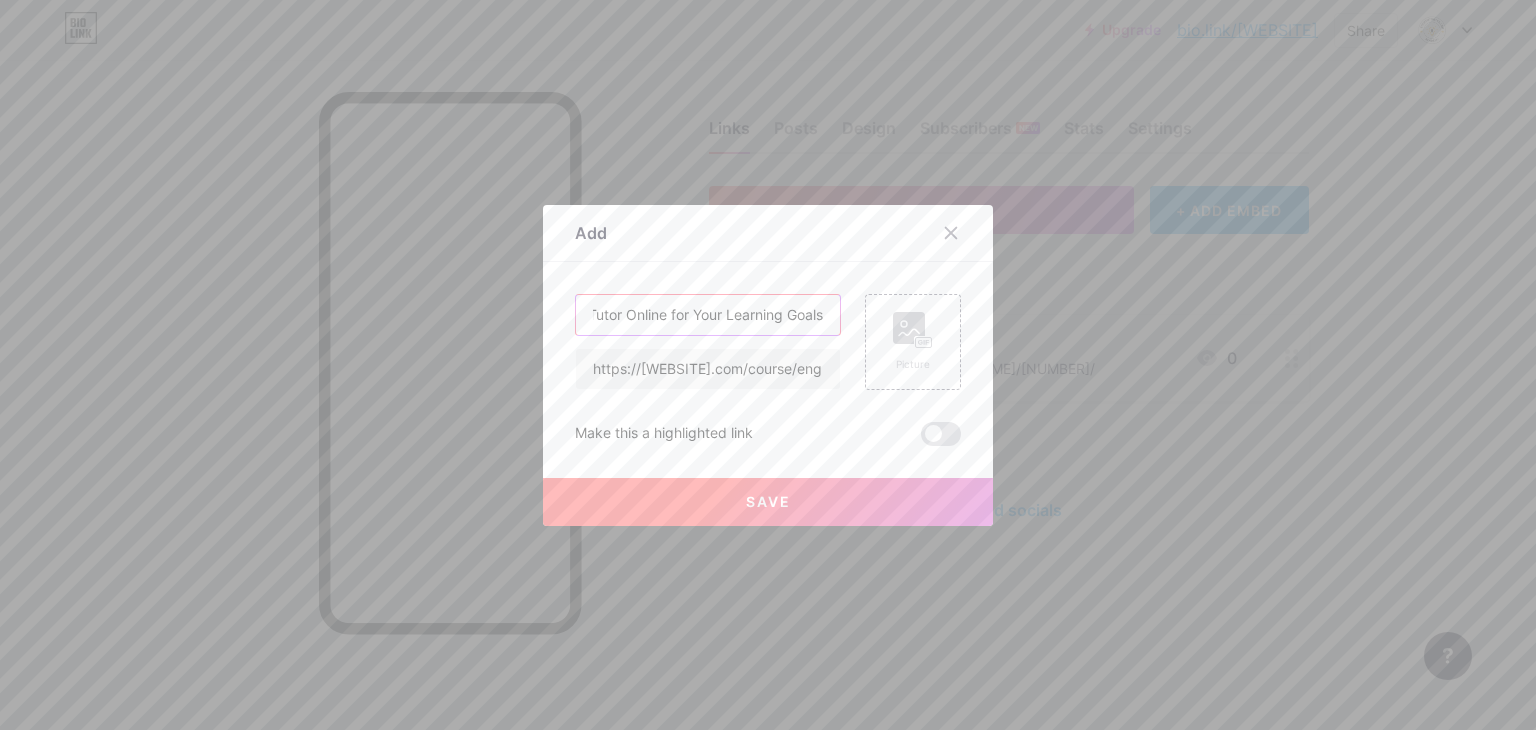 type on "How to Choose the Right One on One English Tutor Online for Your Learning Goals" 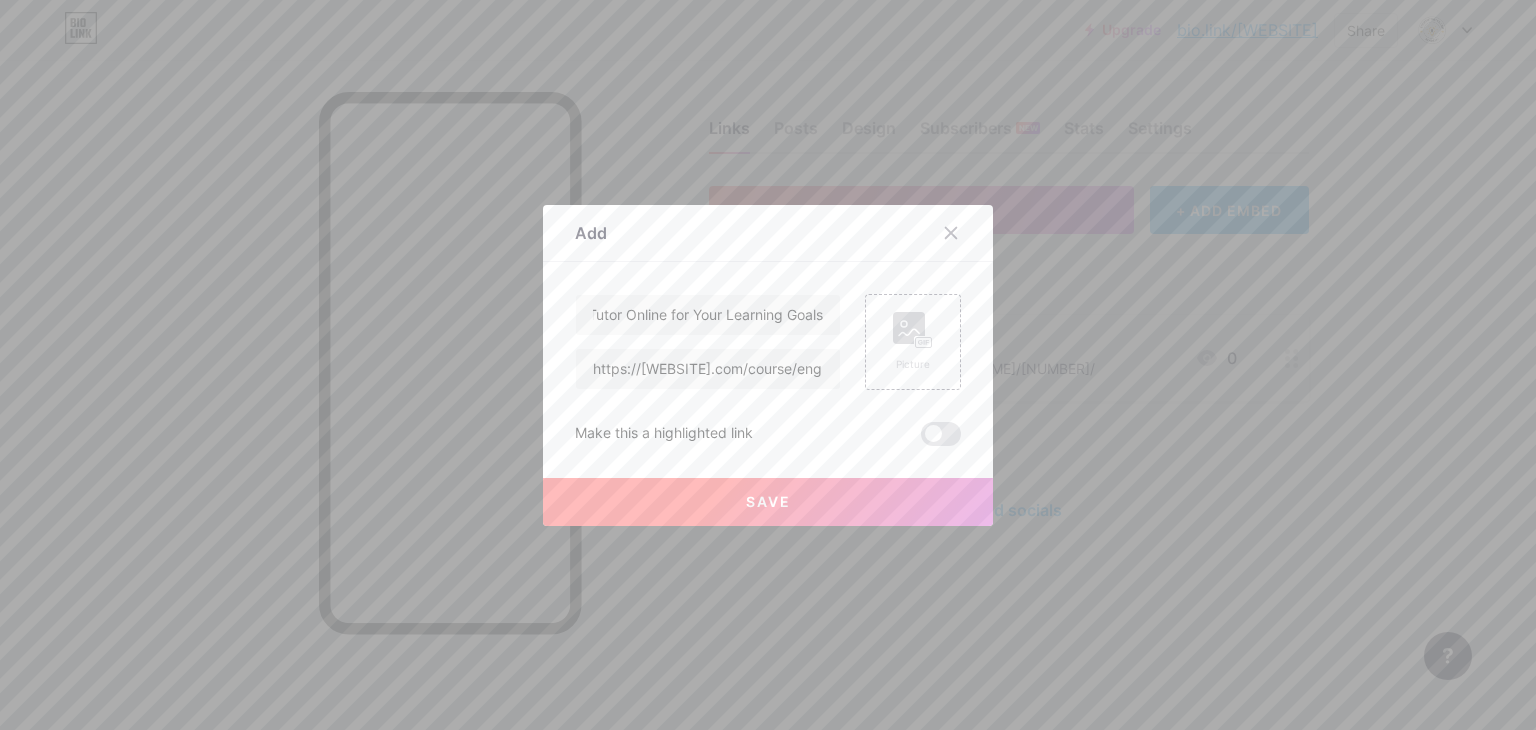 click on "Save" at bounding box center [768, 501] 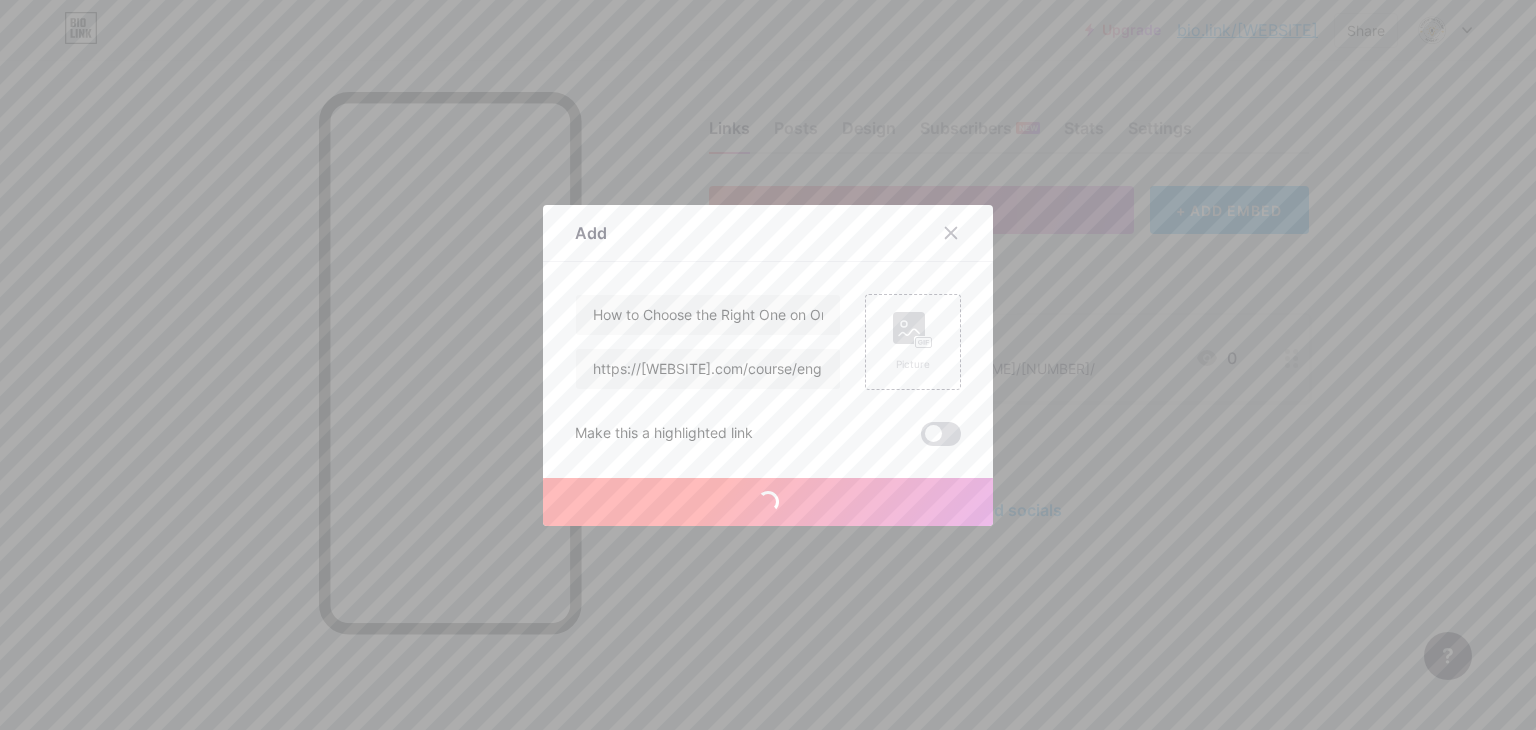 click at bounding box center (941, 434) 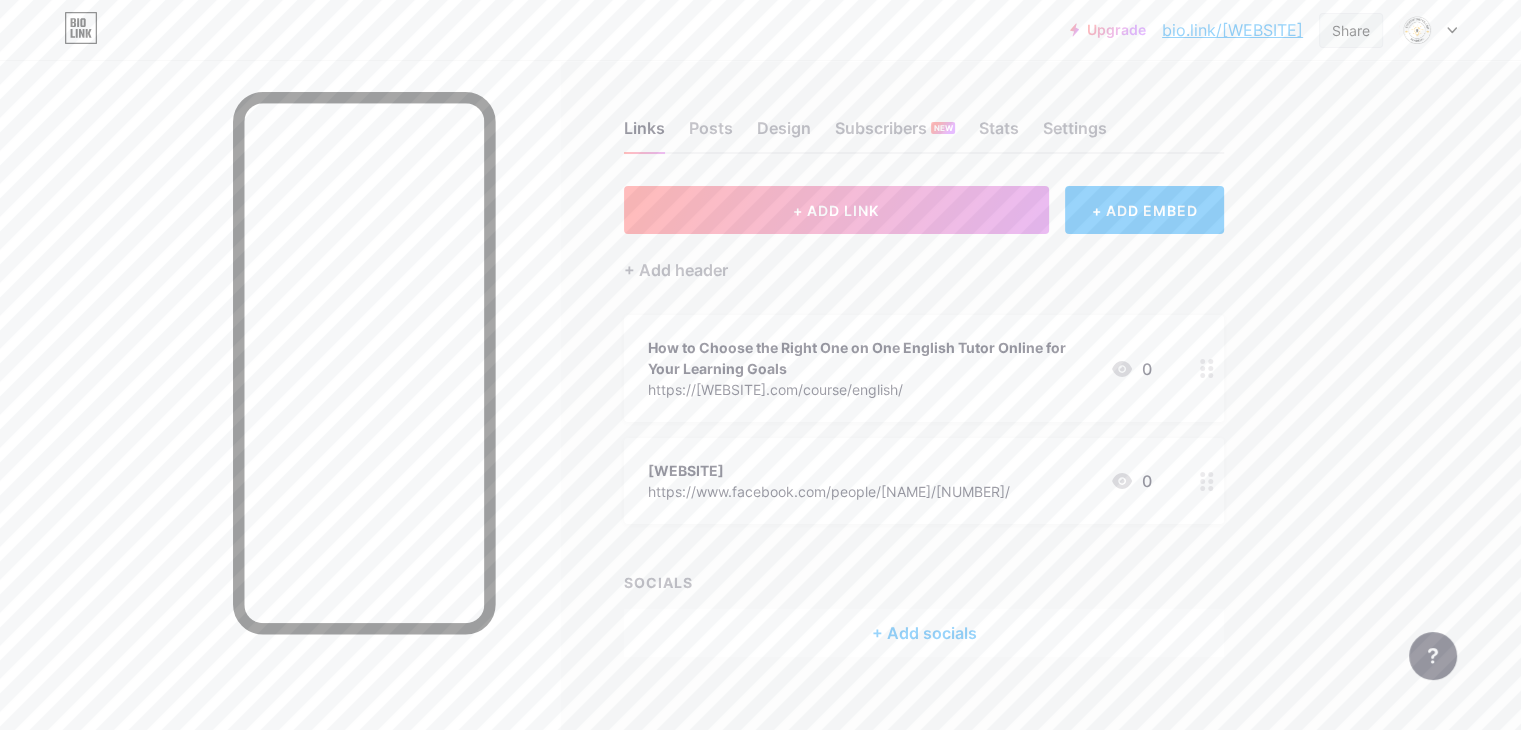 click on "Share" at bounding box center [1351, 30] 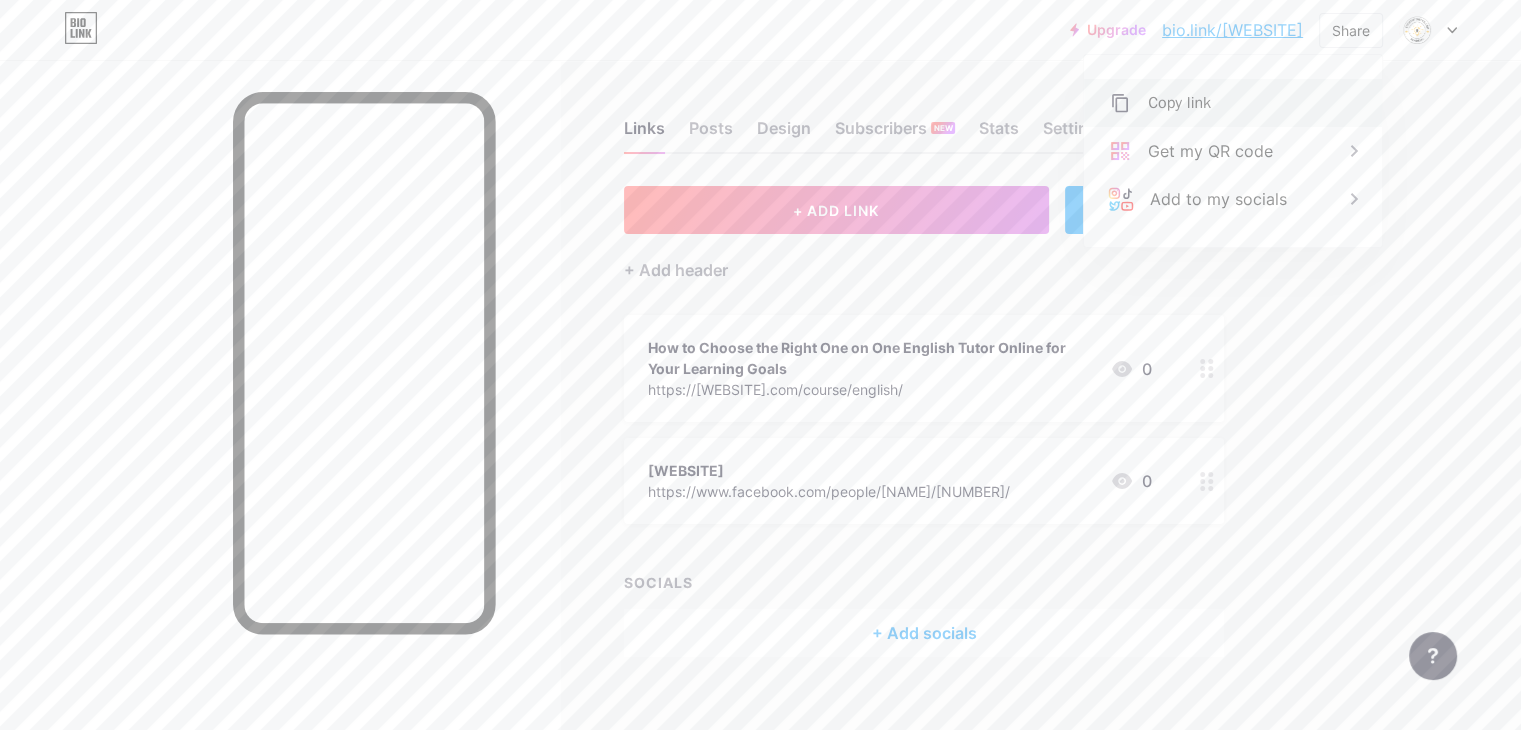 click on "Copy link" at bounding box center [1233, 103] 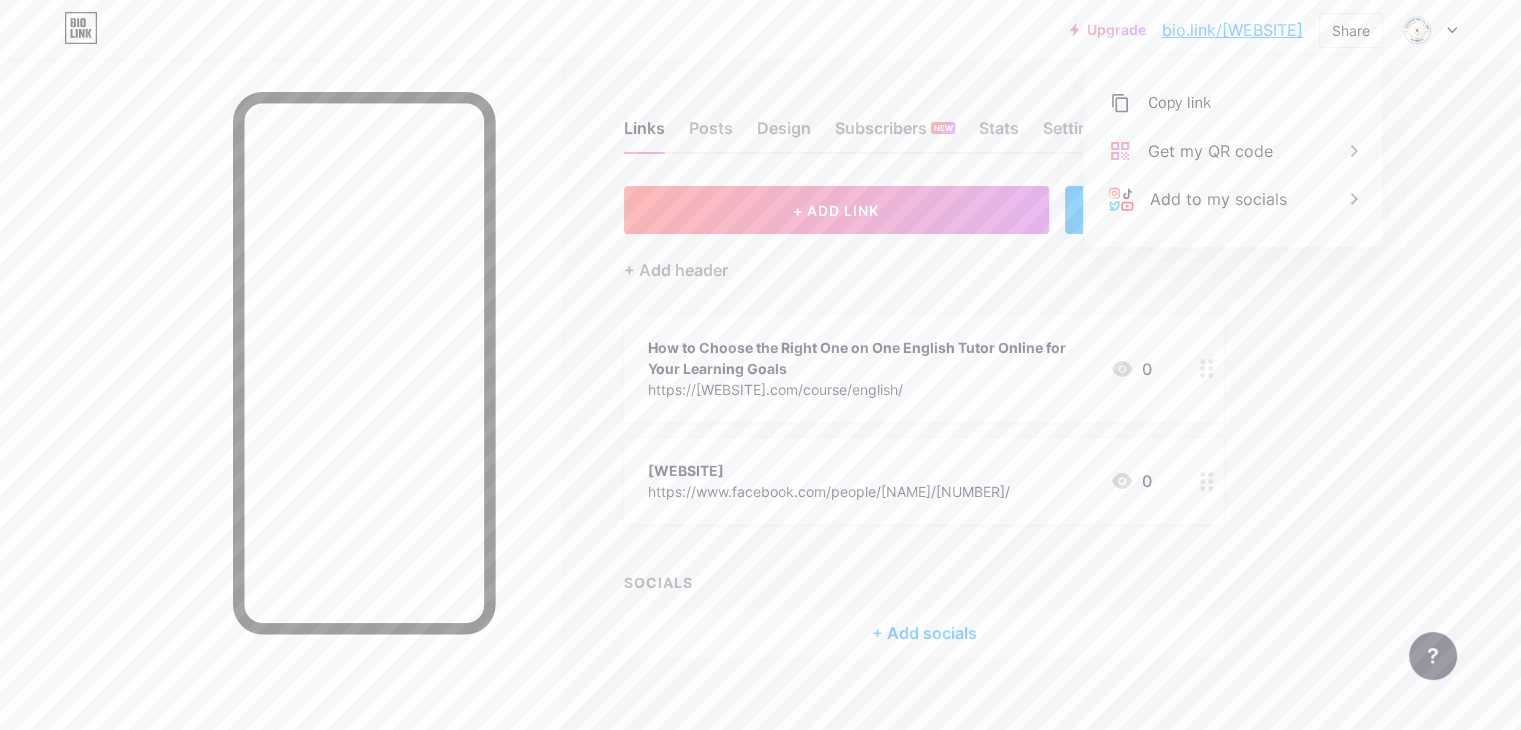 click at bounding box center [1428, 30] 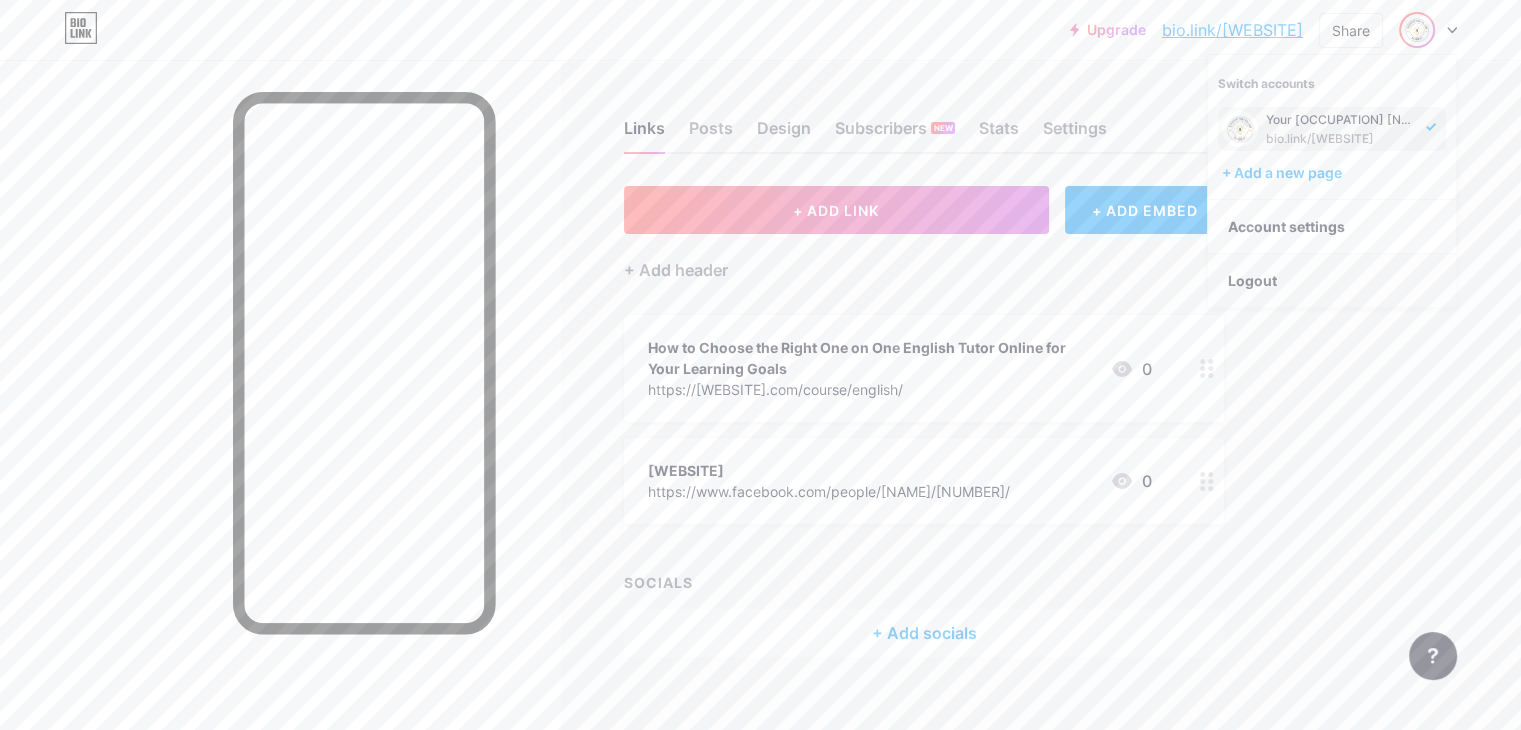 click on "Logout" at bounding box center (1332, 281) 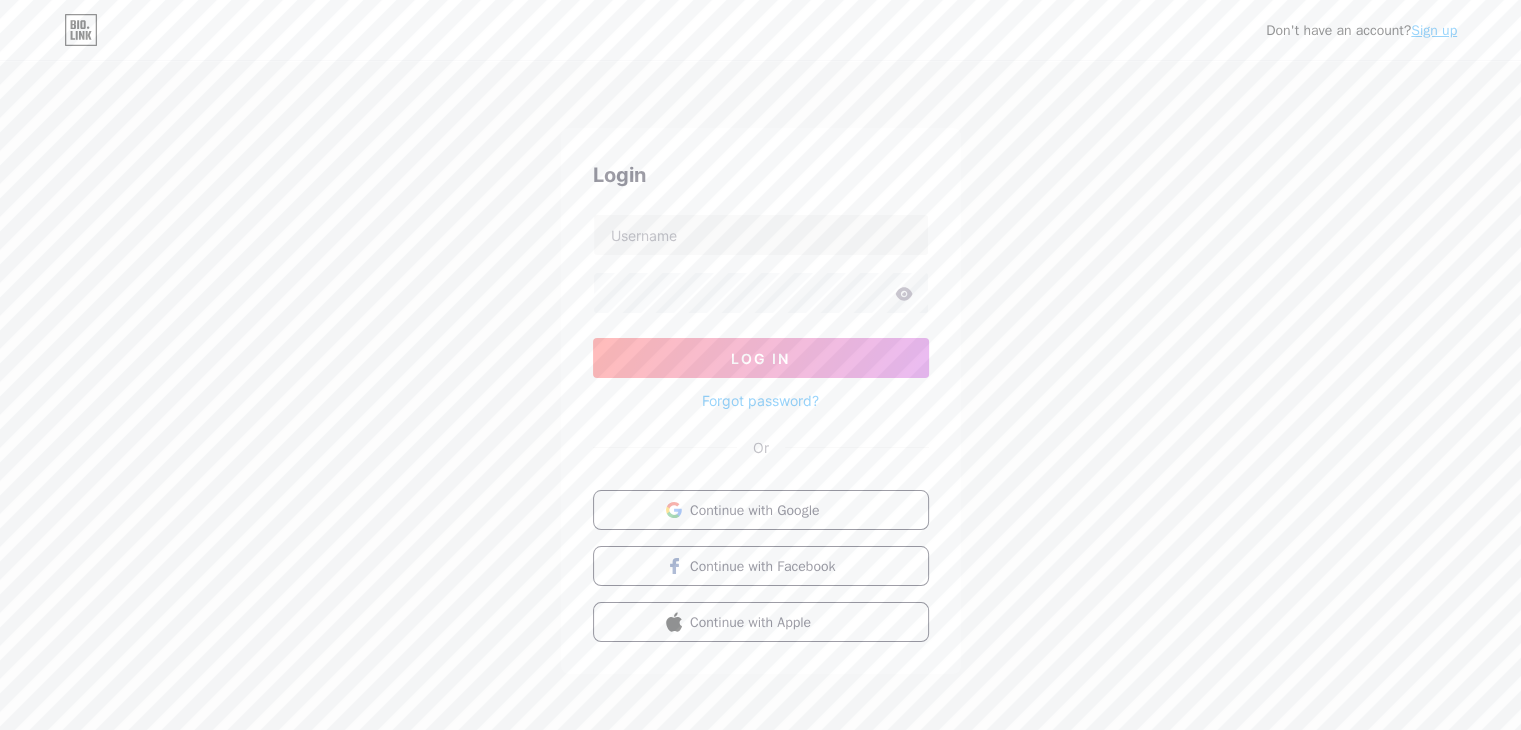 click on "Sign up" at bounding box center (1434, 30) 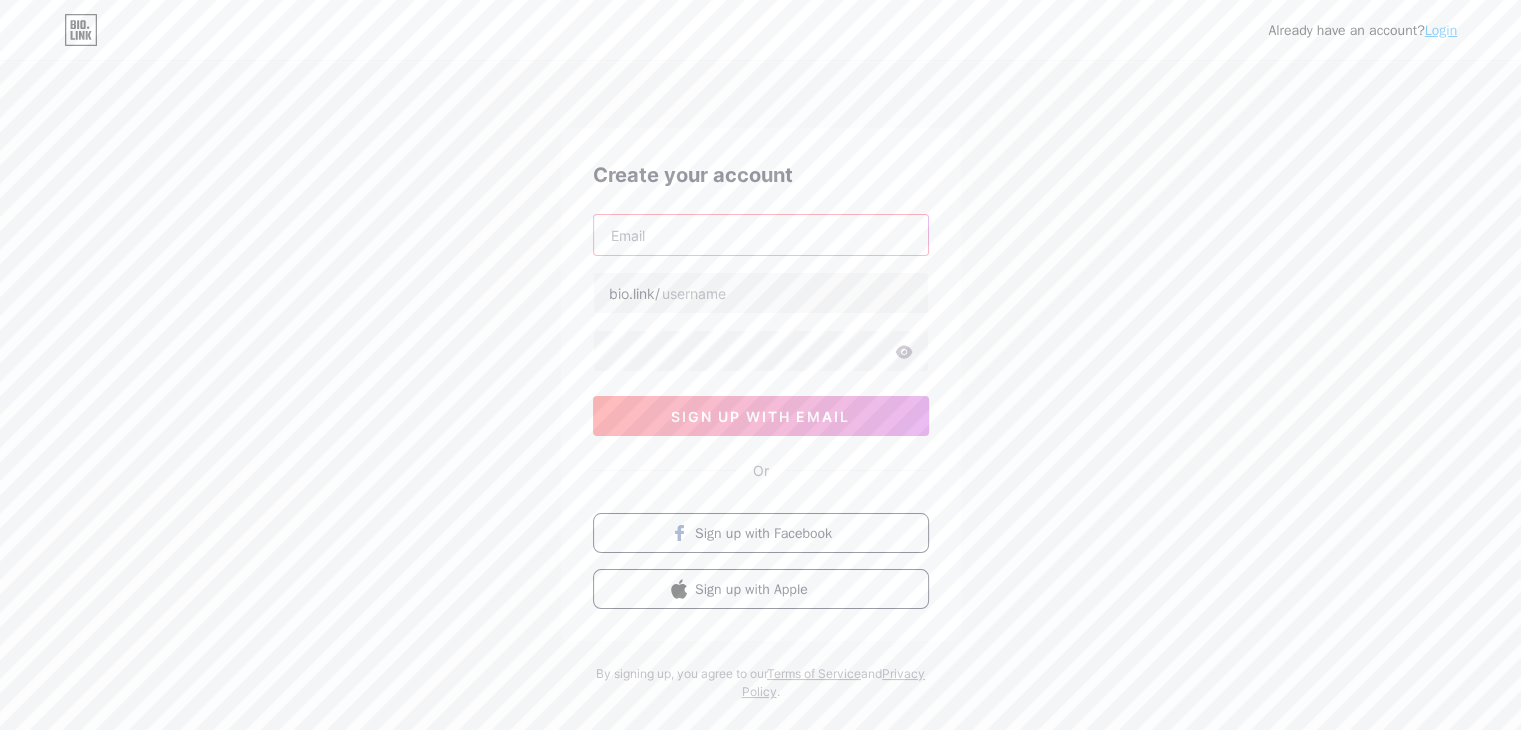click at bounding box center [761, 235] 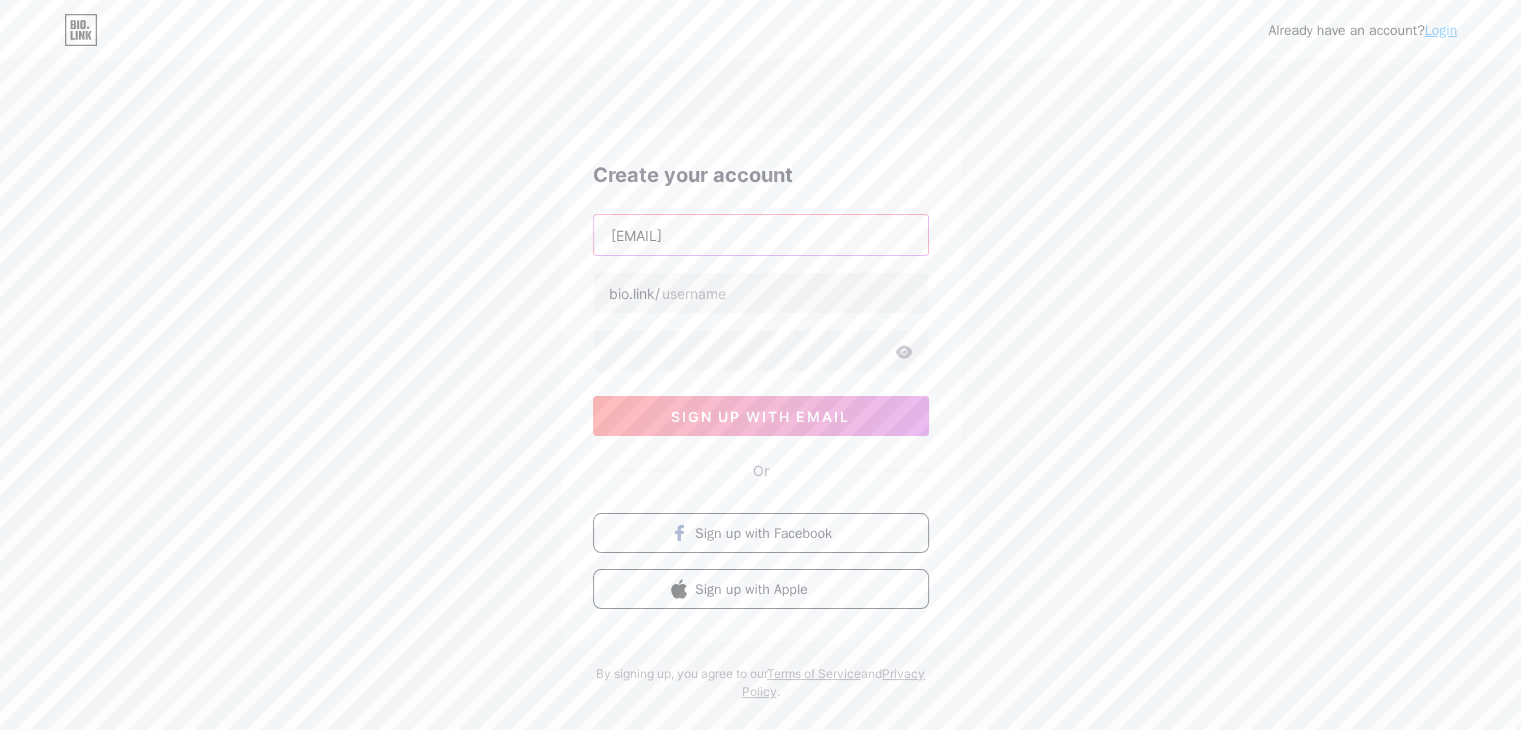 type on "[EMAIL]" 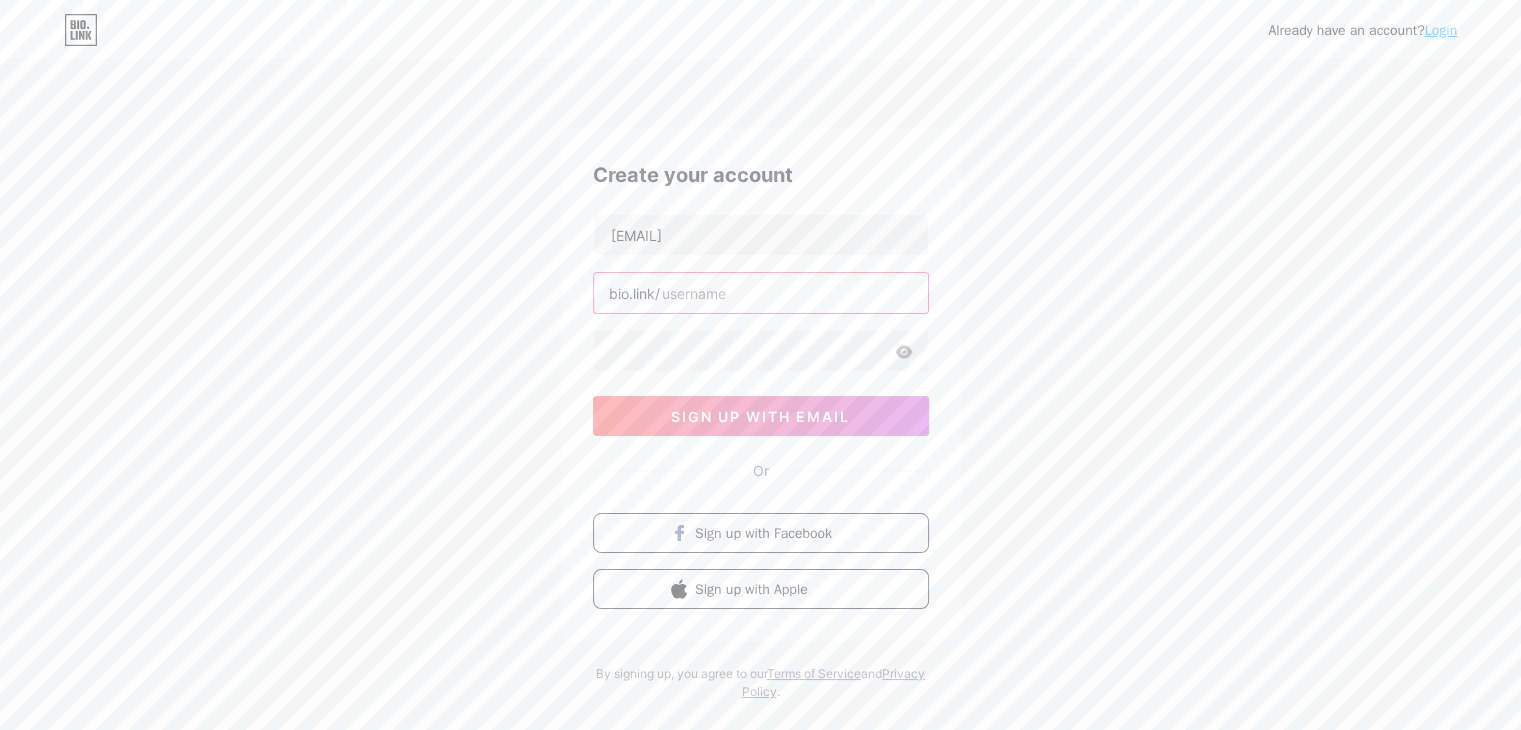 click at bounding box center [761, 293] 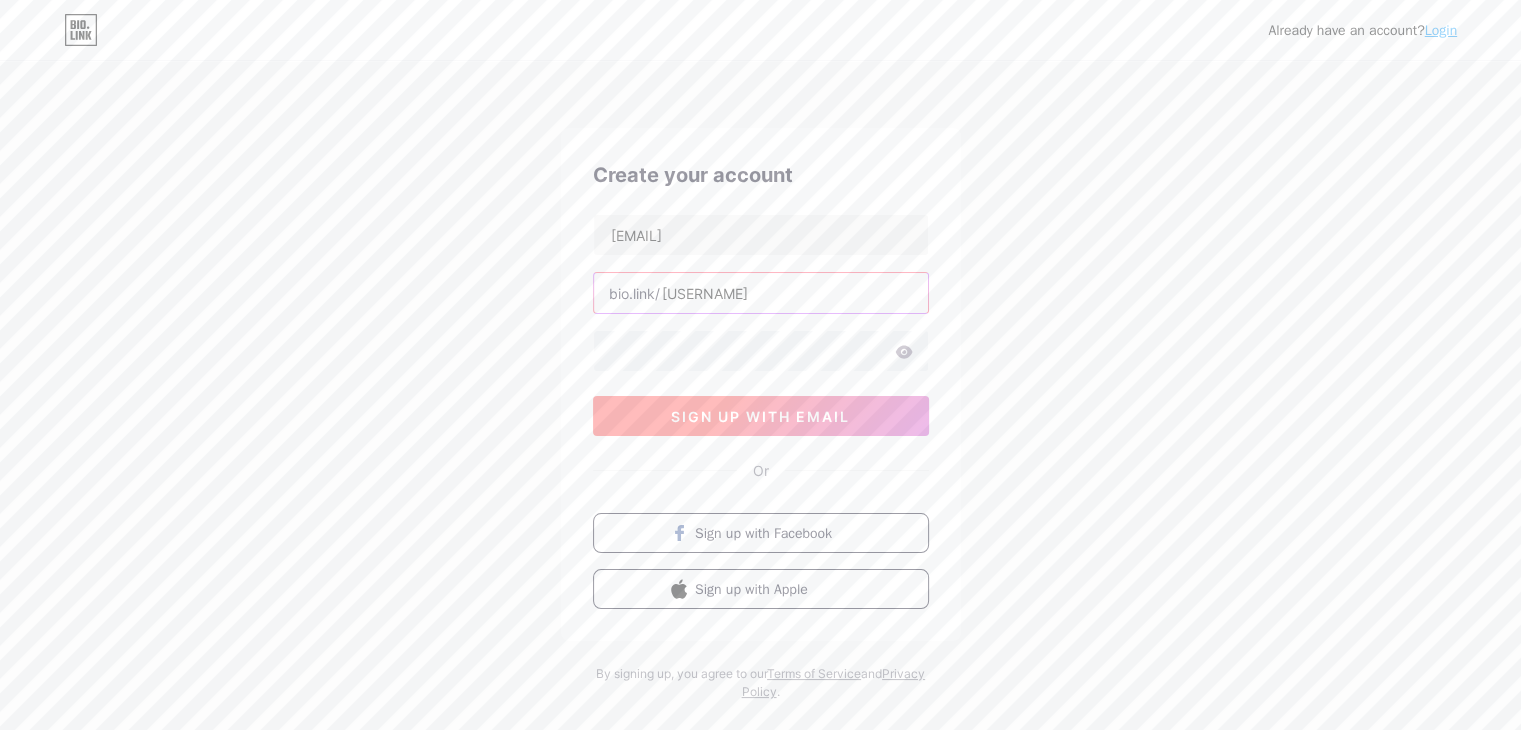 type on "[USERNAME]" 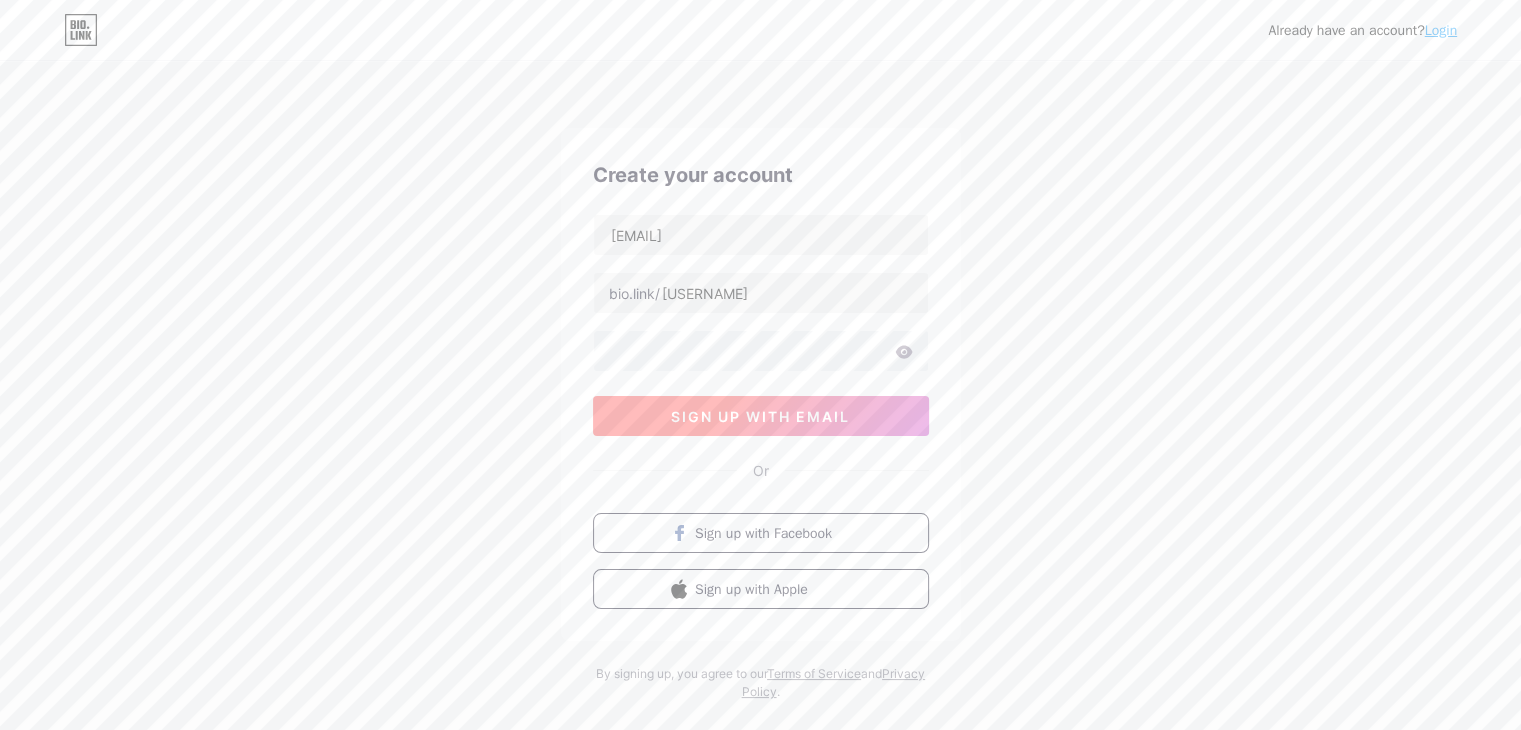 click on "sign up with email" at bounding box center [760, 416] 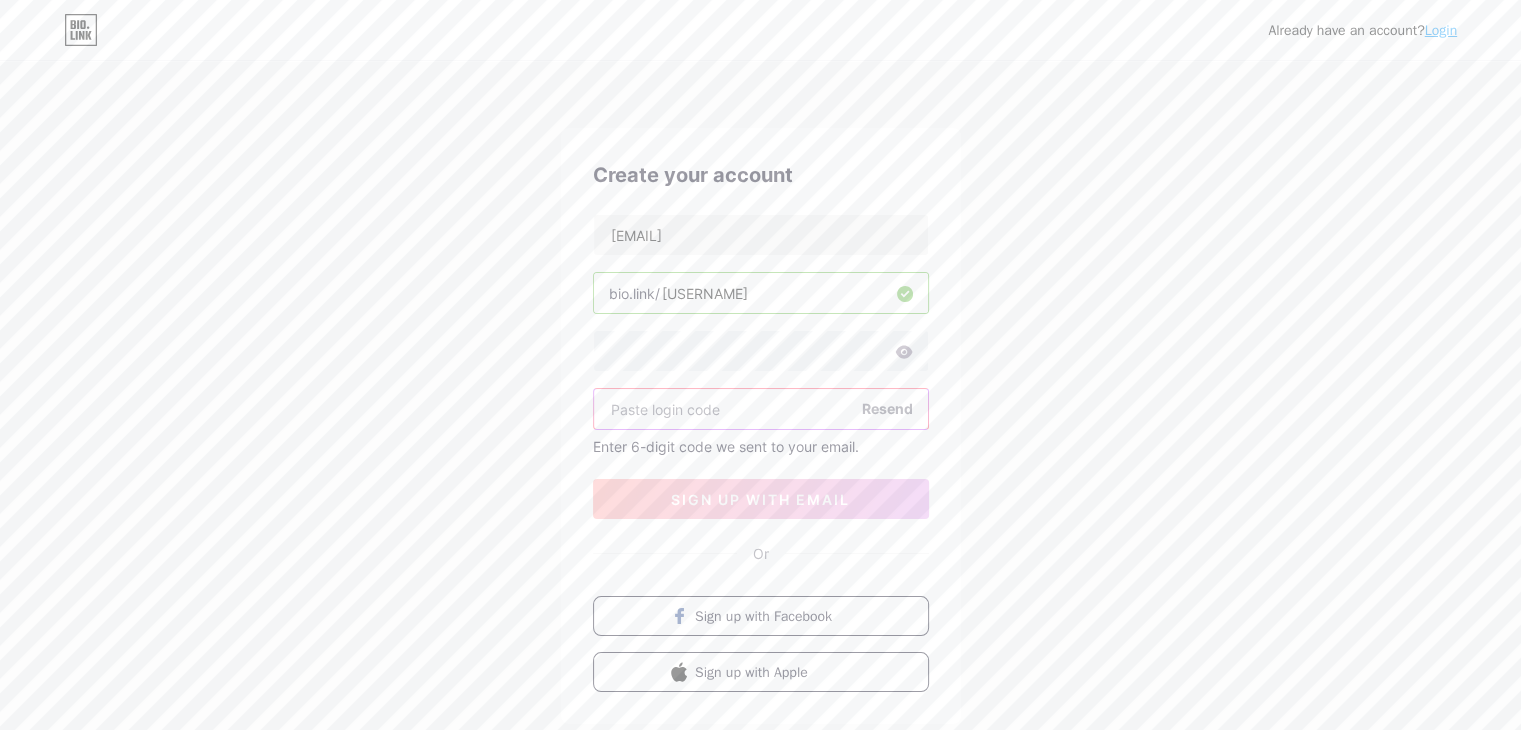 paste on "855426" 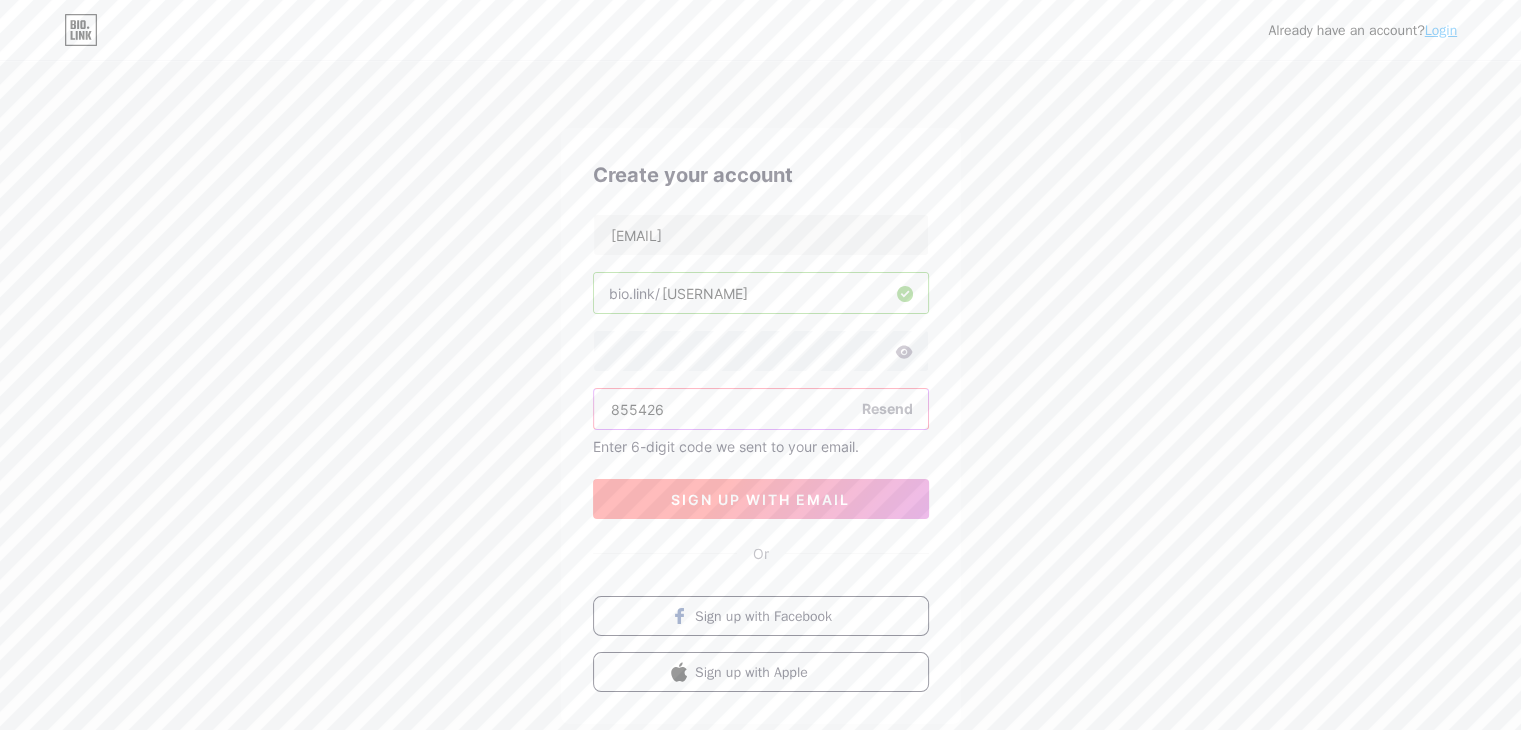 type on "855426" 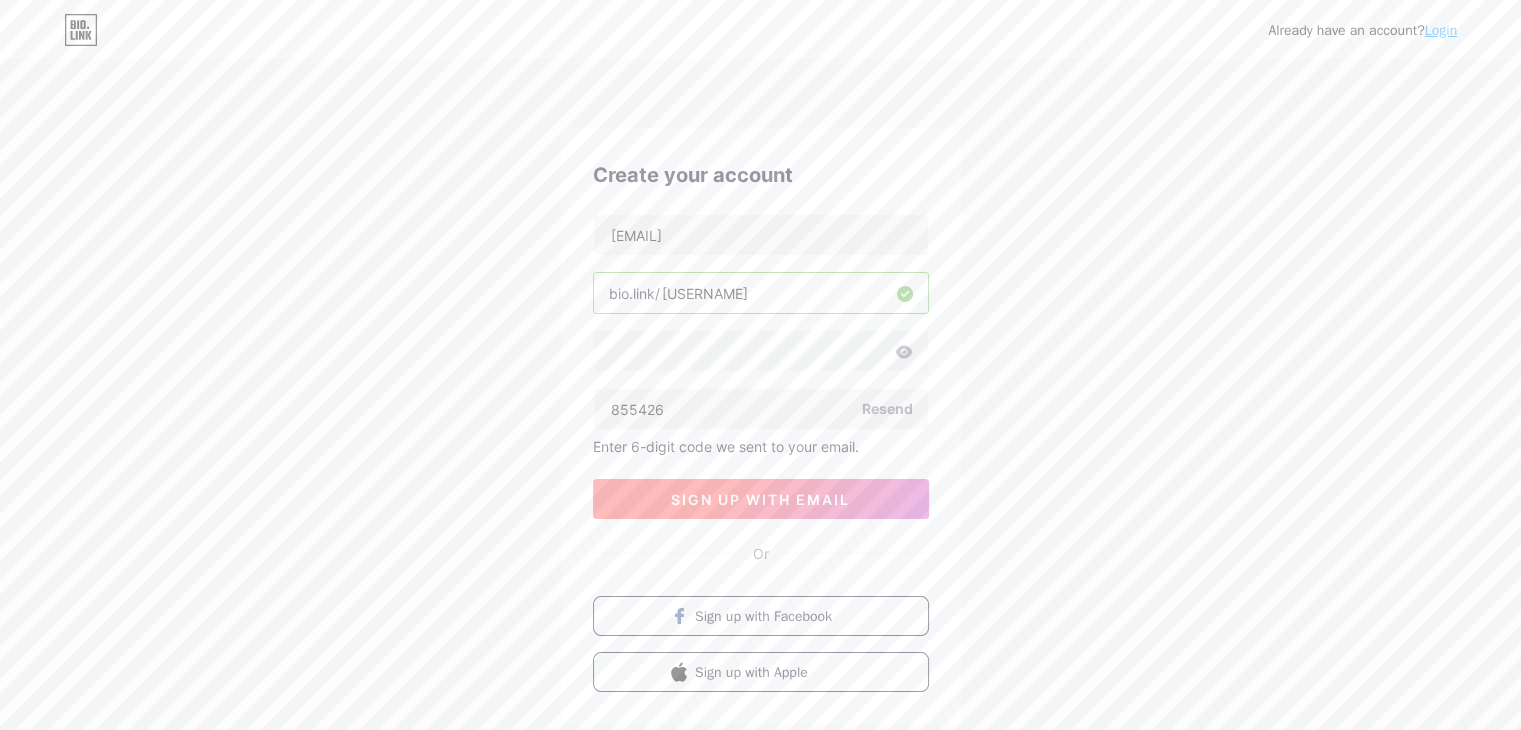 click on "sign up with email" at bounding box center (760, 499) 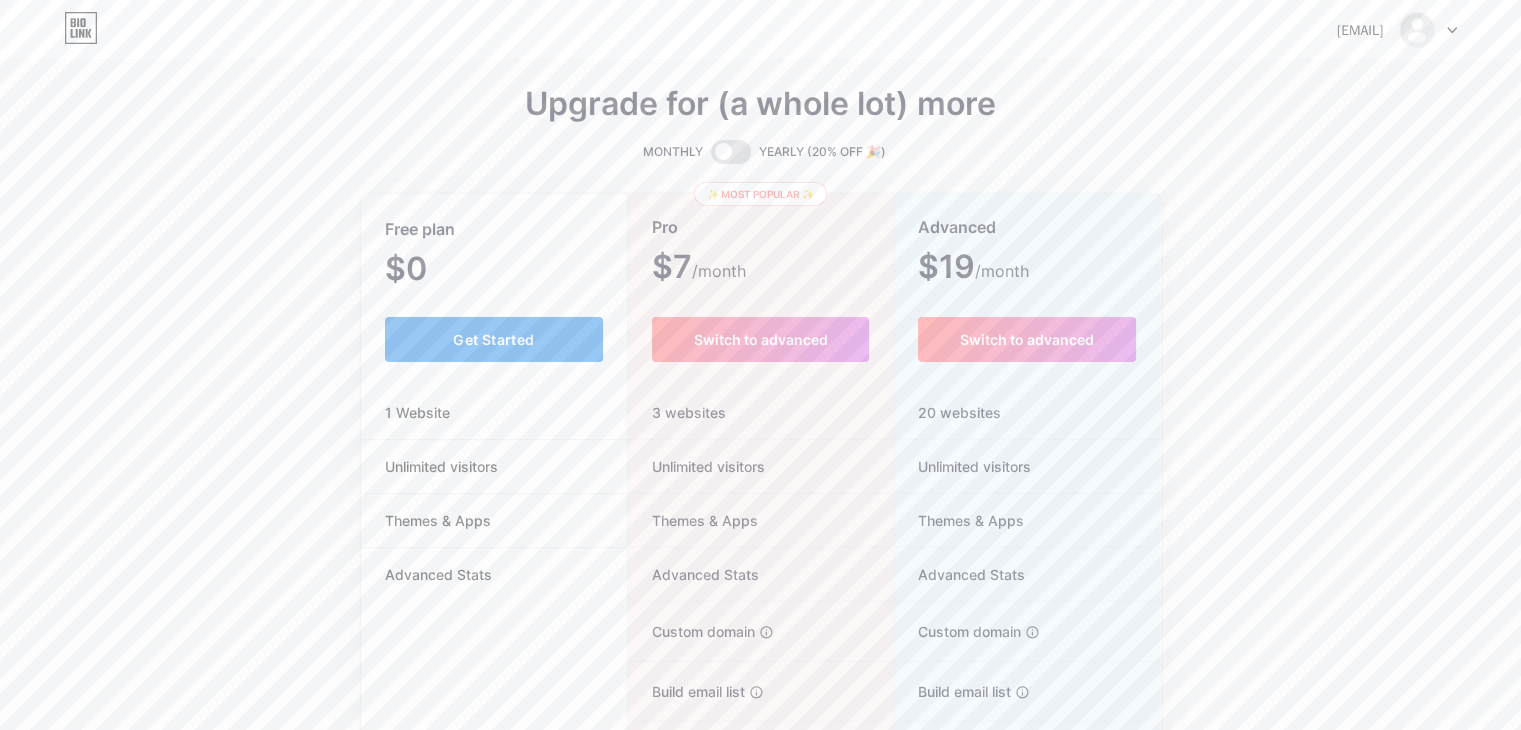 click on "Get Started" at bounding box center (494, 339) 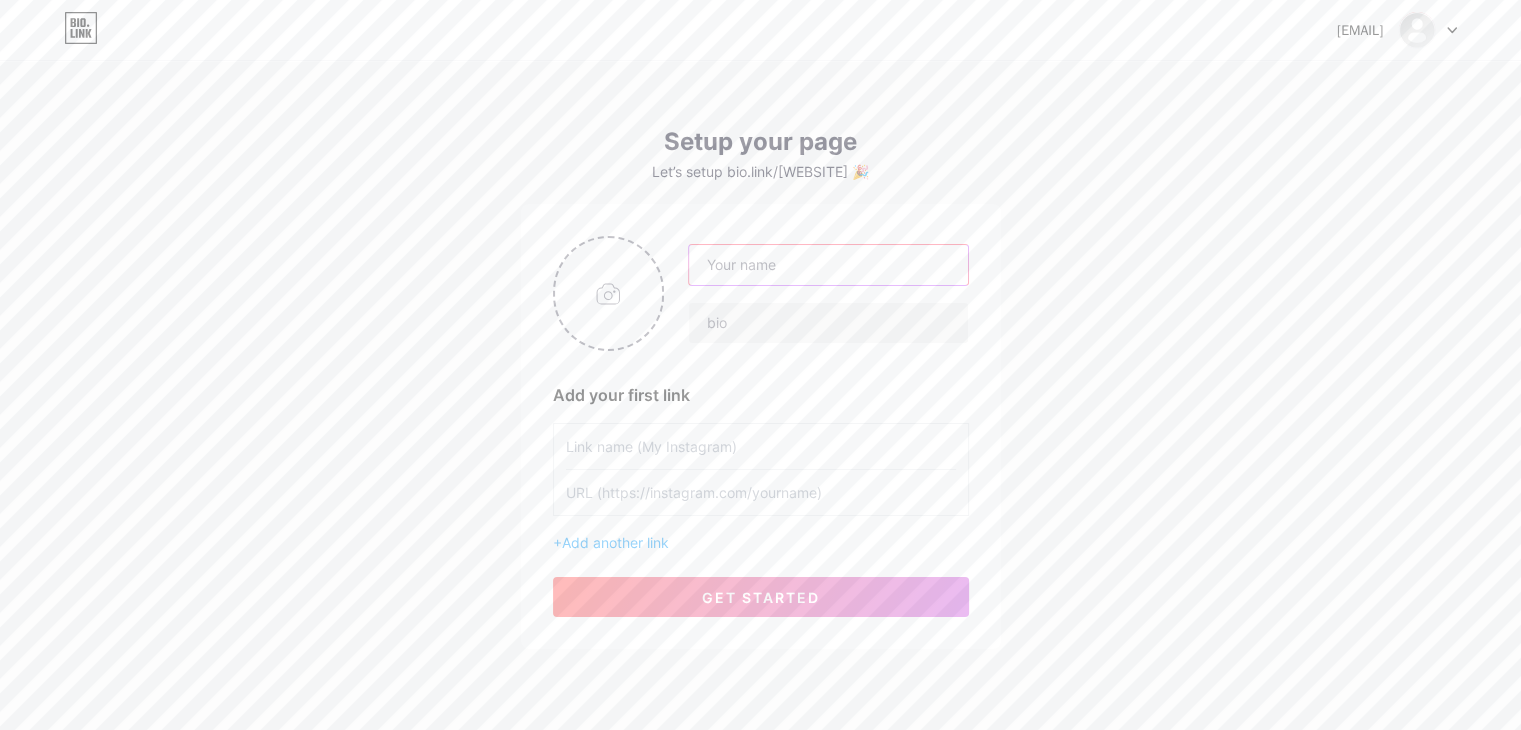 click at bounding box center (828, 265) 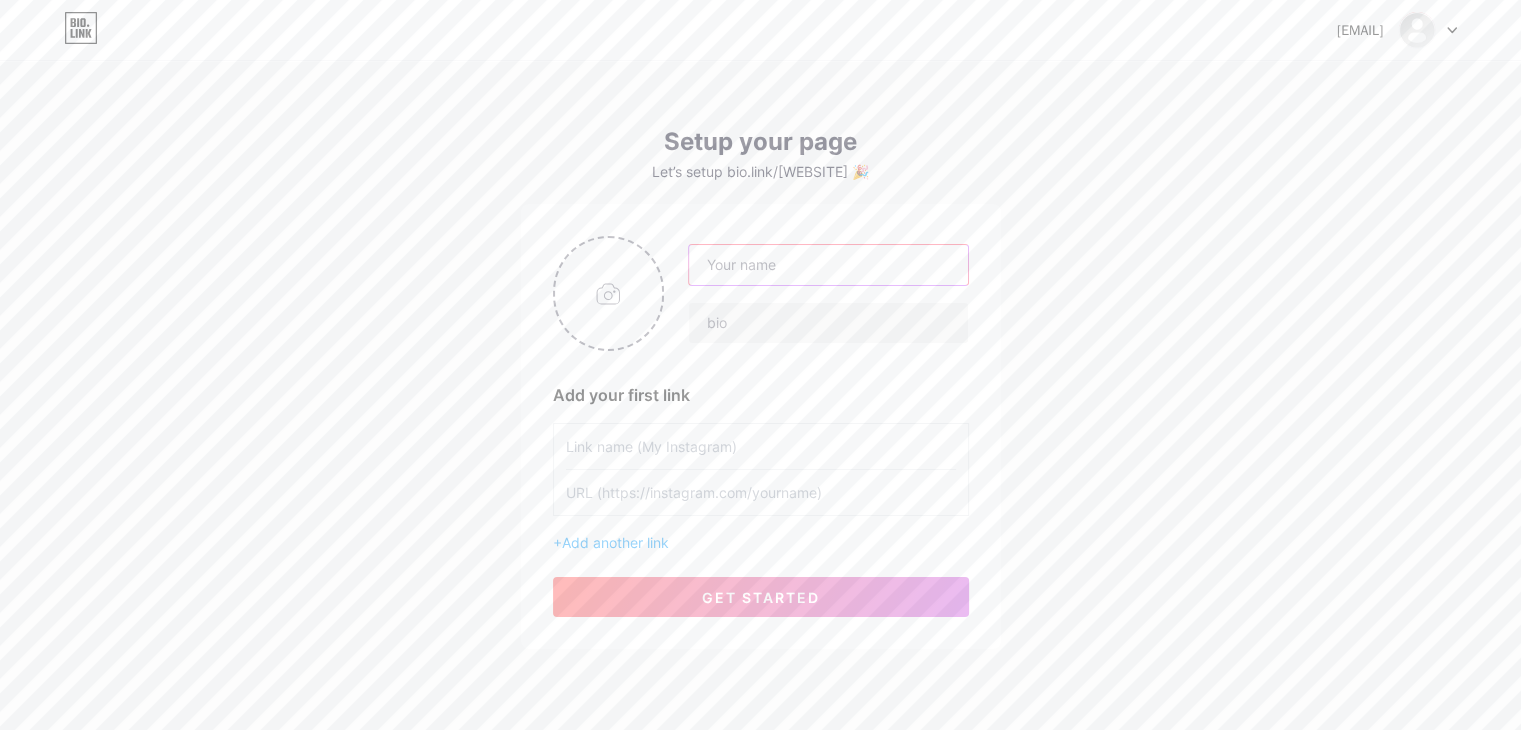 paste on "The [BRAND] [NAME]" 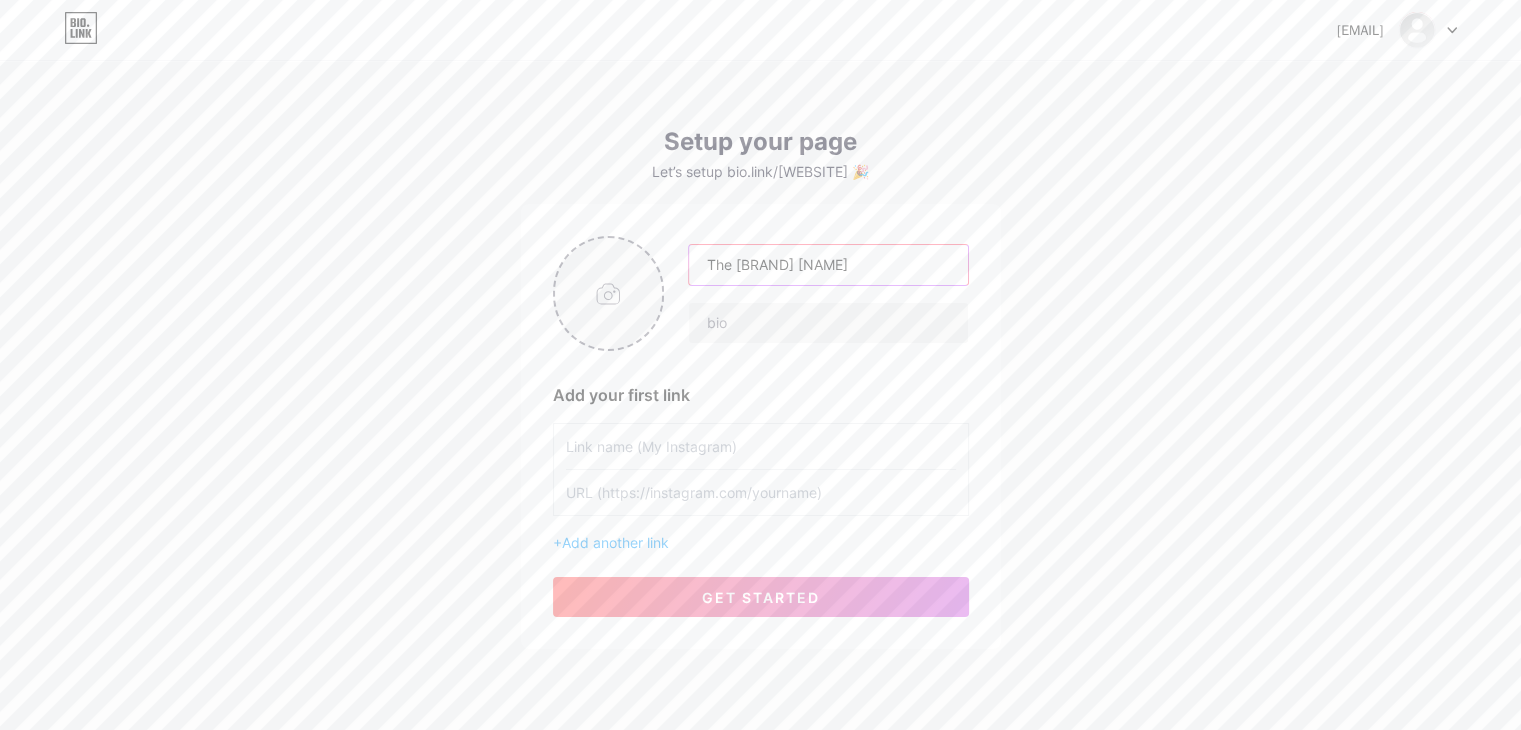 type on "The [BRAND] [NAME]" 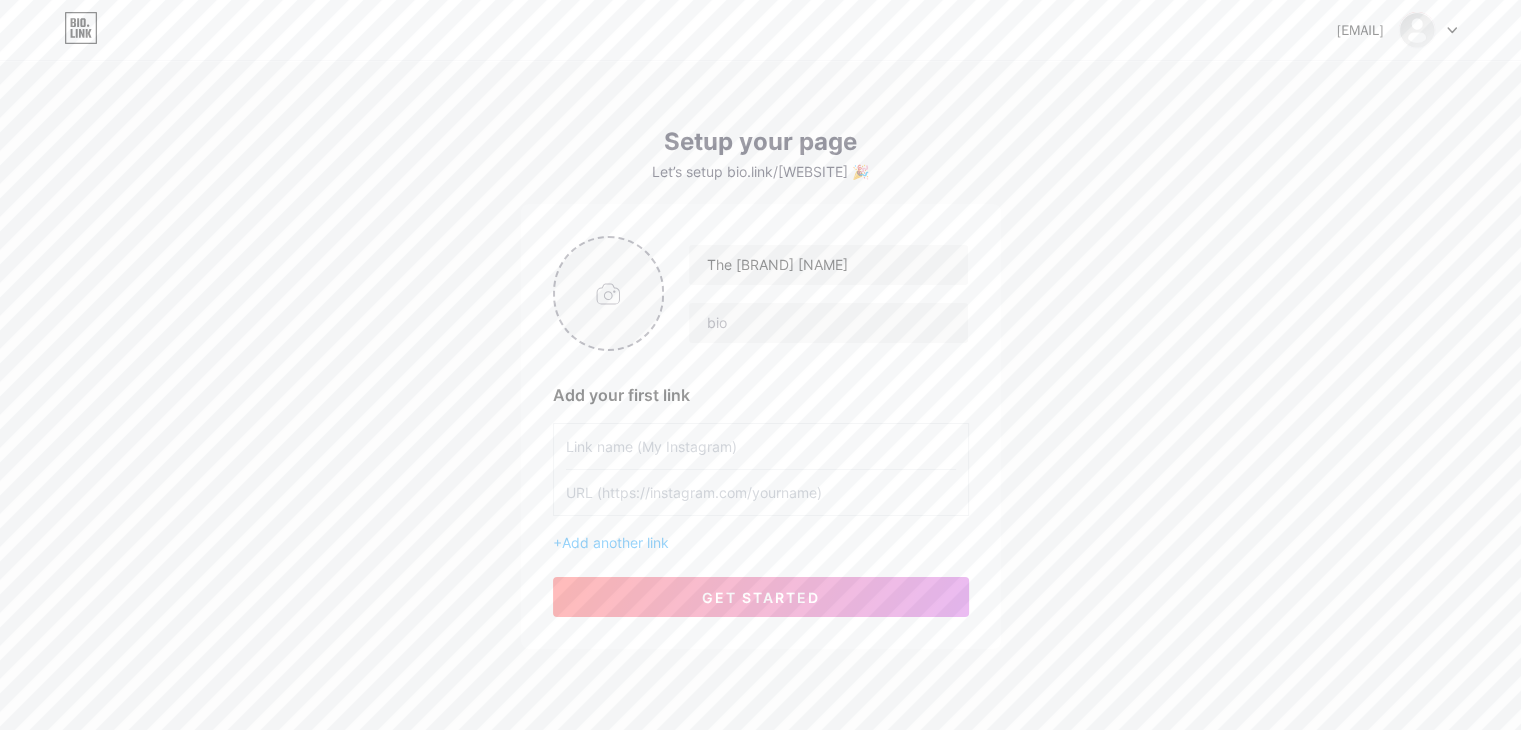 click at bounding box center [609, 293] 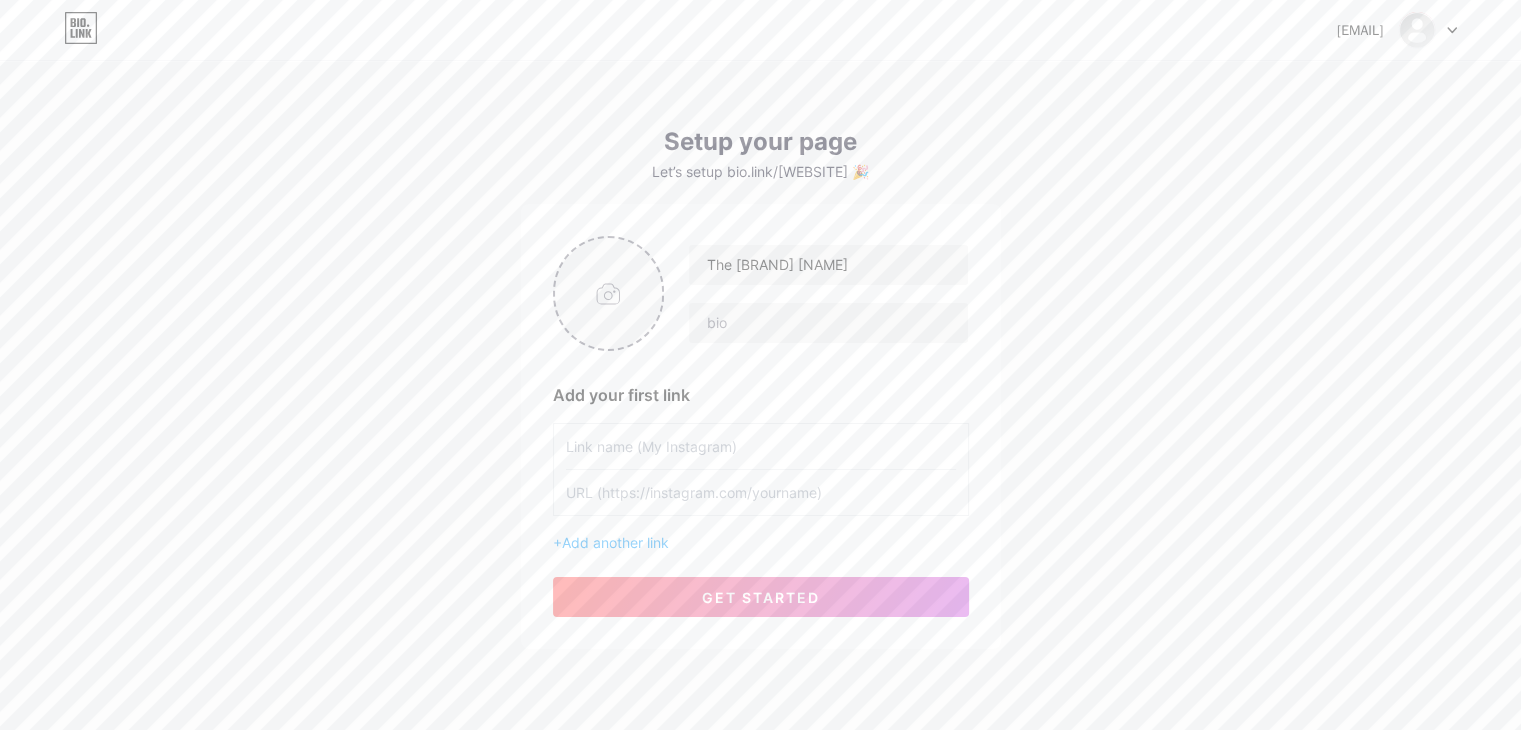 type on "C:\fakepath\Logo-scaled.png" 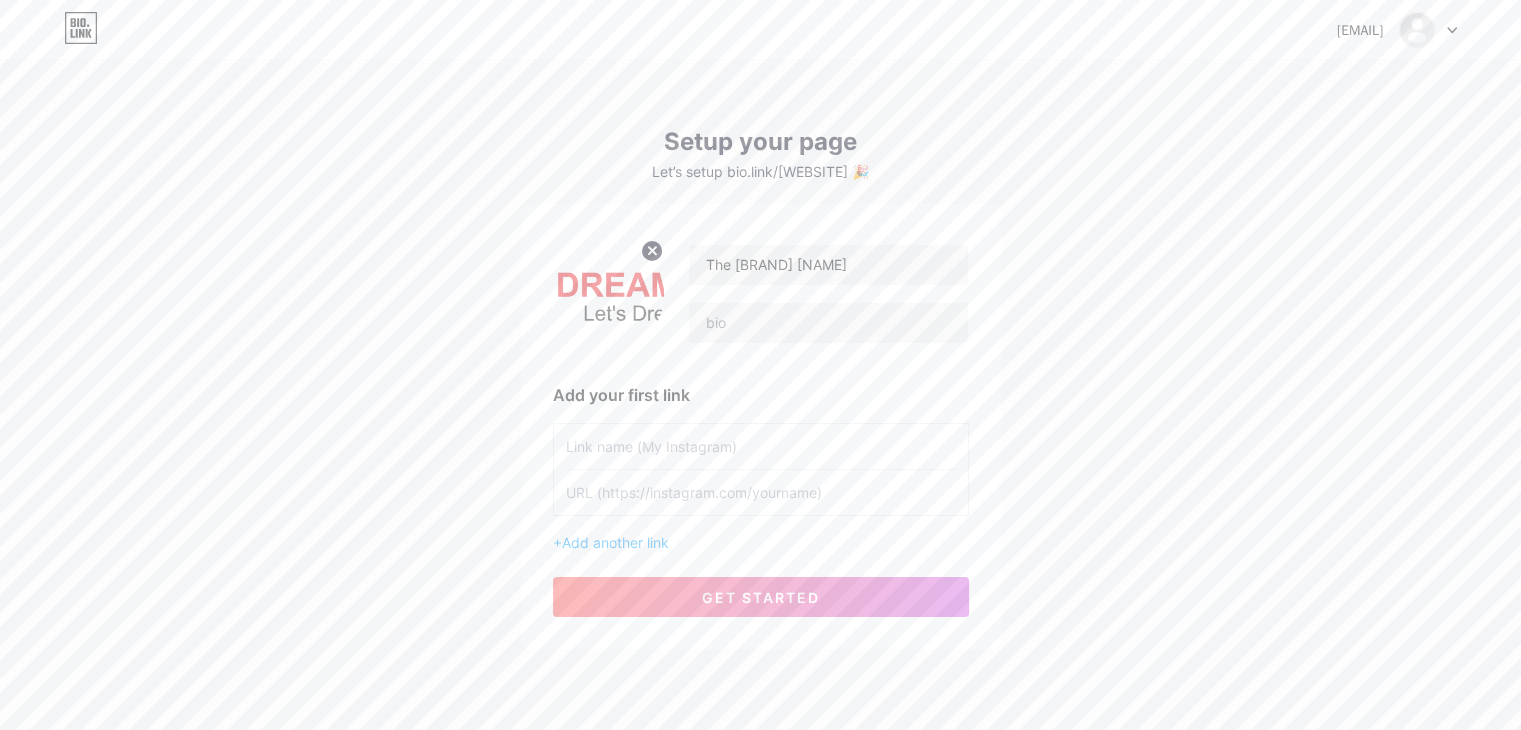 click at bounding box center (761, 446) 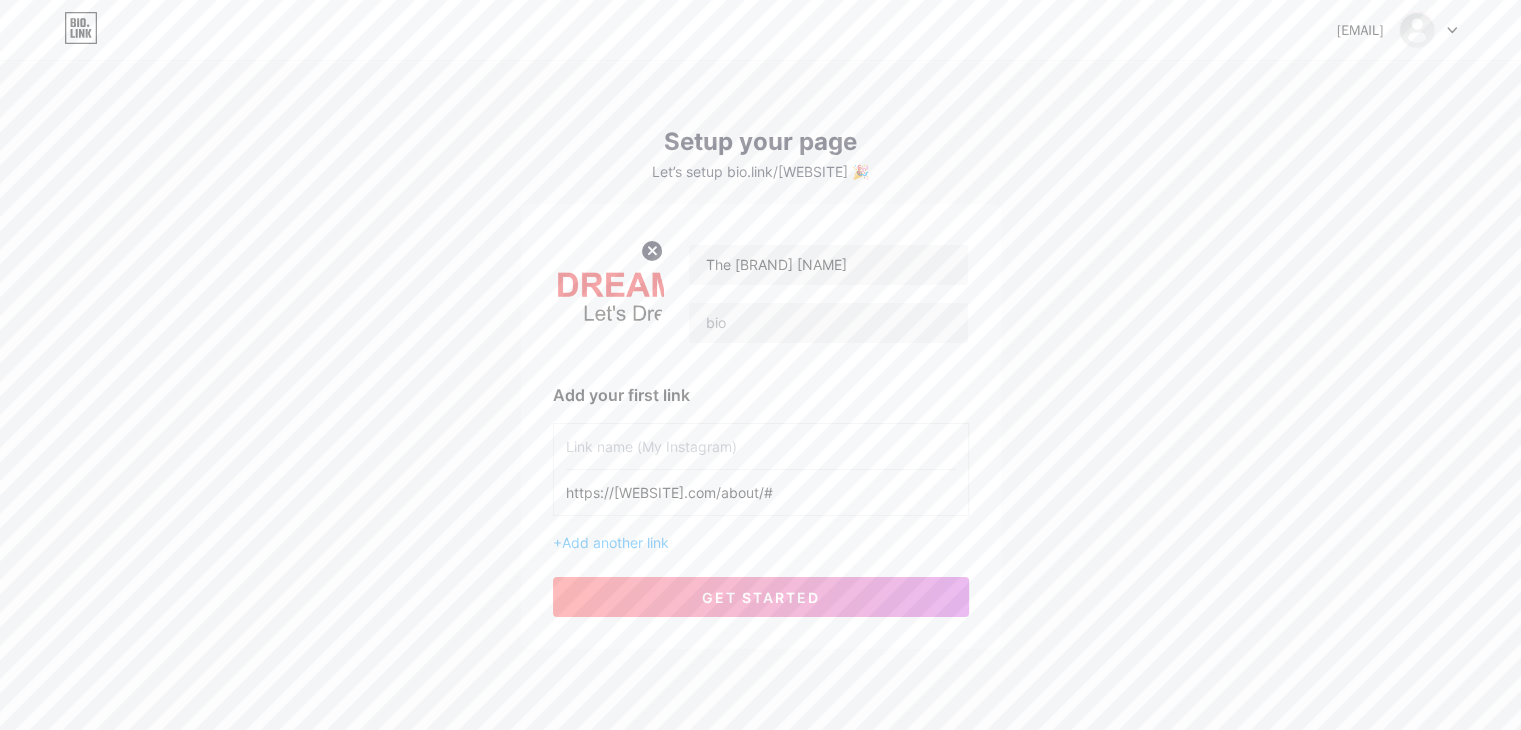 type on "https://[WEBSITE].com/about/#" 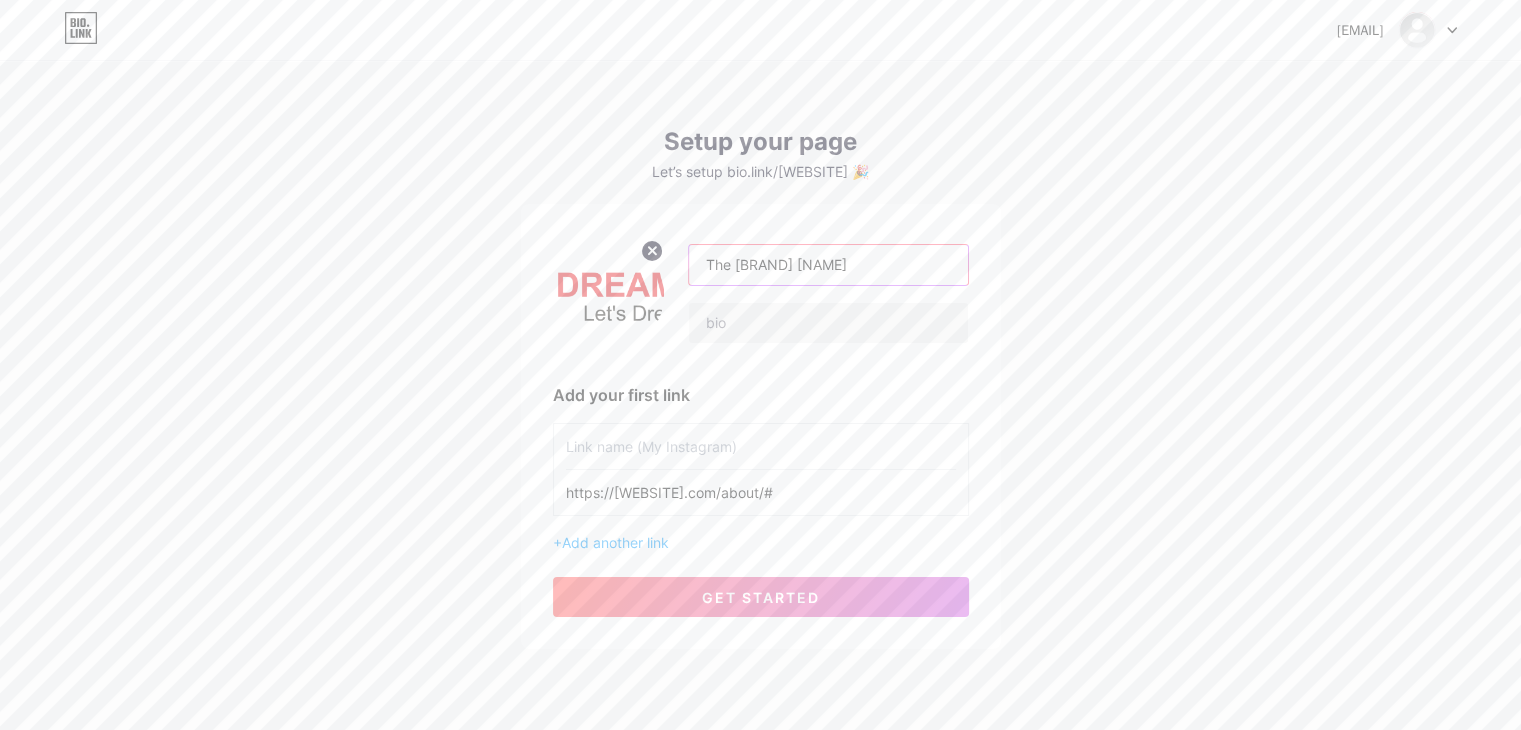 click on "The [BRAND] [NAME]" at bounding box center (828, 265) 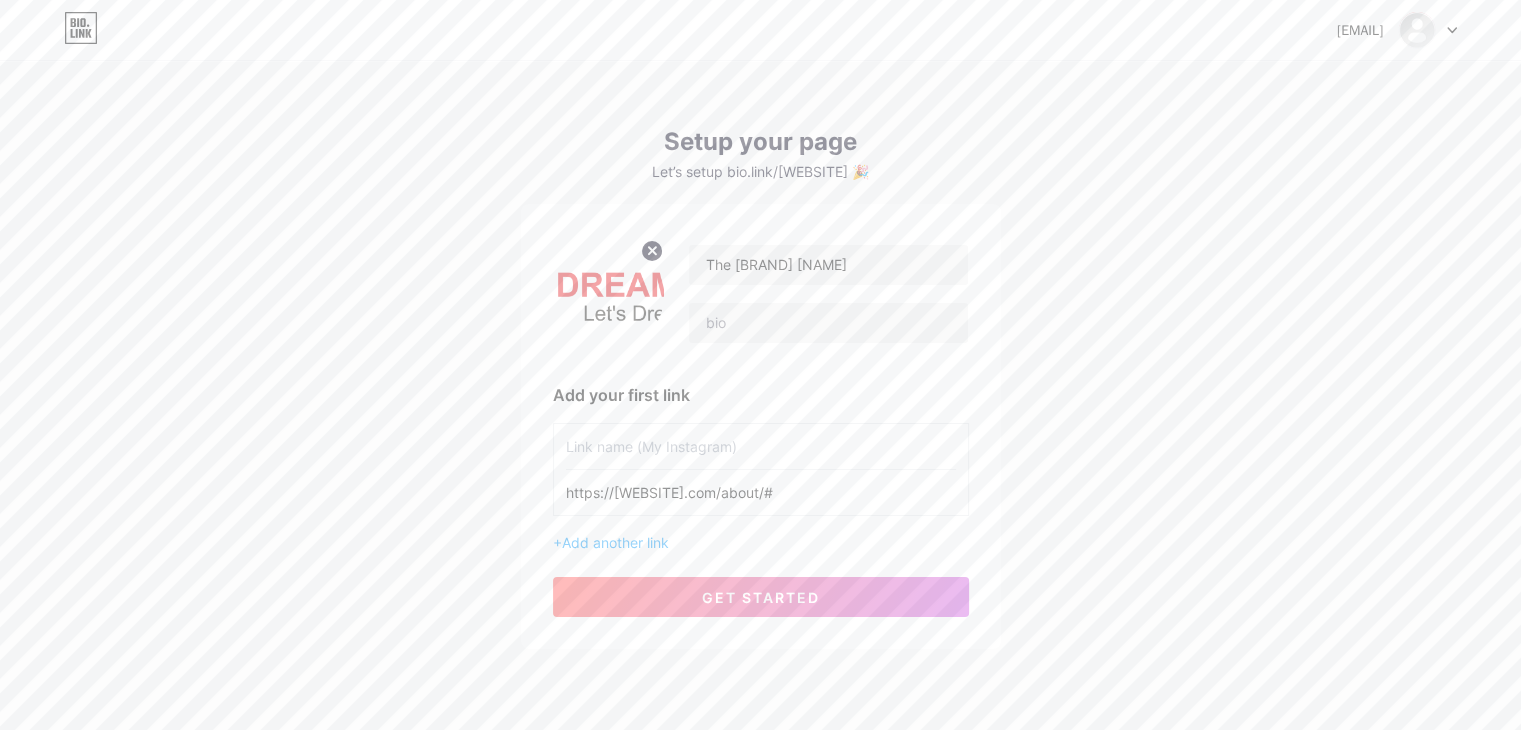 click at bounding box center (761, 446) 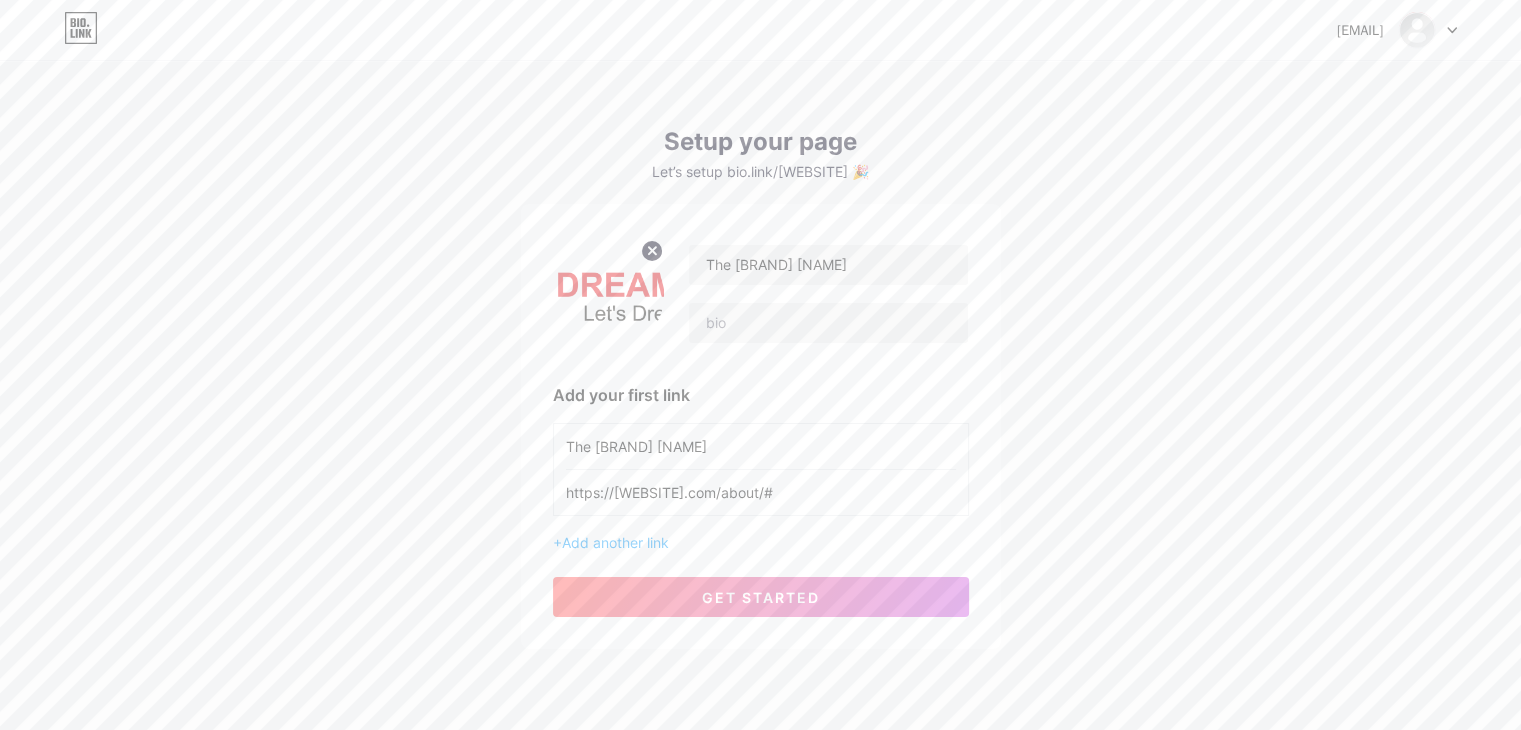 type on "The [BRAND] [NAME]" 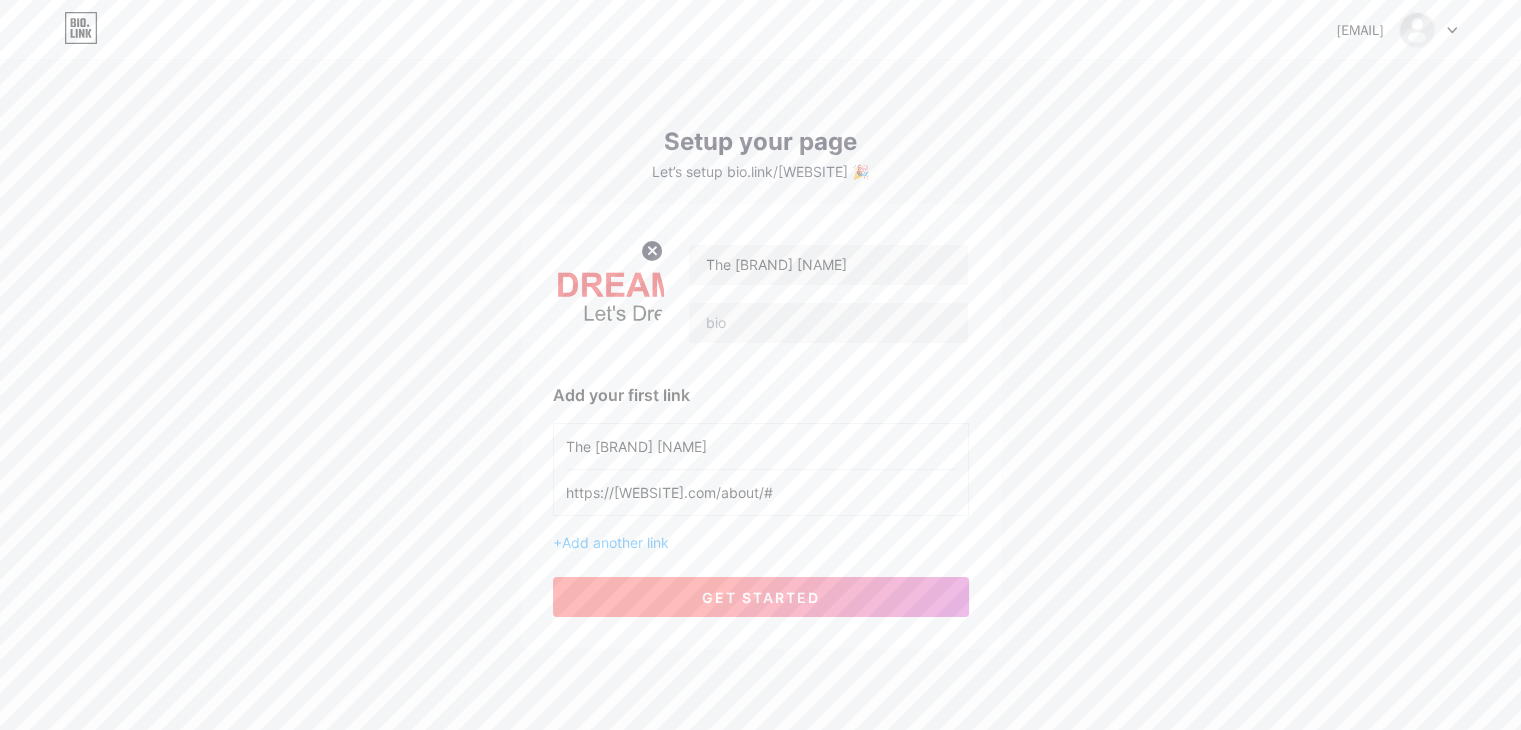 click on "get started" at bounding box center (761, 597) 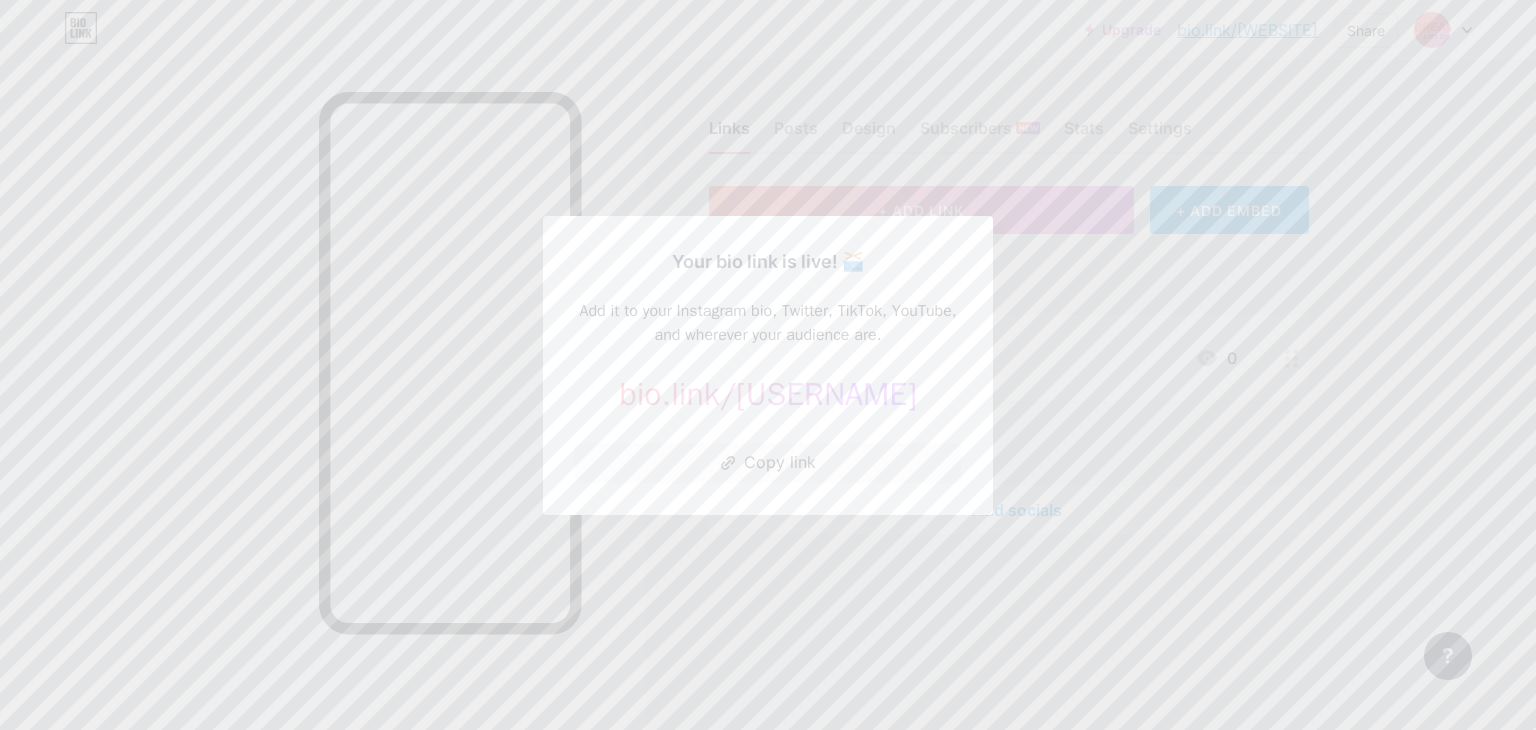 click at bounding box center [768, 365] 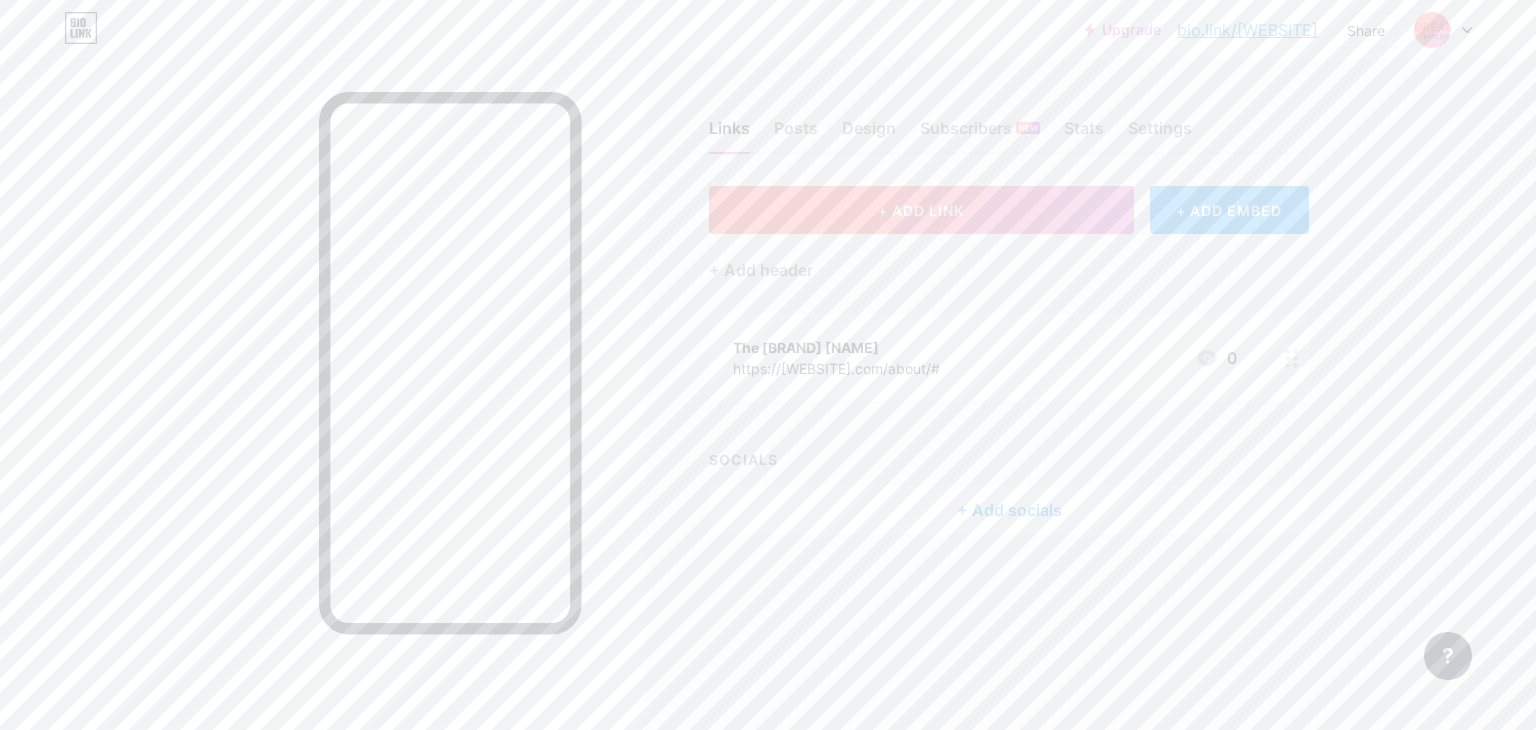 click on "+ ADD LINK" at bounding box center (921, 210) 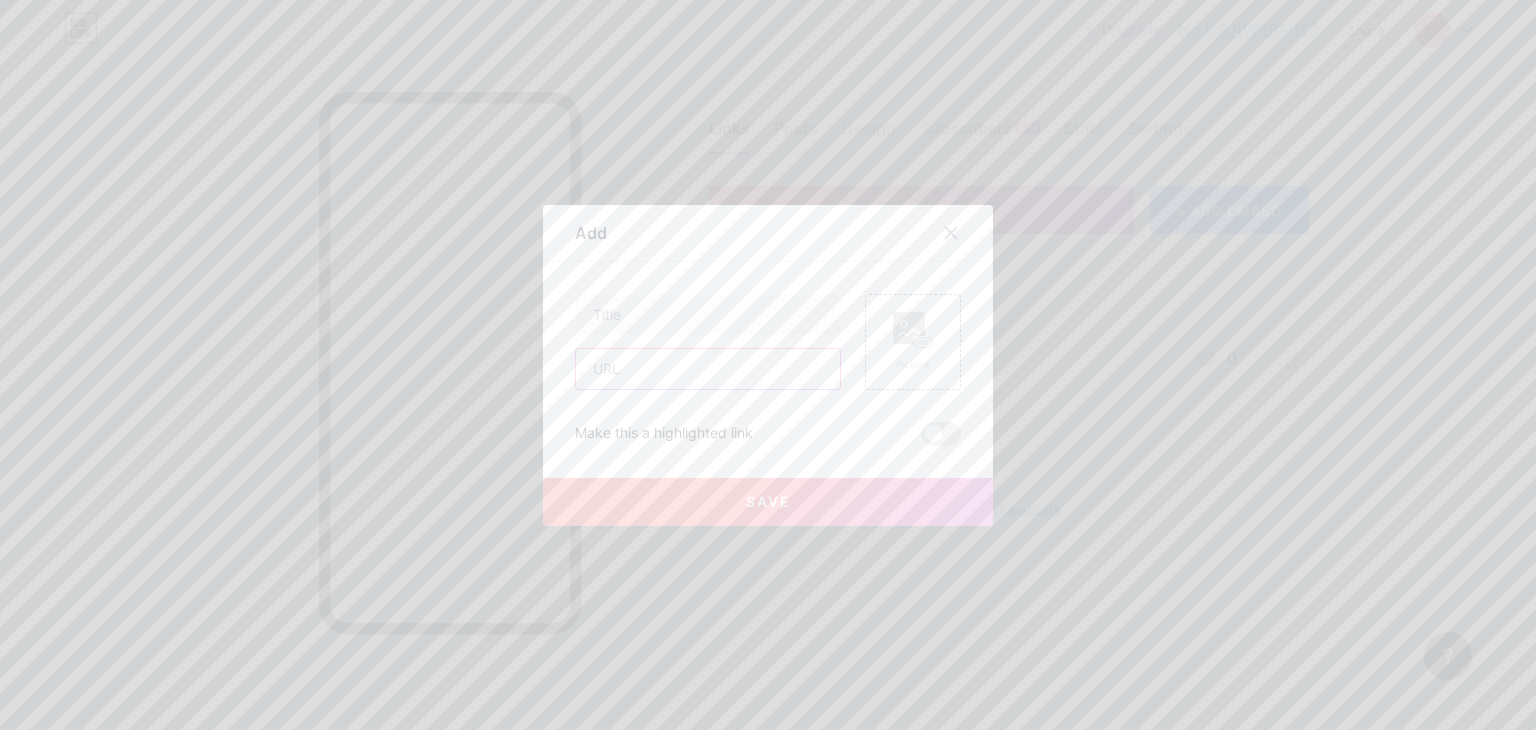 click at bounding box center [708, 369] 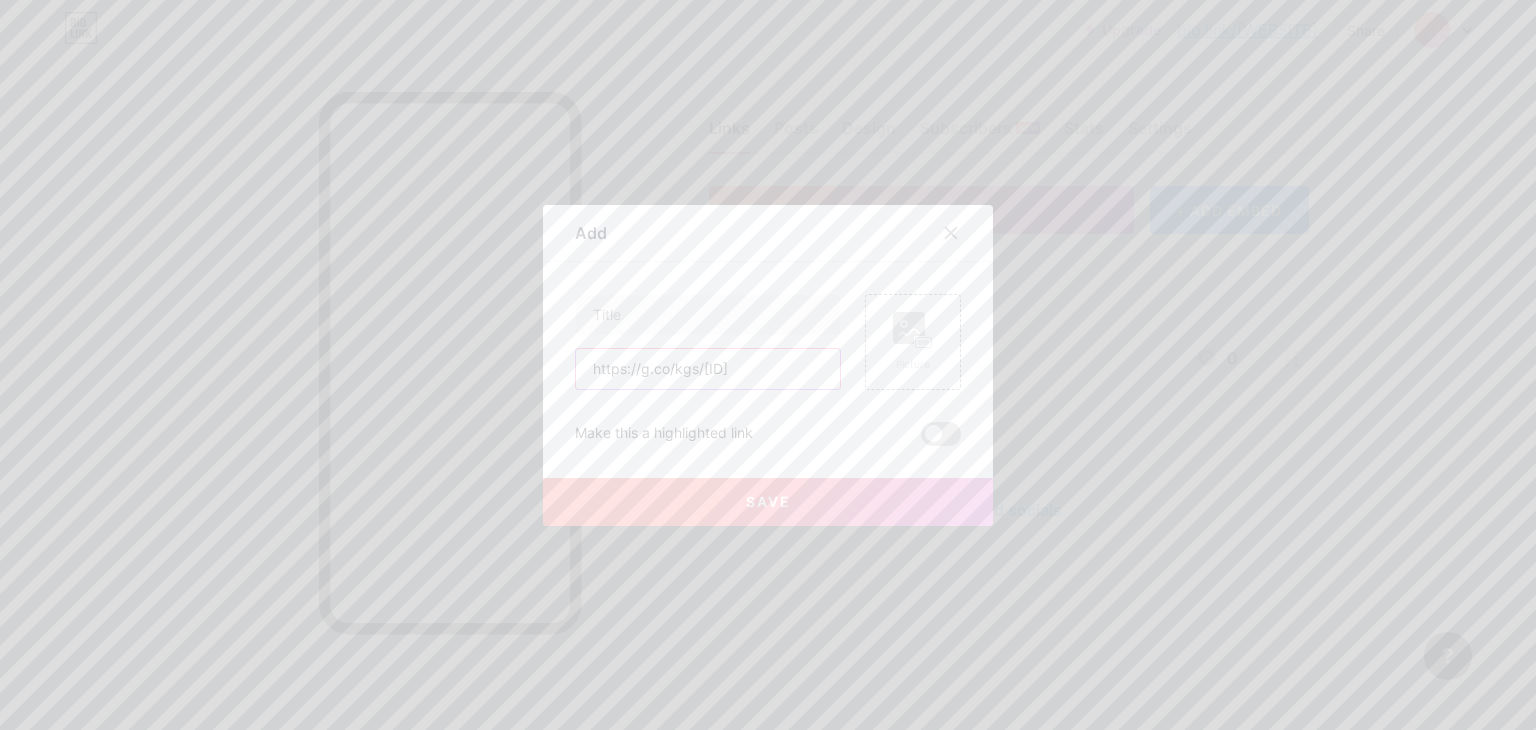 type on "https://g.co/kgs/[ID]" 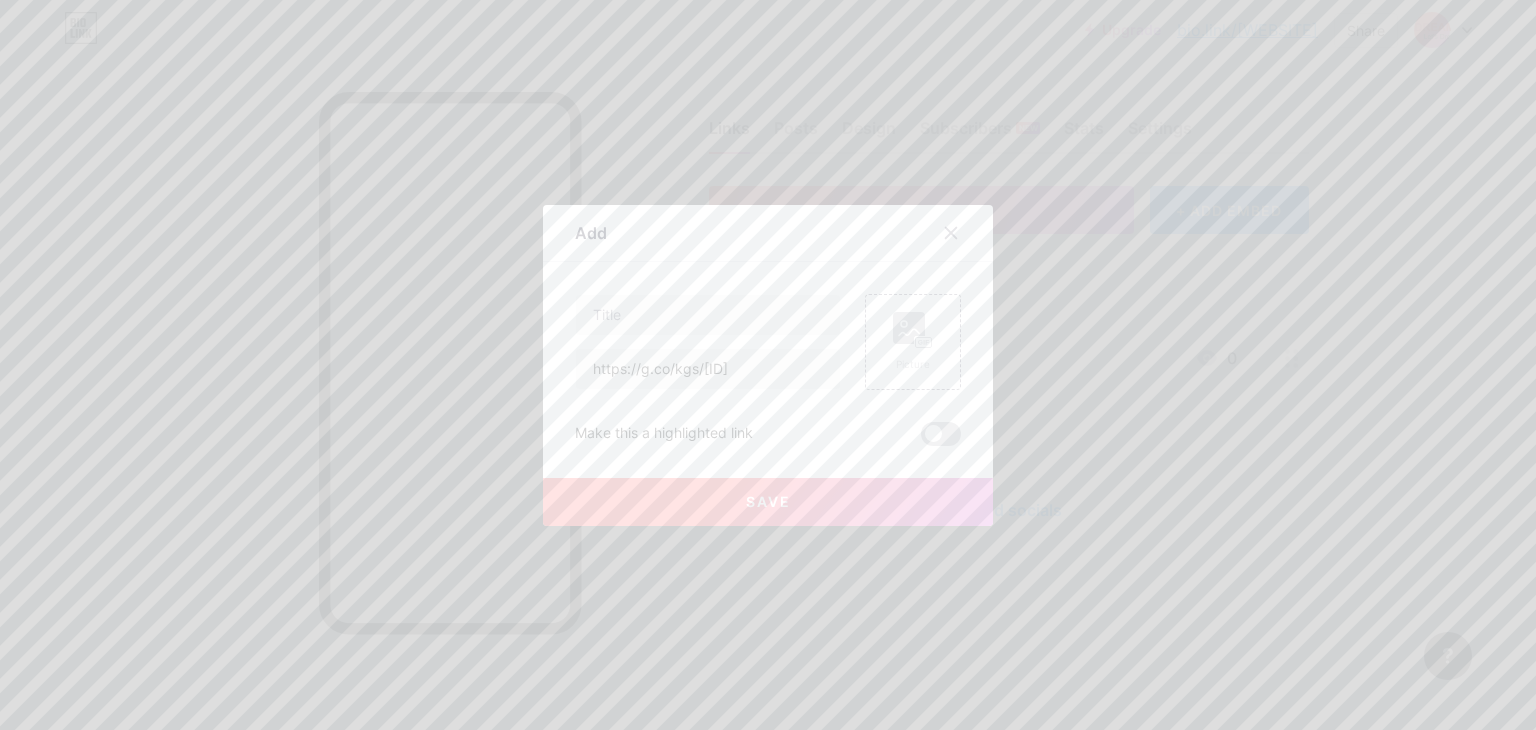 click at bounding box center (941, 434) 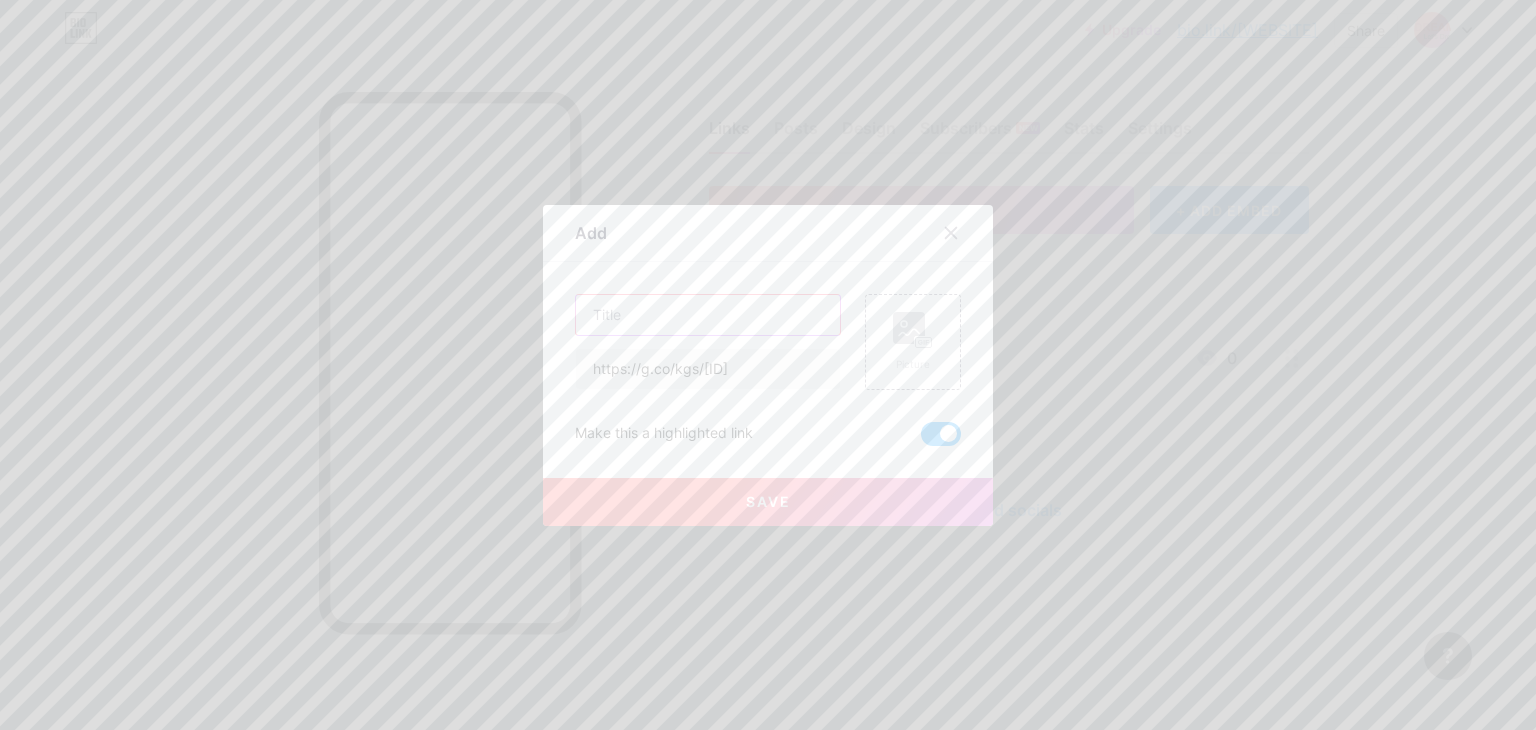 click at bounding box center (708, 315) 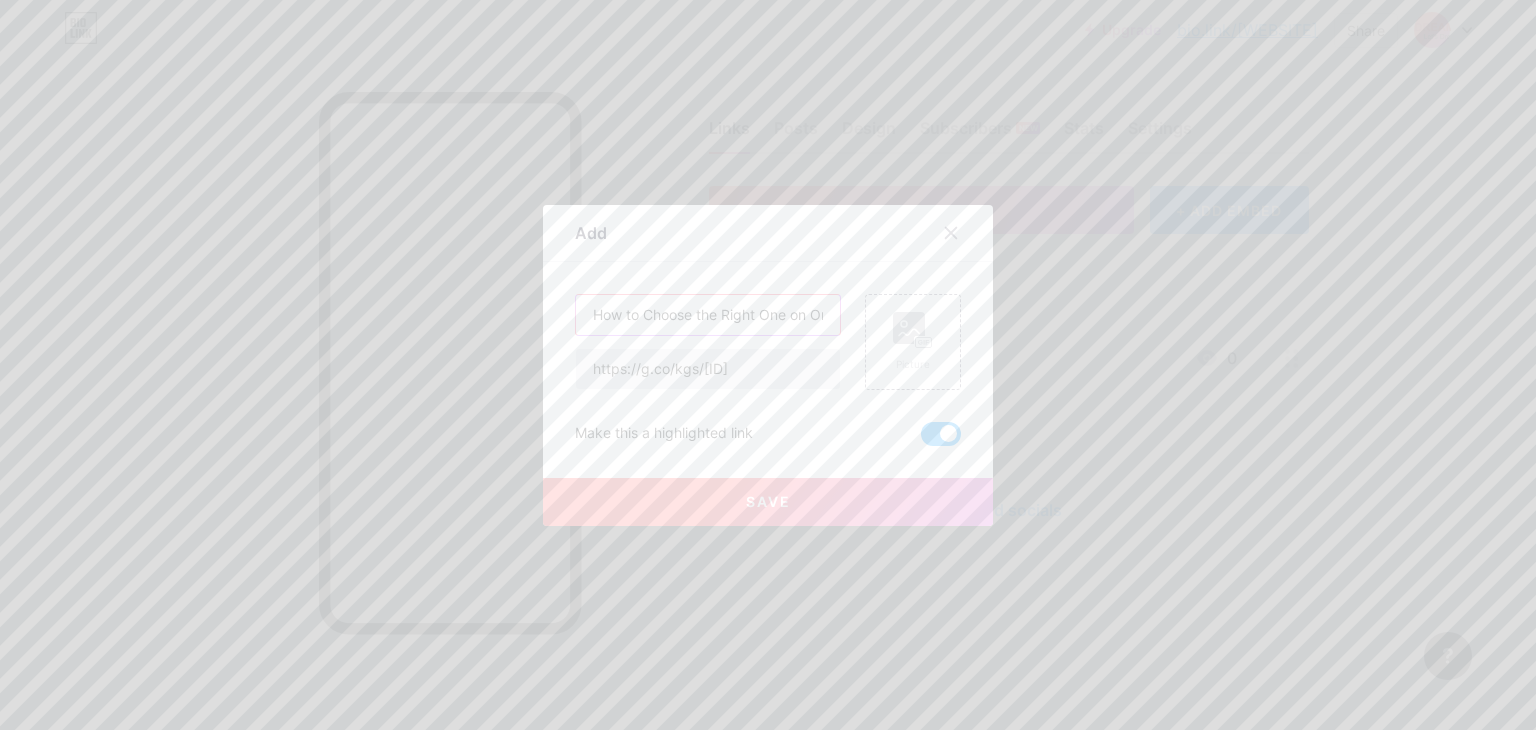 scroll, scrollTop: 0, scrollLeft: 218, axis: horizontal 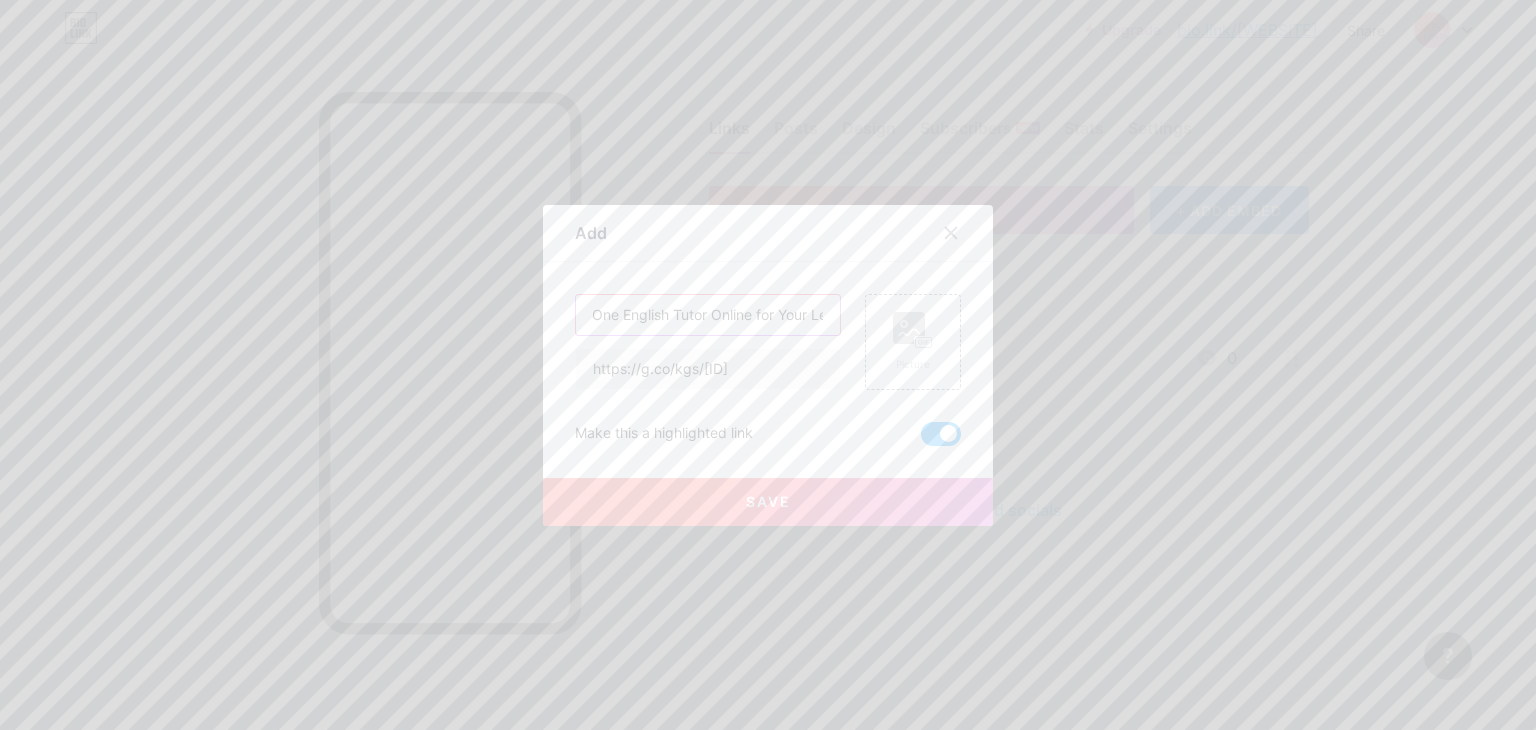 type on "How to Choose the Right One on One English Tutor Online for Your Learning Goals" 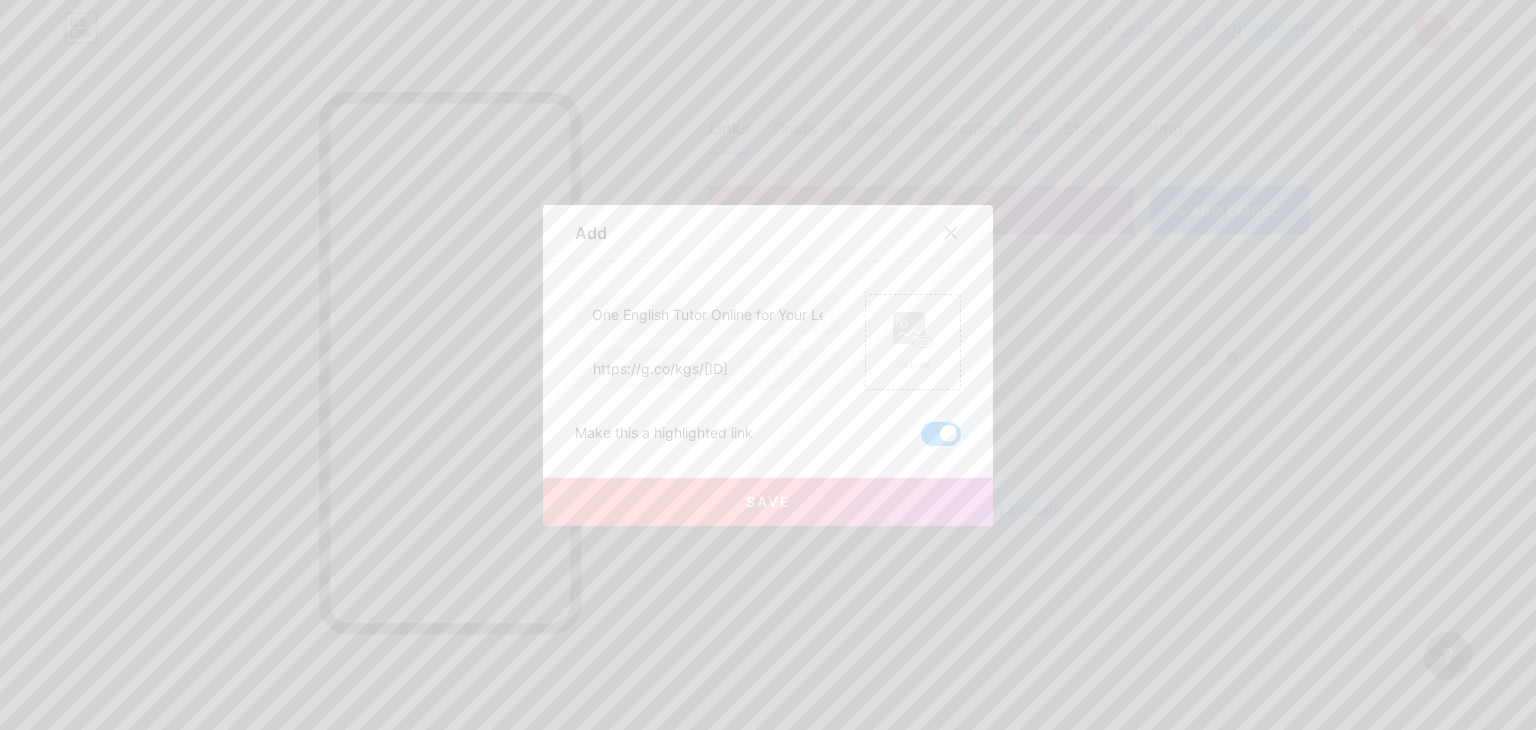 click on "Save" at bounding box center (768, 502) 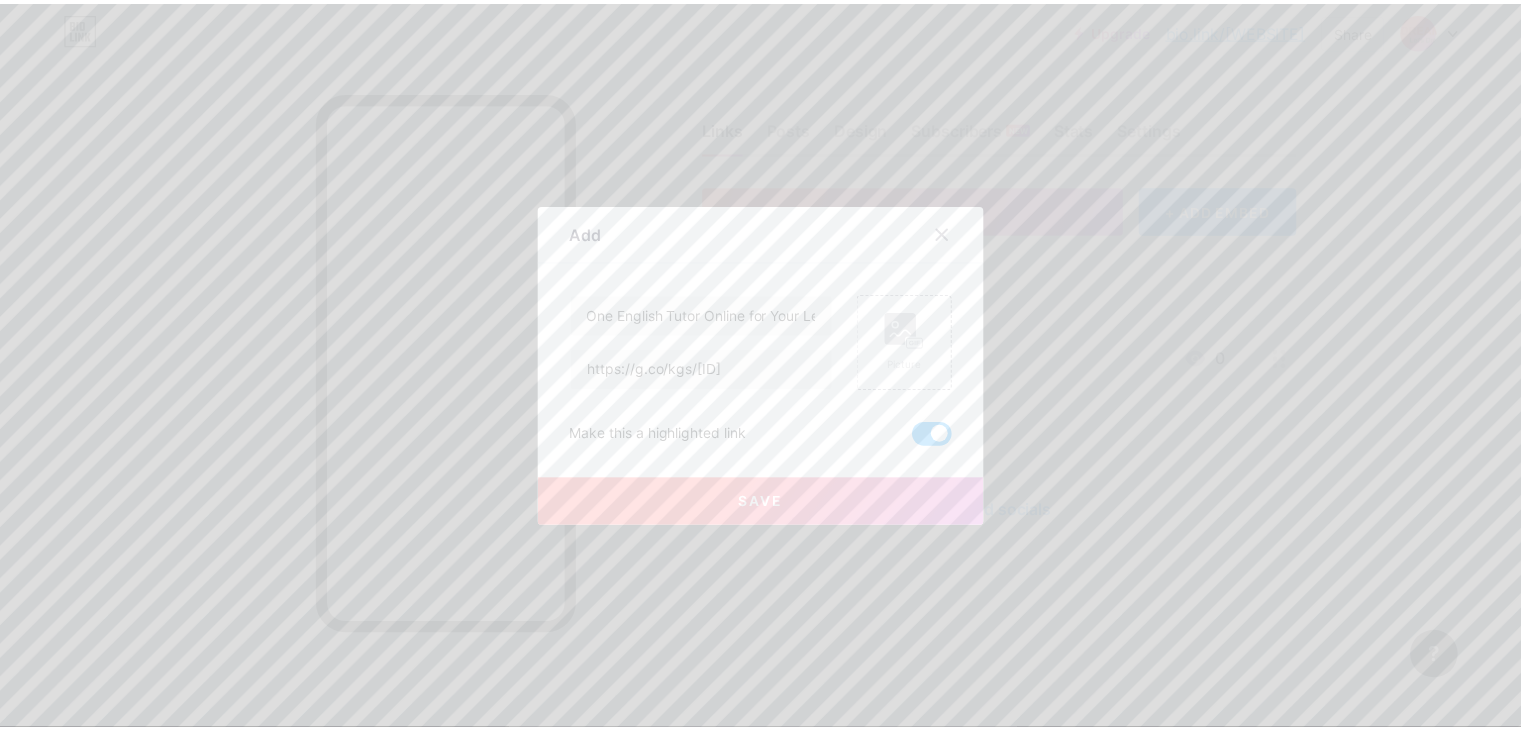 scroll, scrollTop: 0, scrollLeft: 0, axis: both 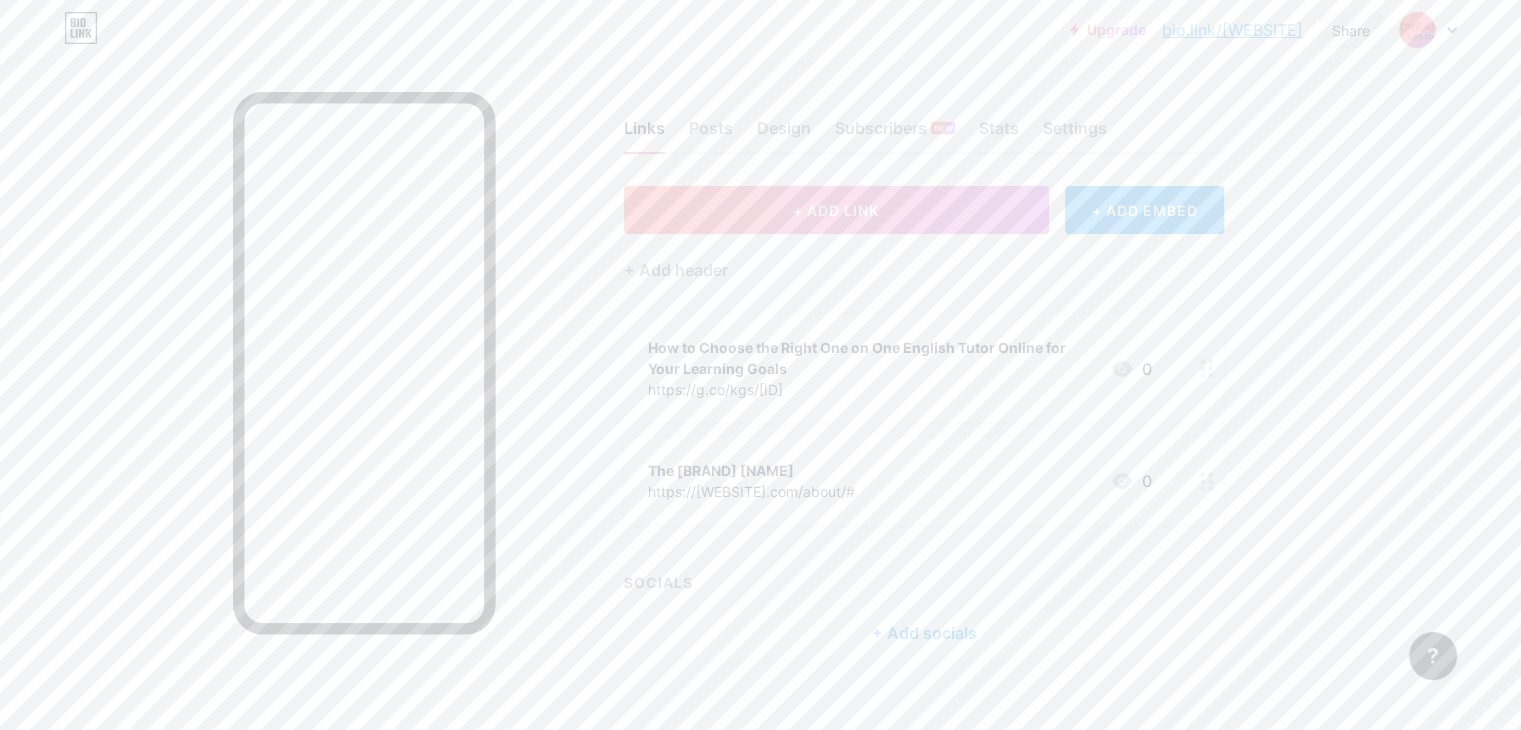 click on "Share" at bounding box center [1351, 30] 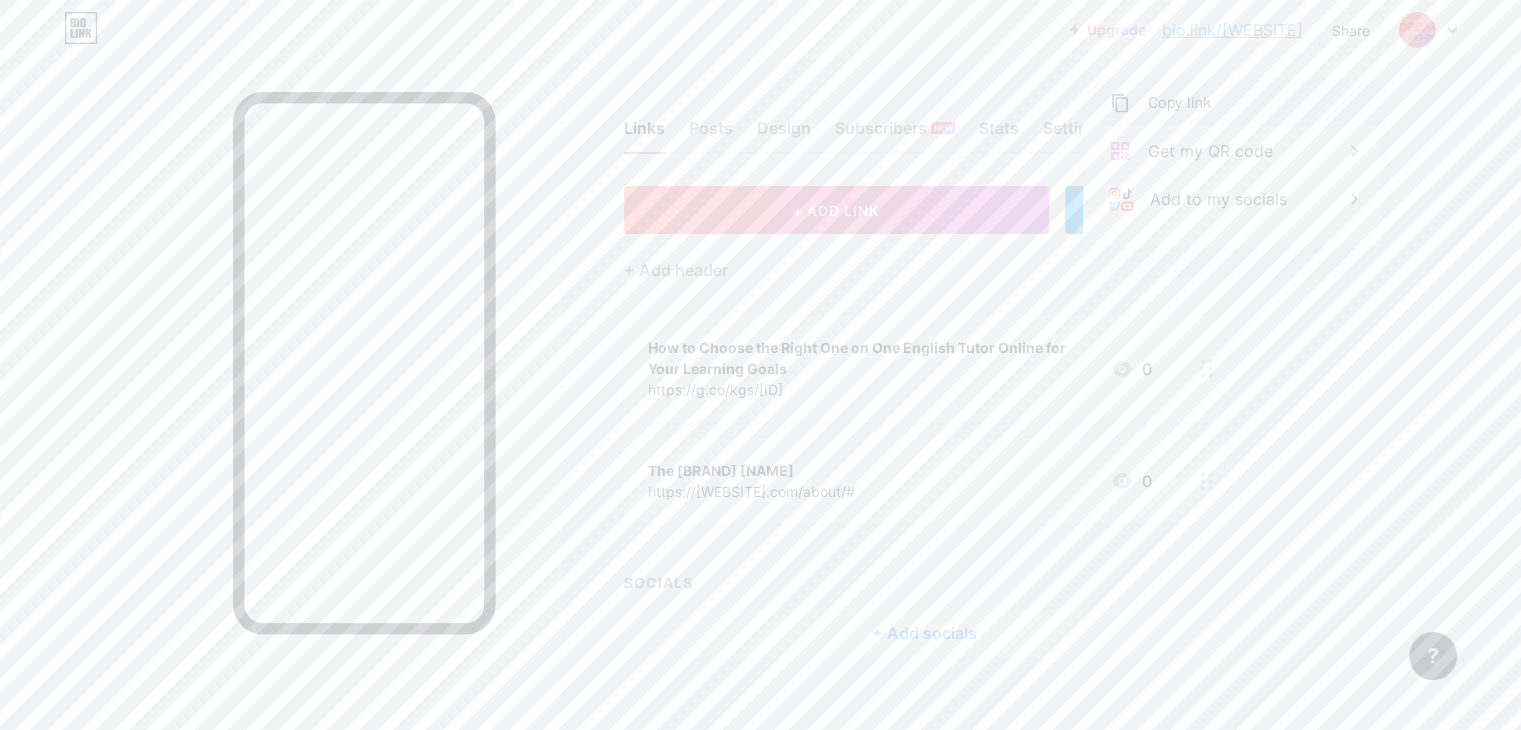 click on "Copy link" at bounding box center [1233, 103] 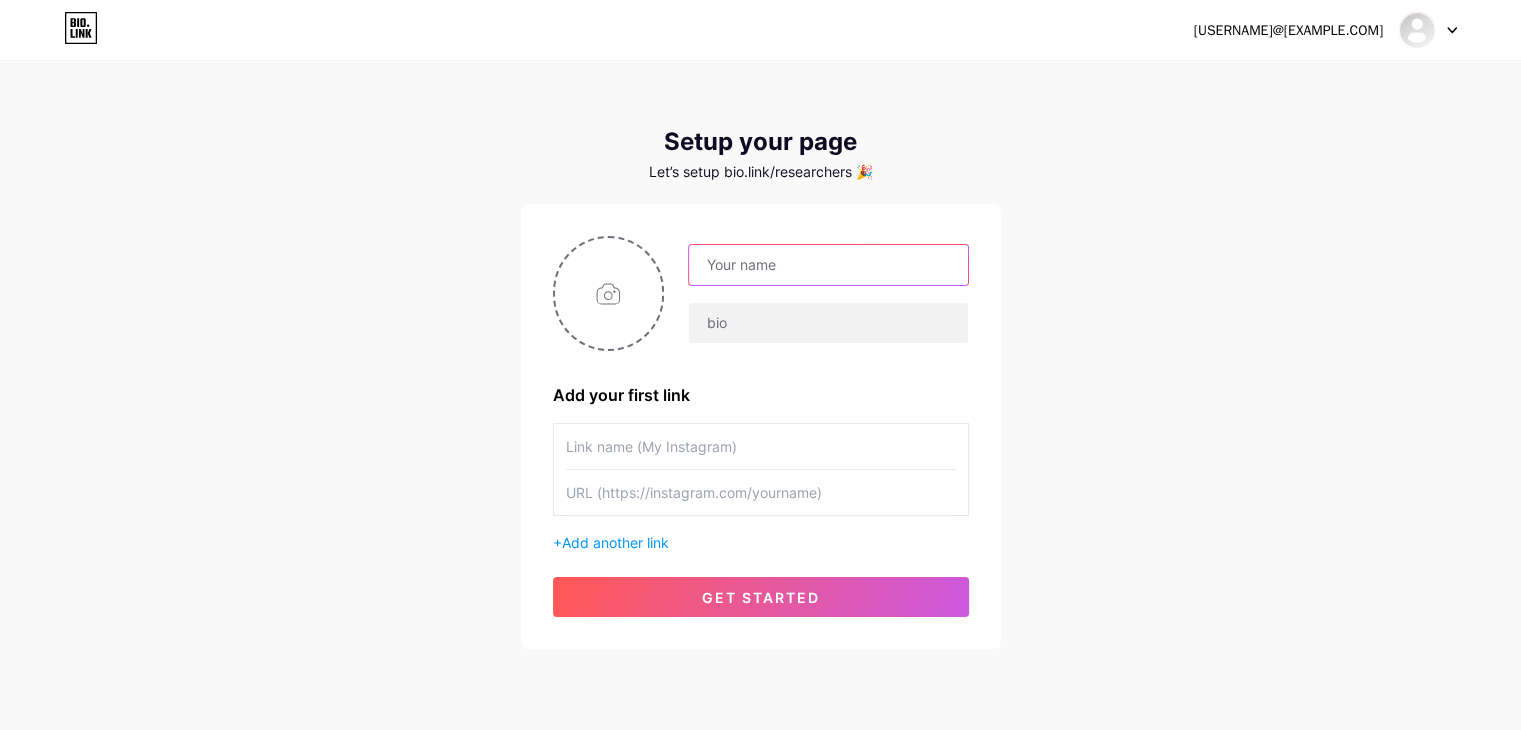 click at bounding box center [828, 265] 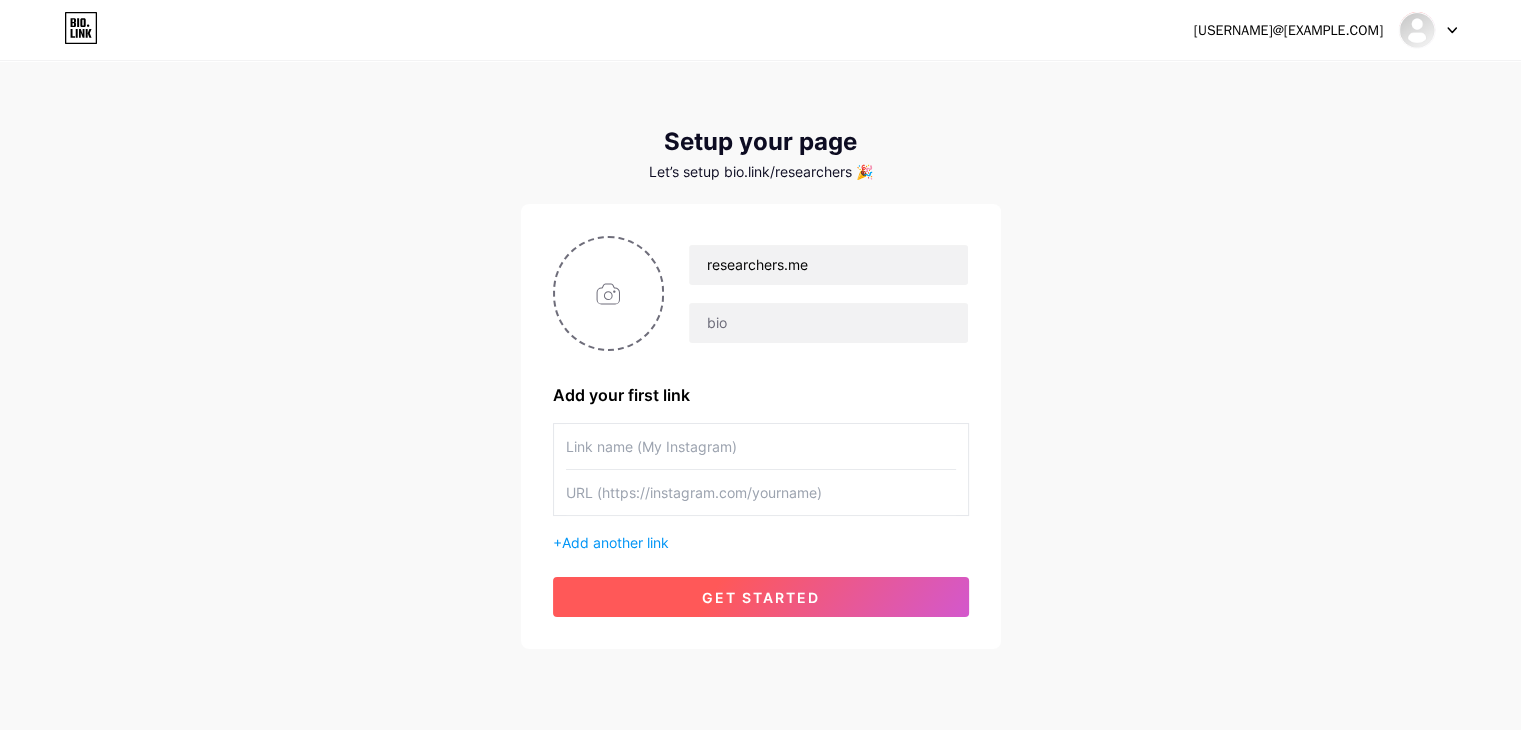 click on "get started" at bounding box center [761, 597] 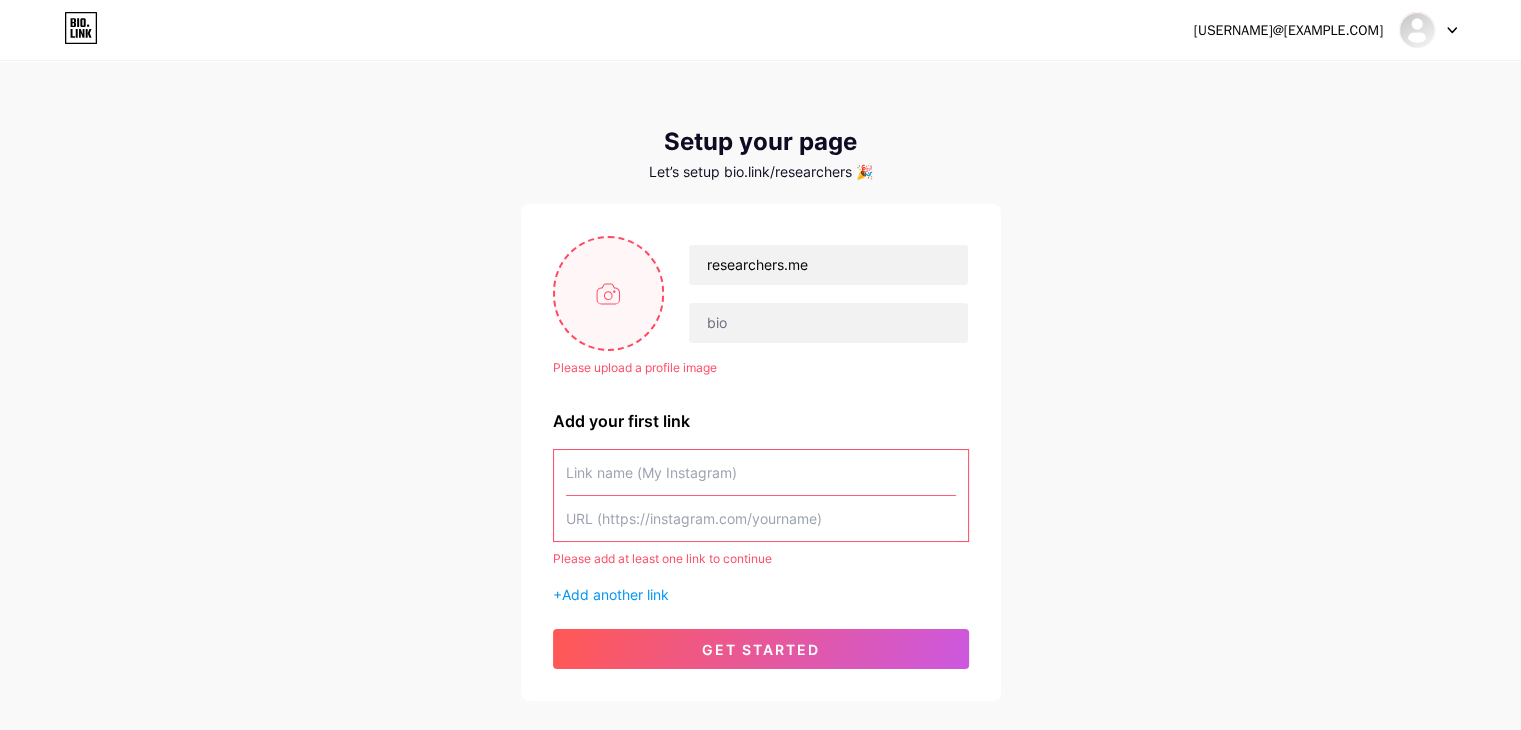 click at bounding box center (609, 293) 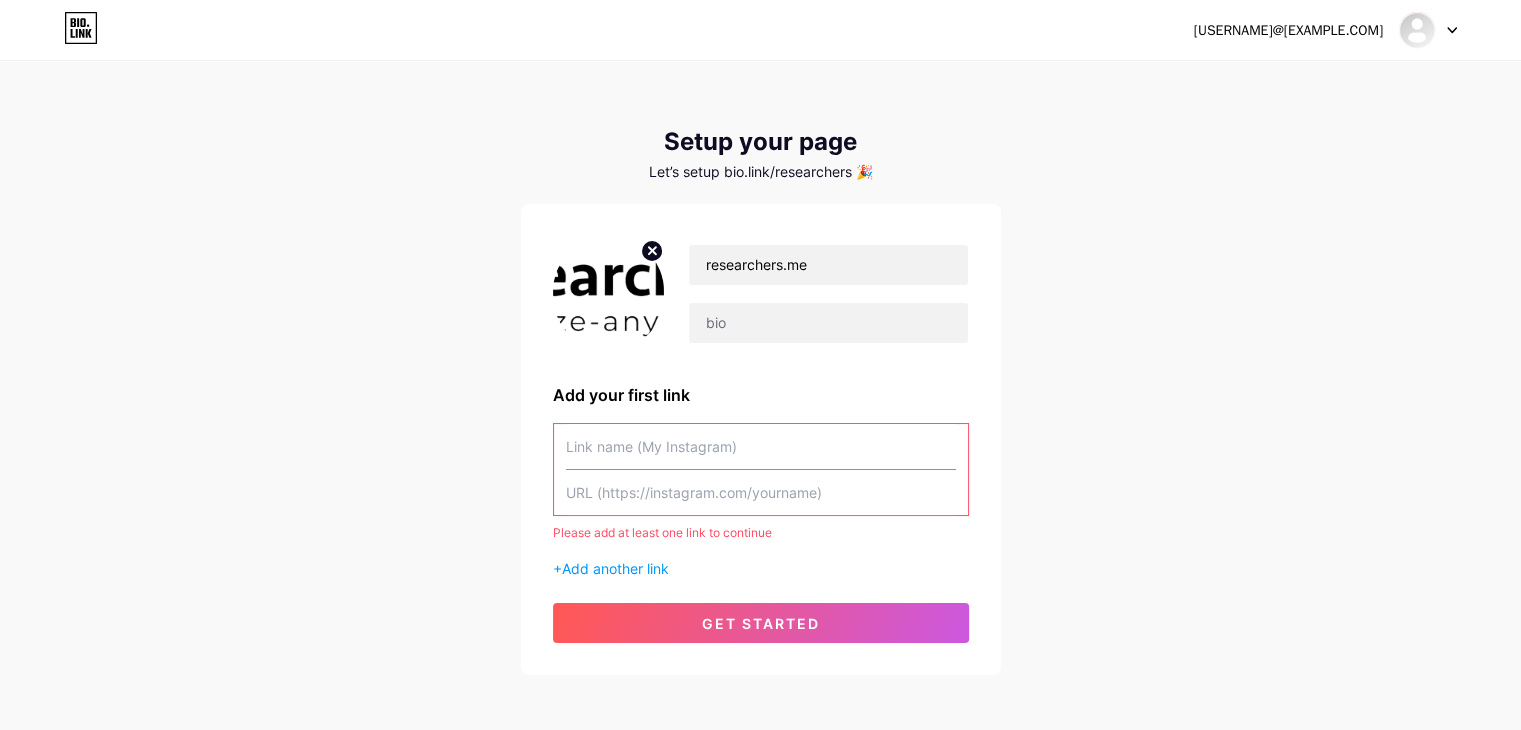click at bounding box center (761, 446) 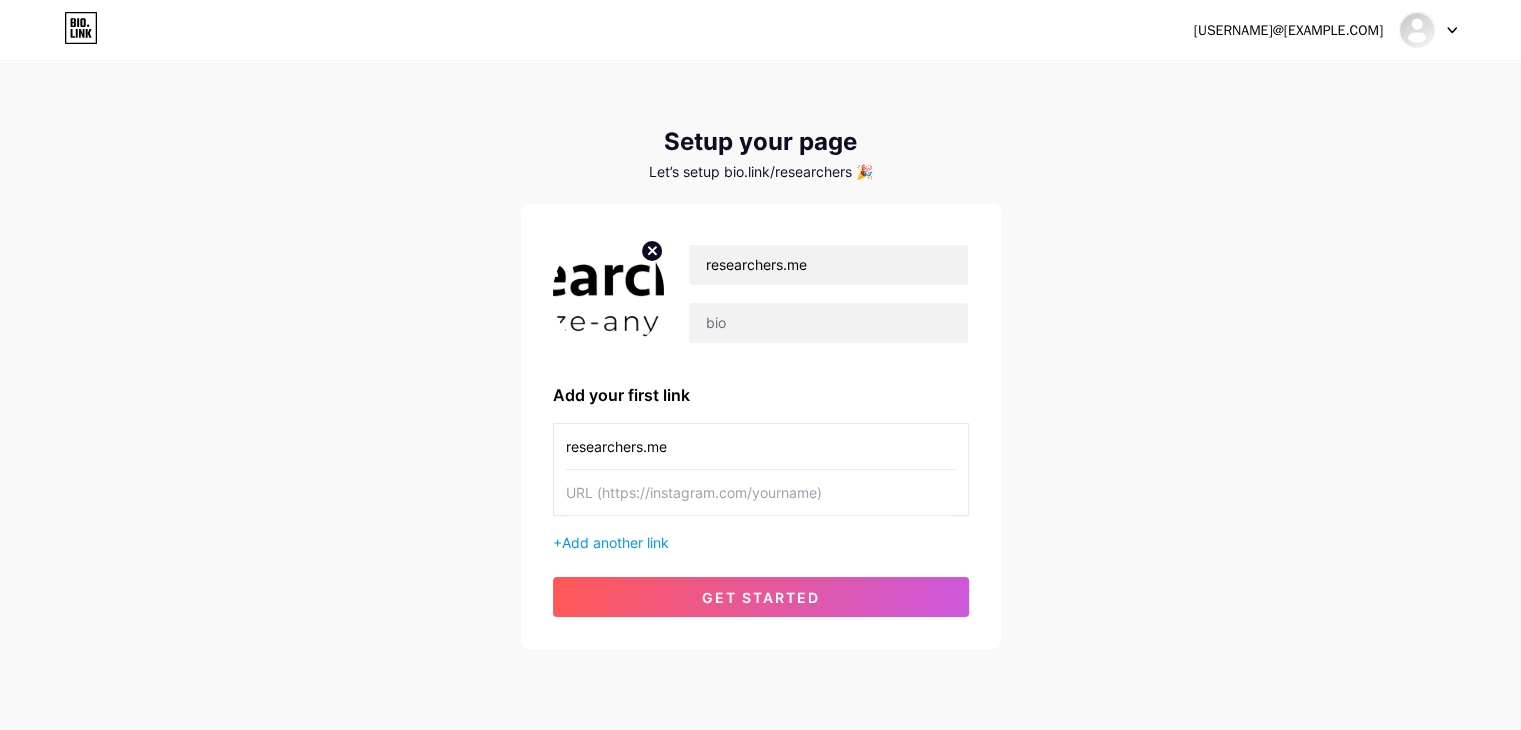 drag, startPoint x: 572, startPoint y: 445, endPoint x: 539, endPoint y: 429, distance: 36.67424 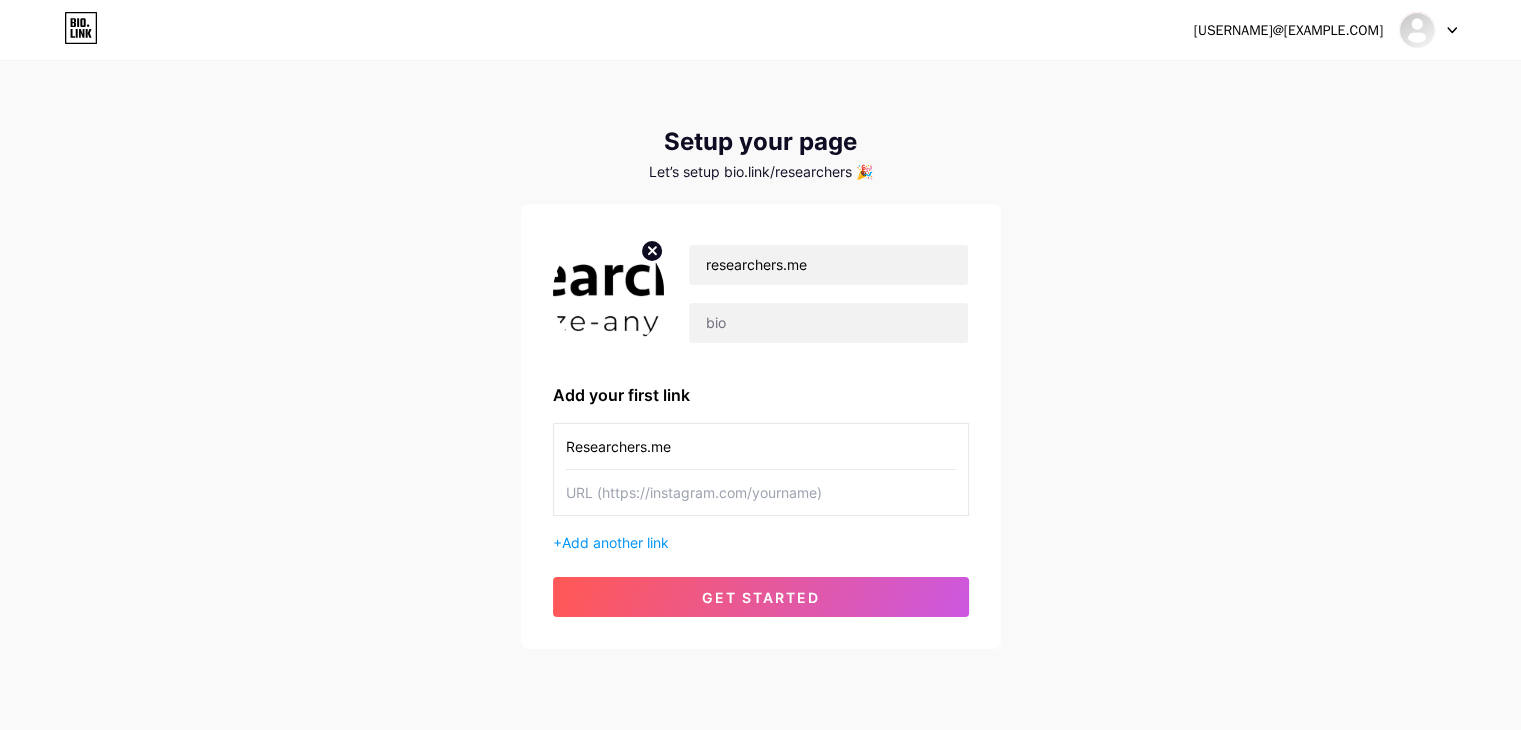 click at bounding box center [761, 446] 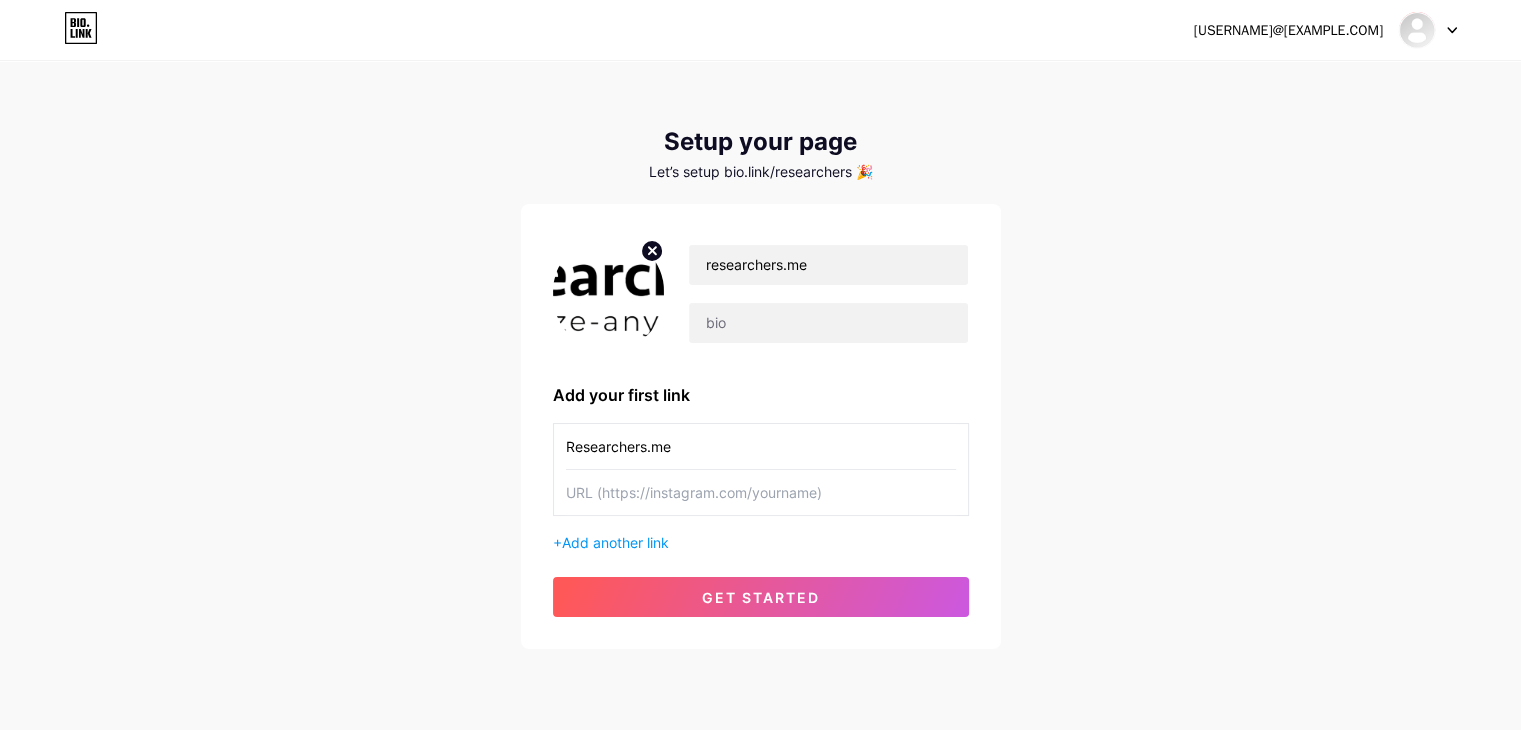 paste on "https://www.instagram.com/[USERNAME]/" 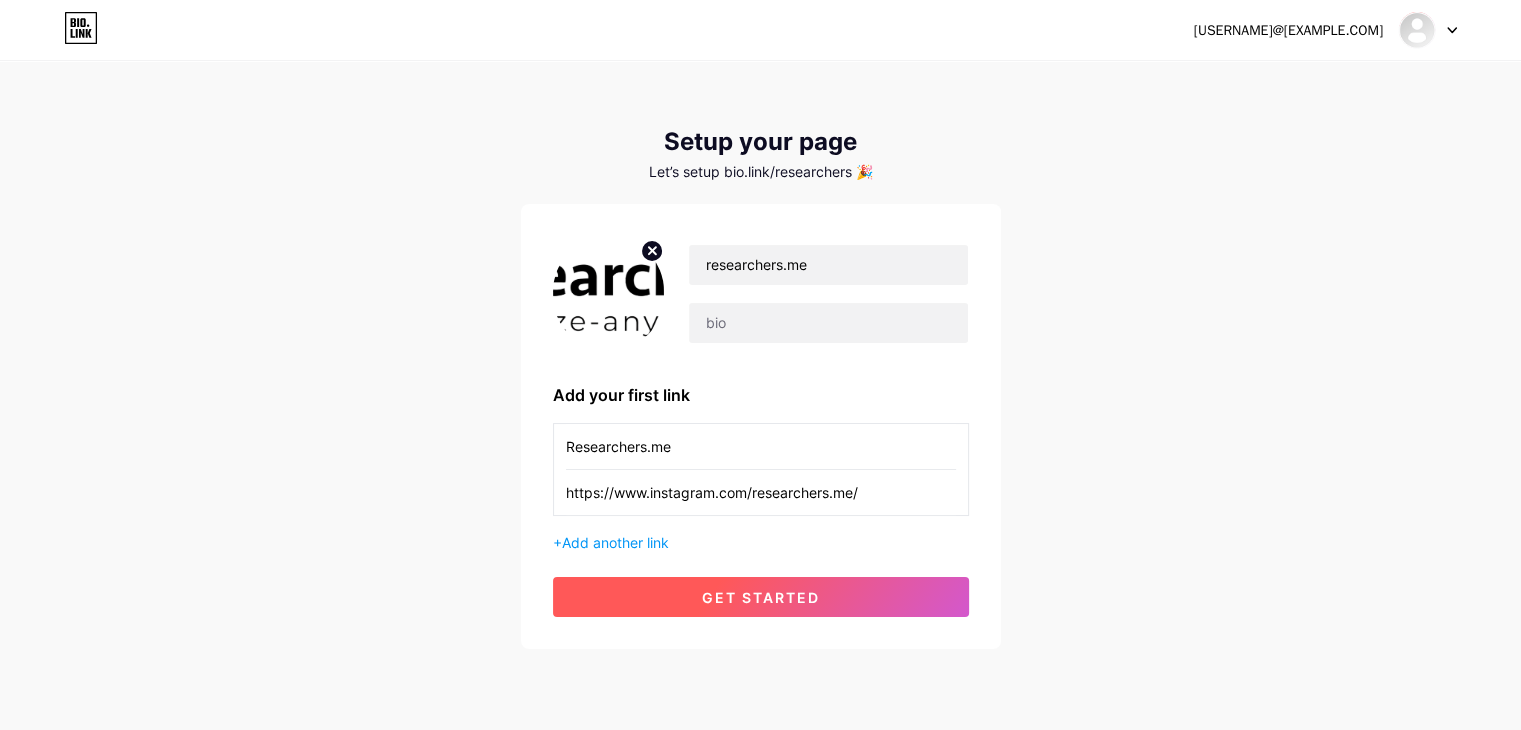 type on "https://www.instagram.com/[USERNAME]/" 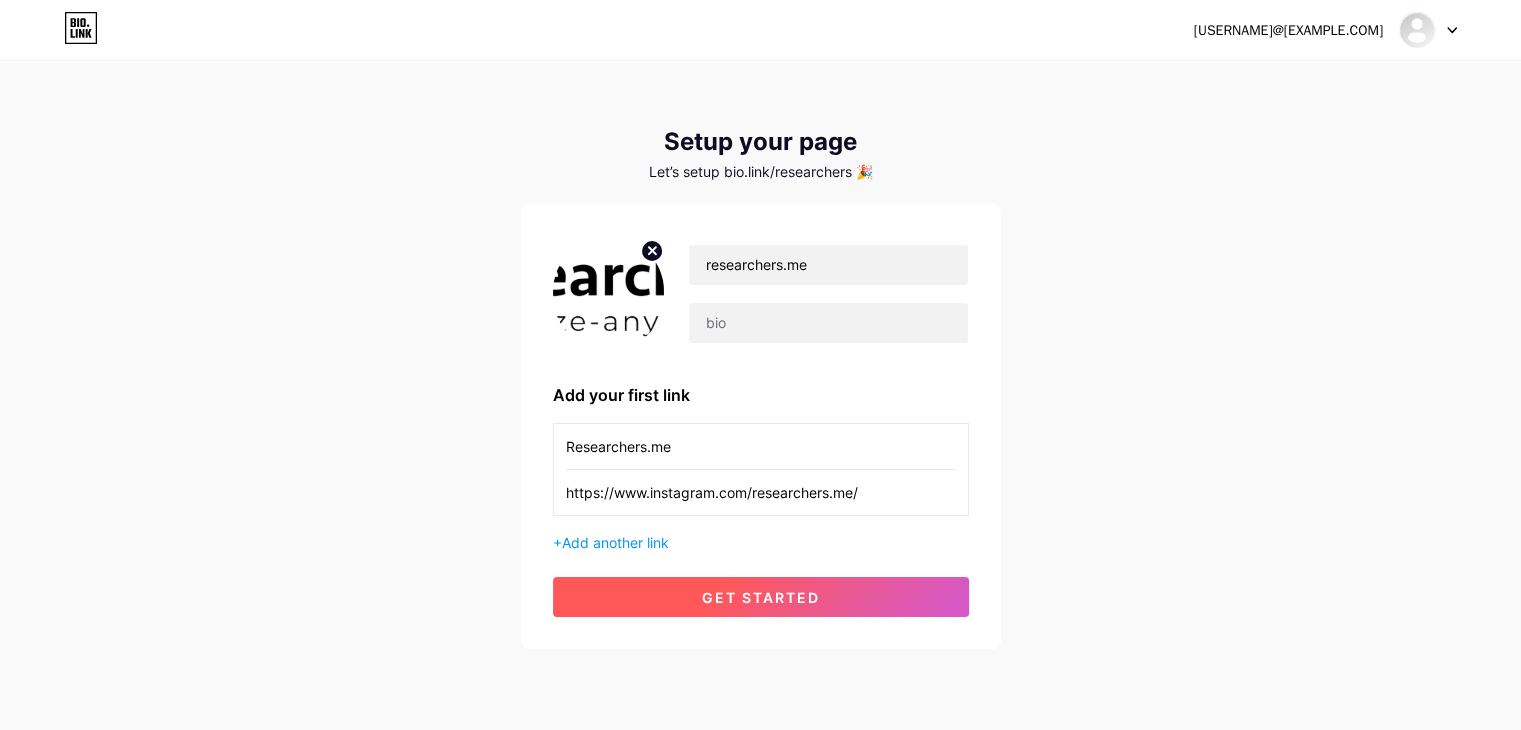 click on "get started" at bounding box center (761, 597) 